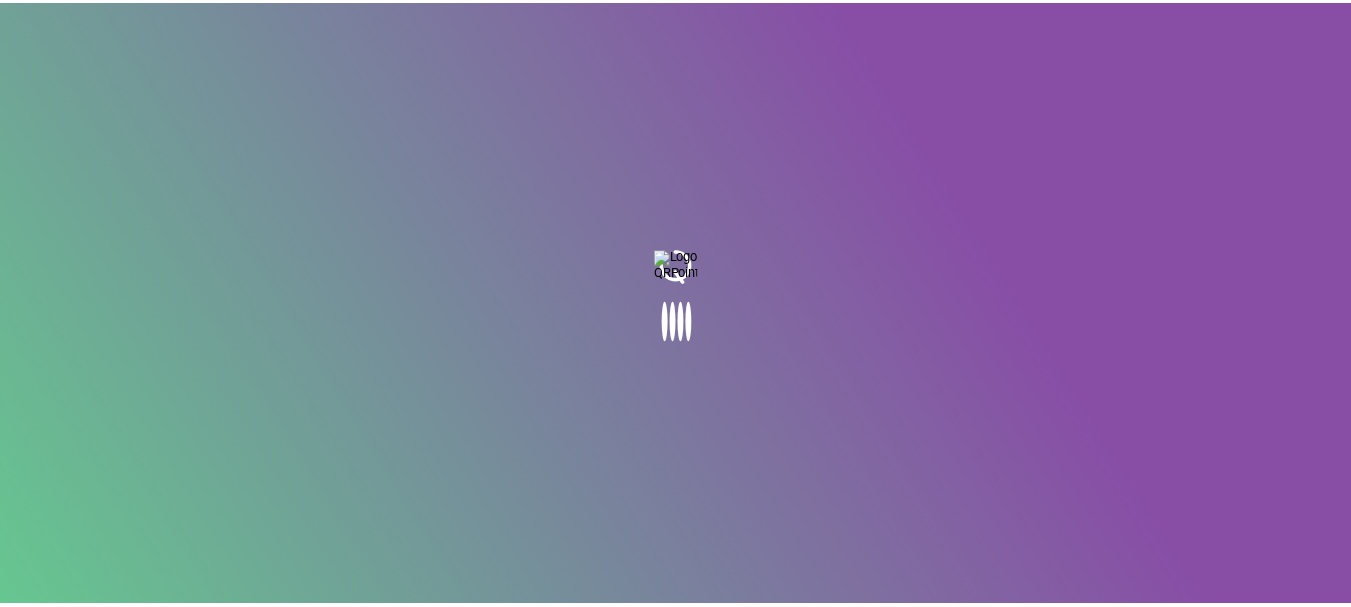 scroll, scrollTop: 0, scrollLeft: 0, axis: both 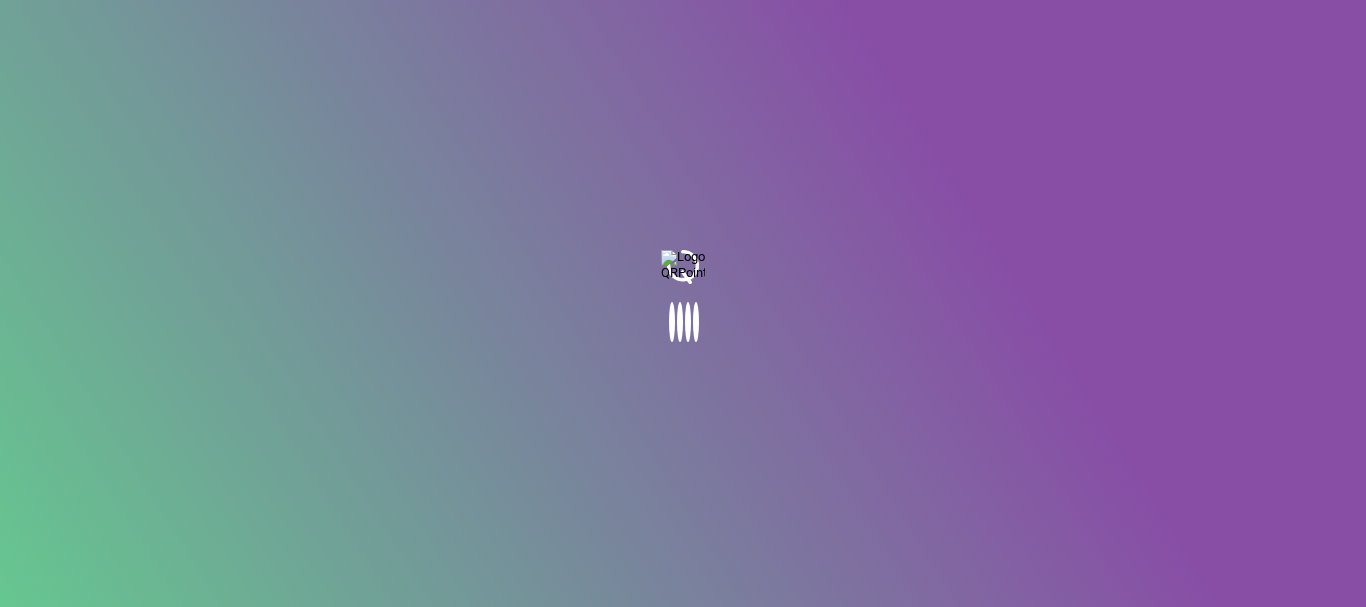 click at bounding box center (683, 303) 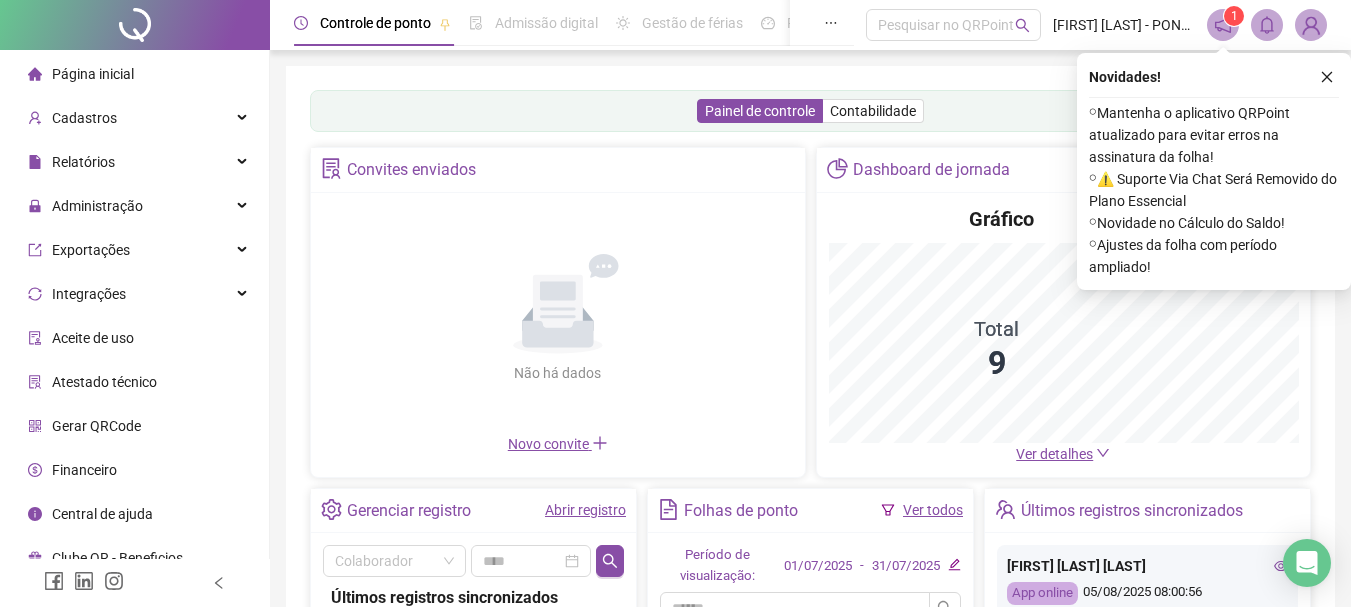 click 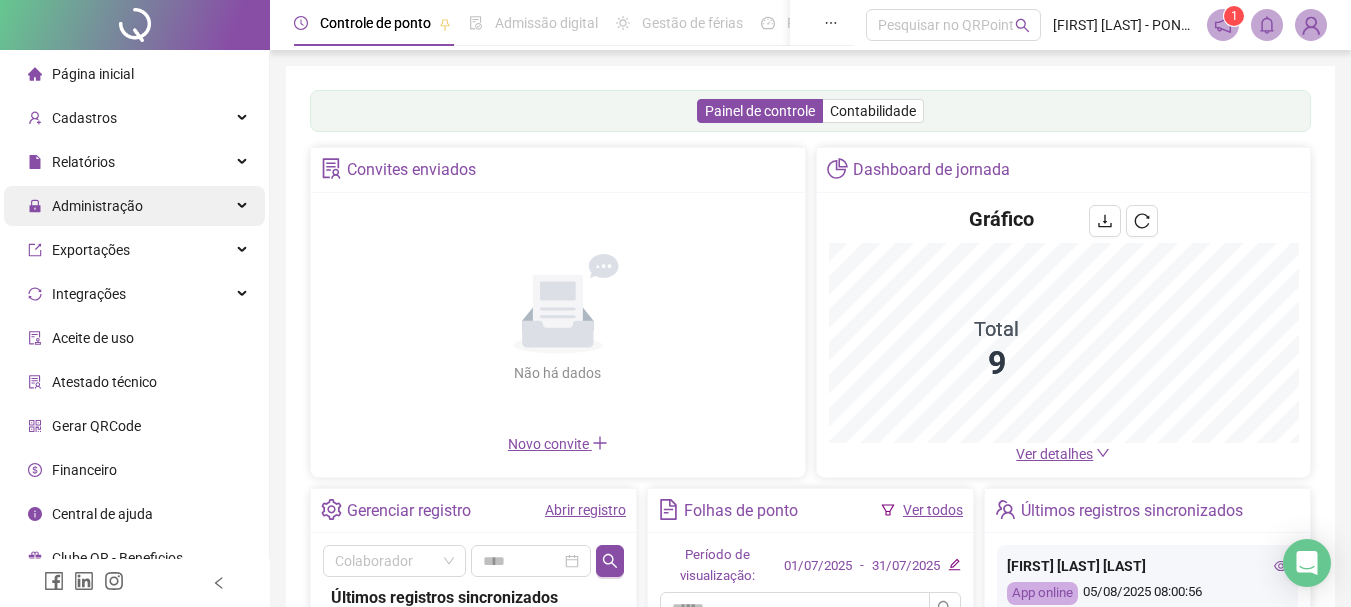 click on "Administração" at bounding box center (97, 206) 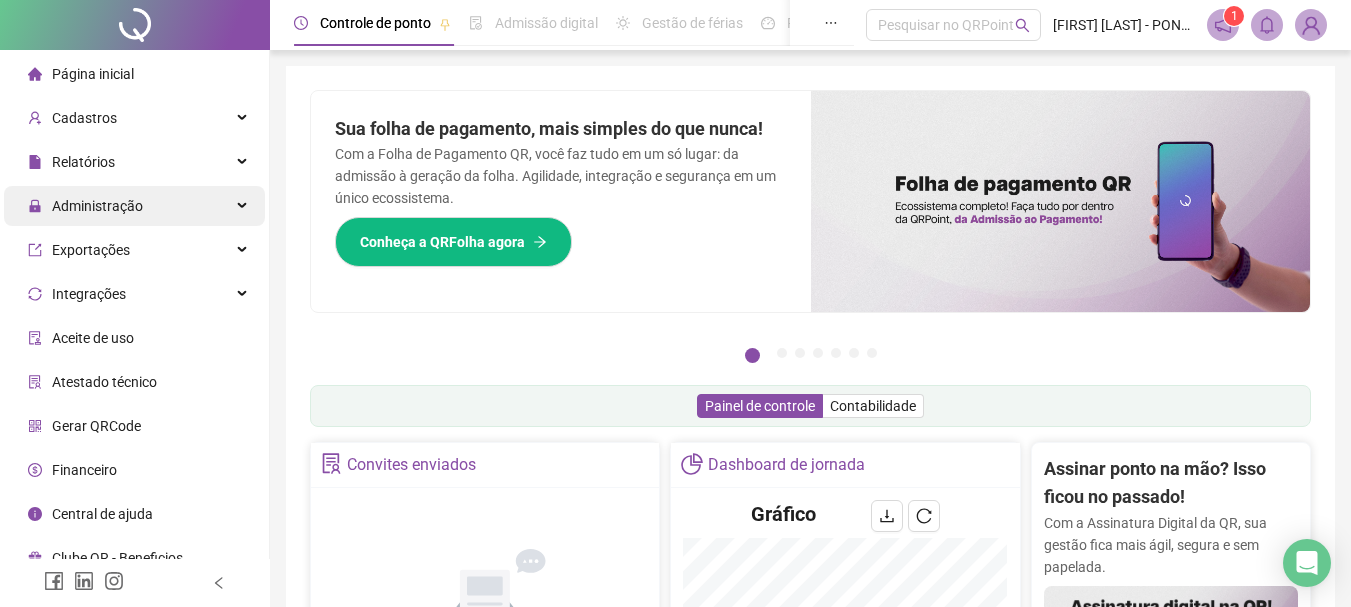 click on "Administração" at bounding box center [134, 206] 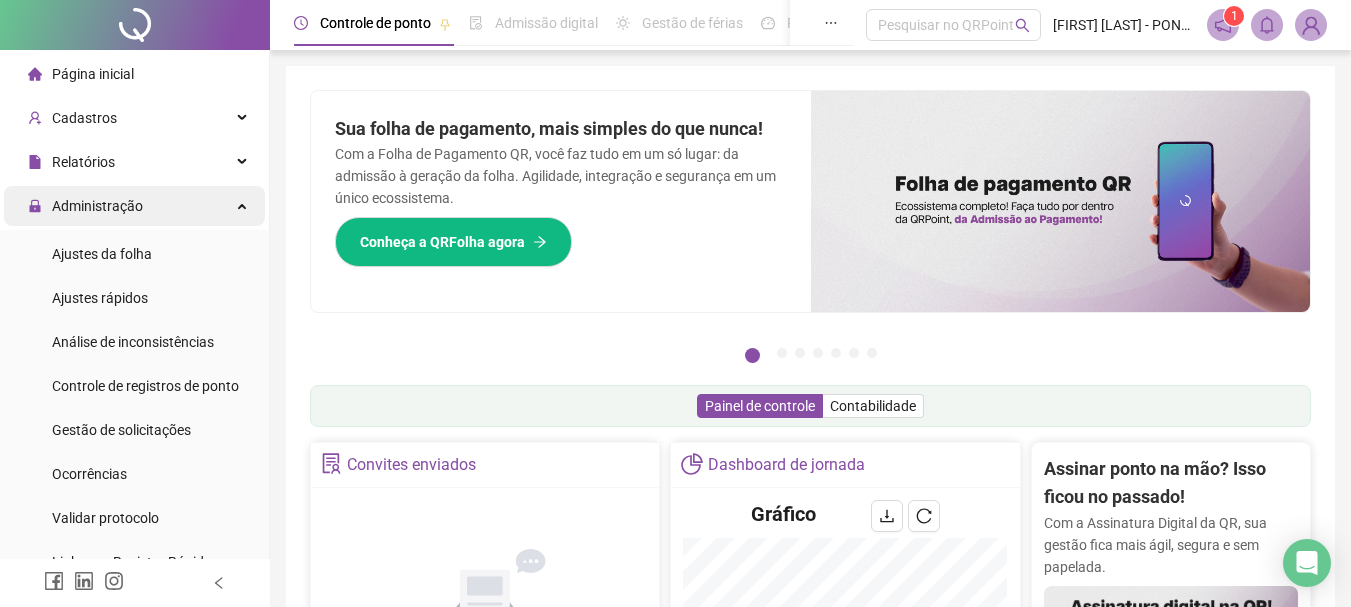 click on "Administração" at bounding box center [134, 206] 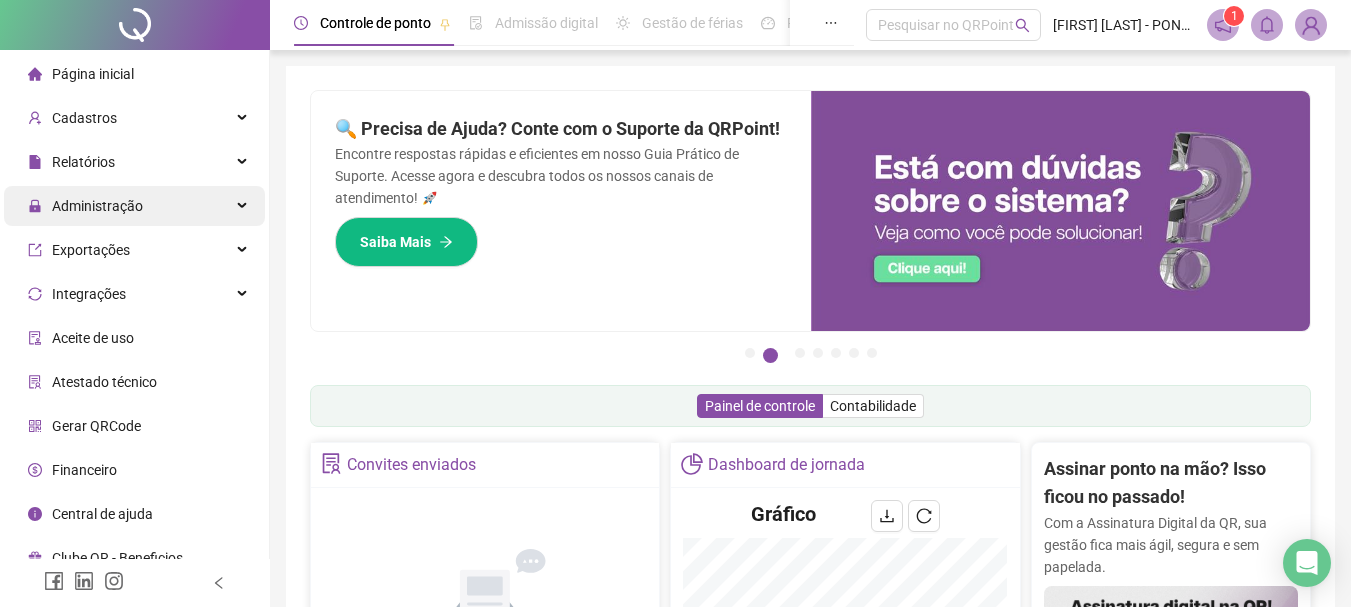 click on "Administração" at bounding box center [134, 206] 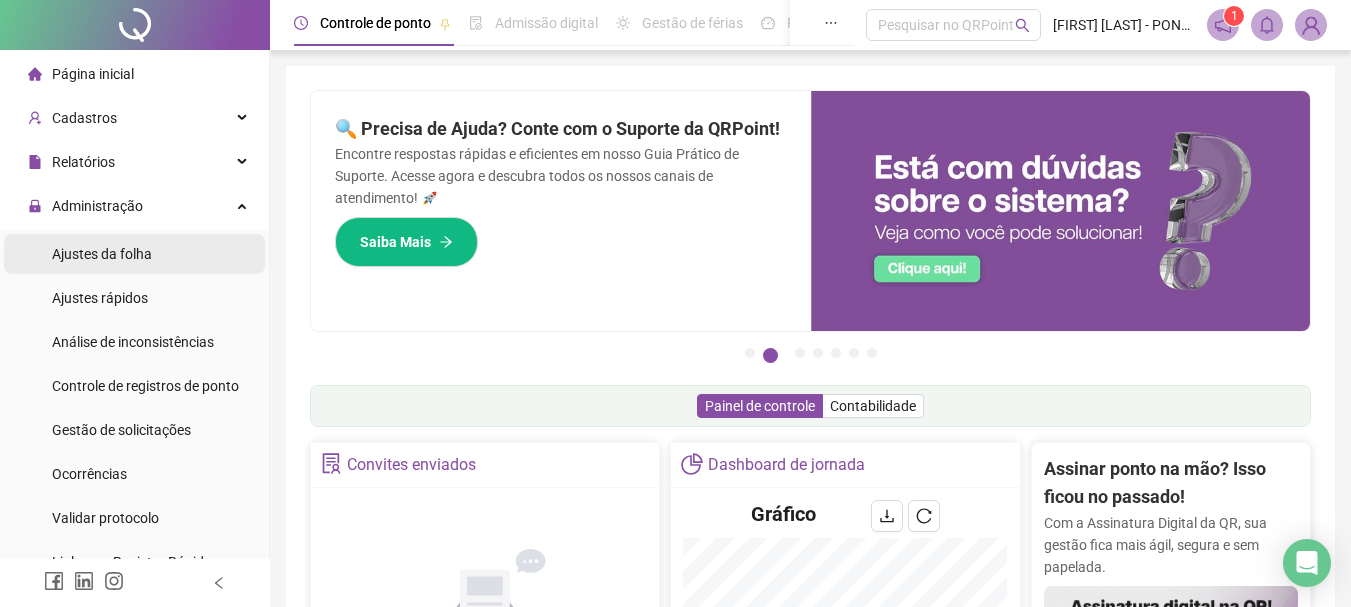 click on "Ajustes da folha" at bounding box center (102, 254) 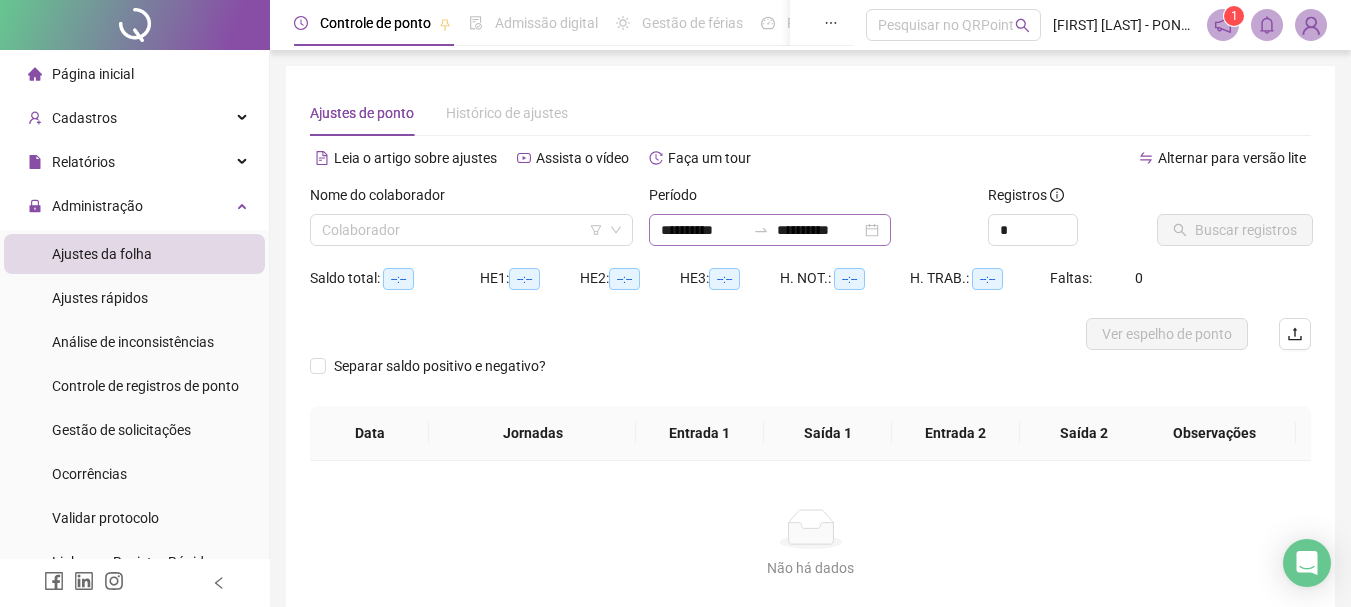click on "**********" at bounding box center [770, 230] 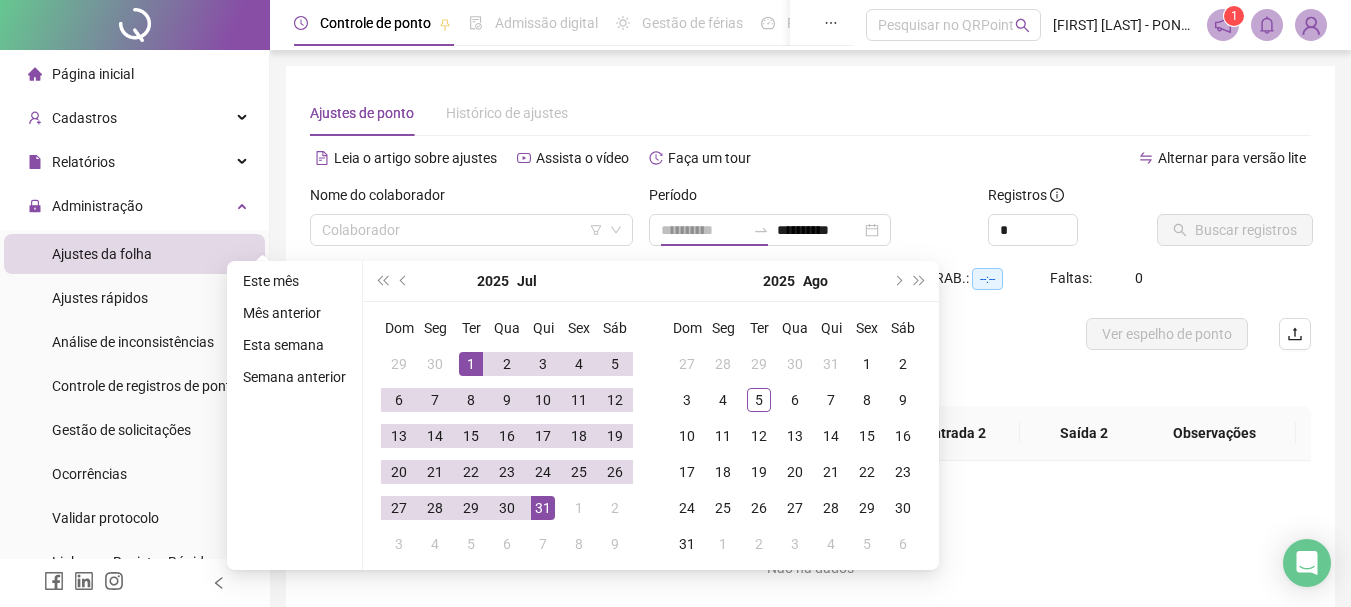 click on "1" at bounding box center [471, 364] 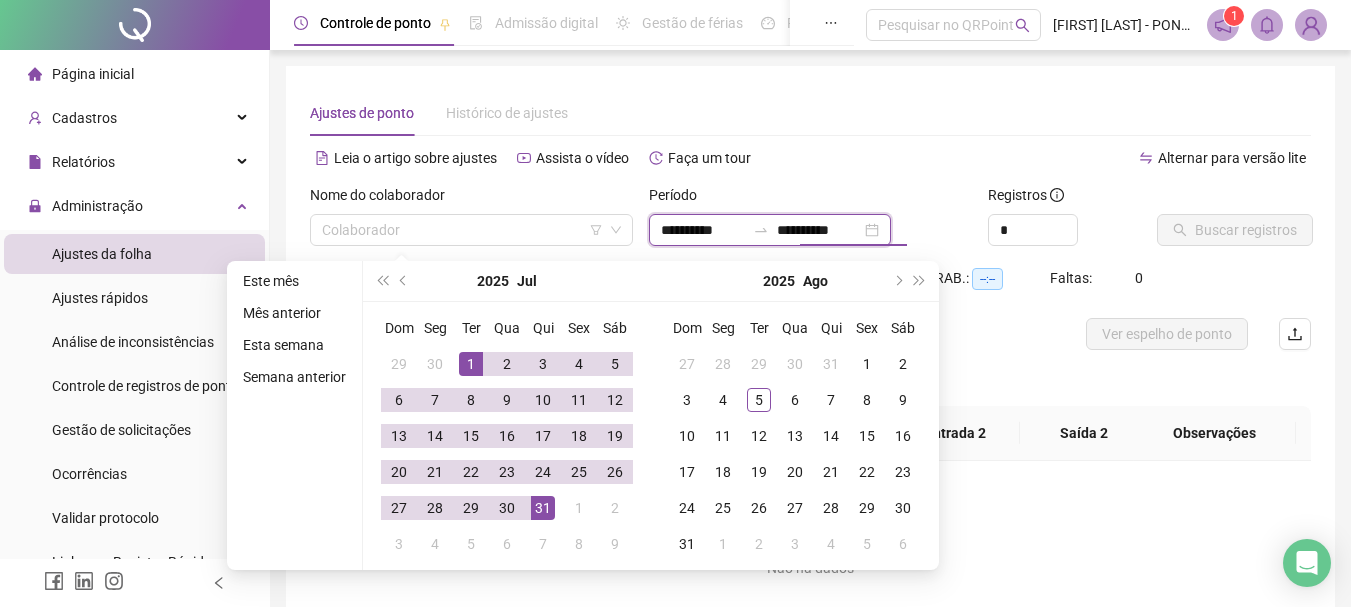 click on "**********" at bounding box center (770, 230) 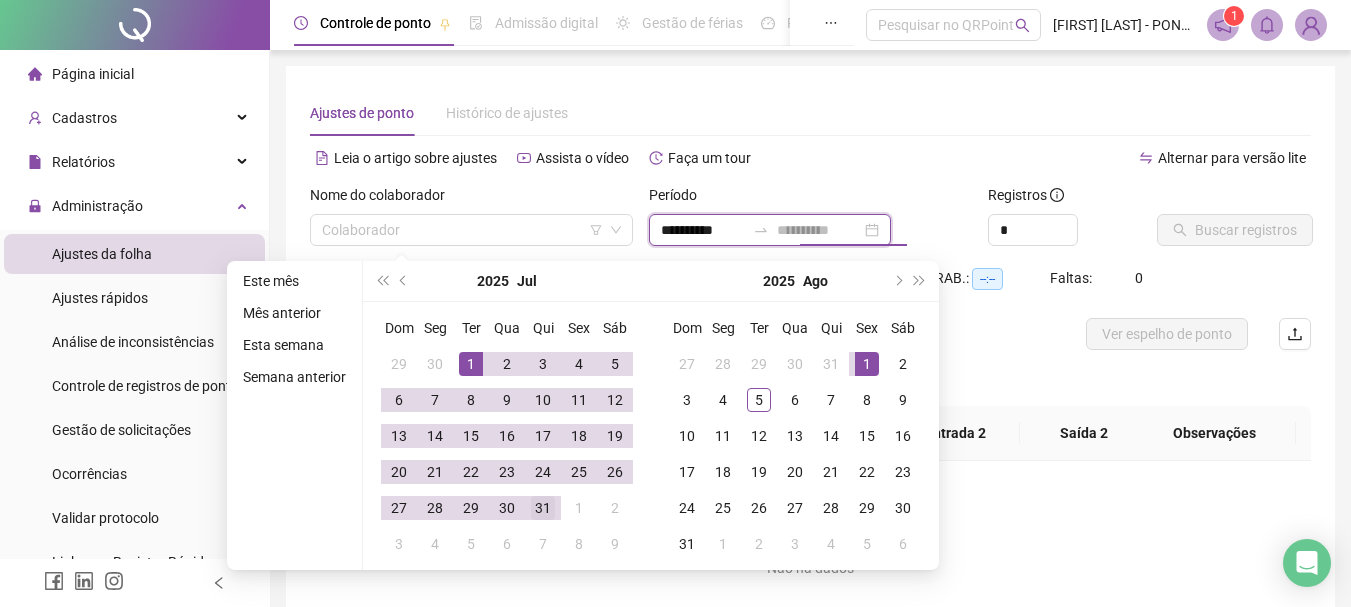 type on "**********" 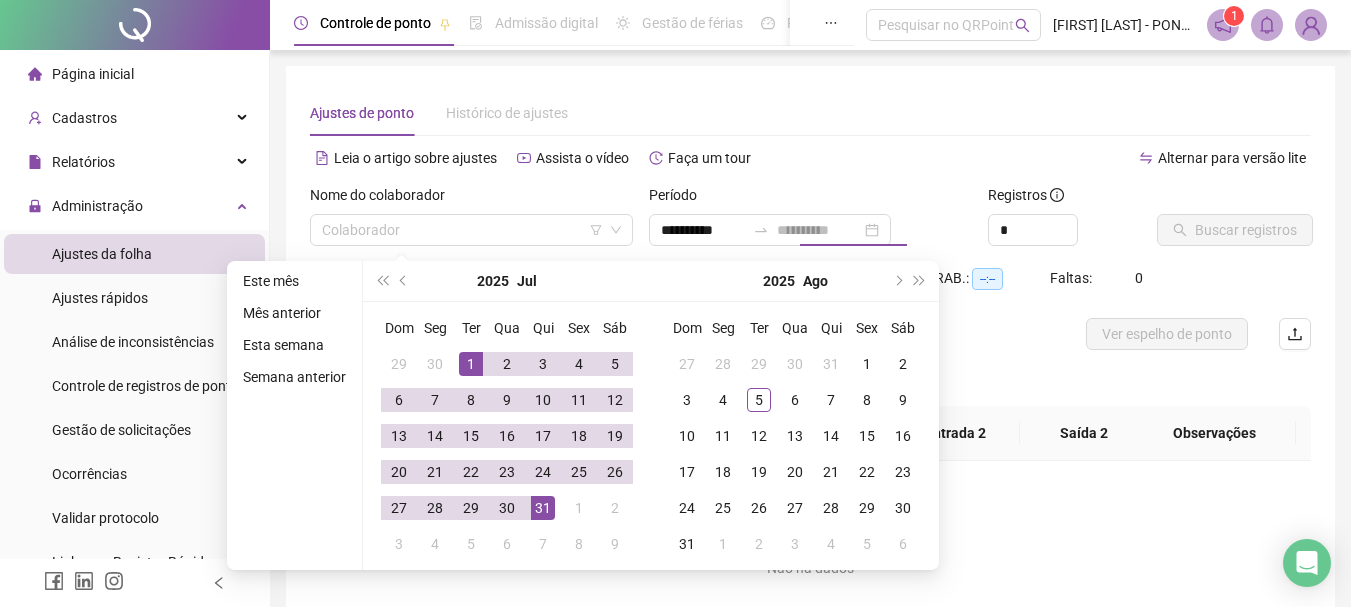 click on "31" at bounding box center [543, 508] 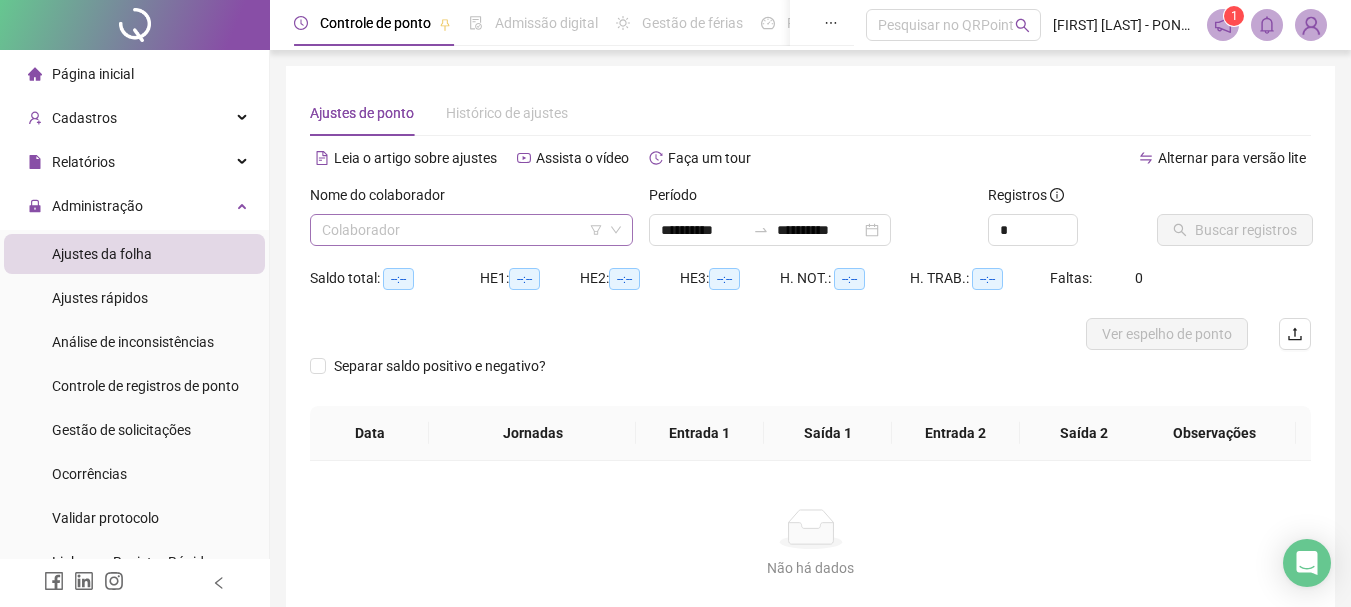 click 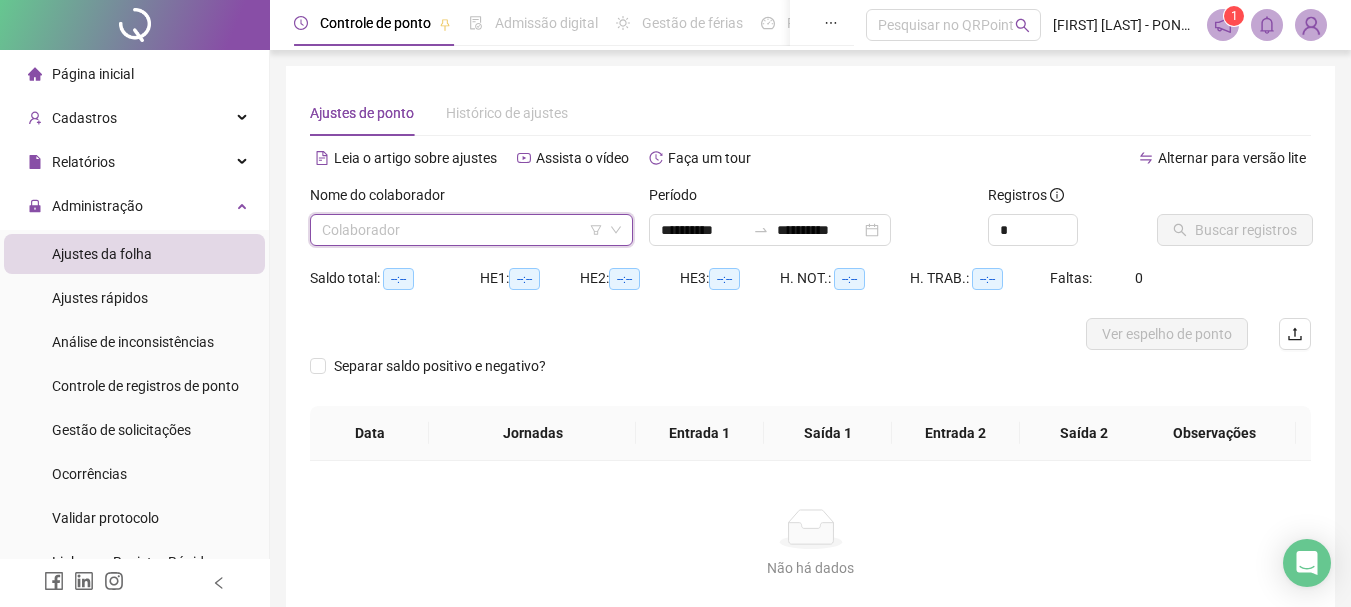 click at bounding box center (462, 230) 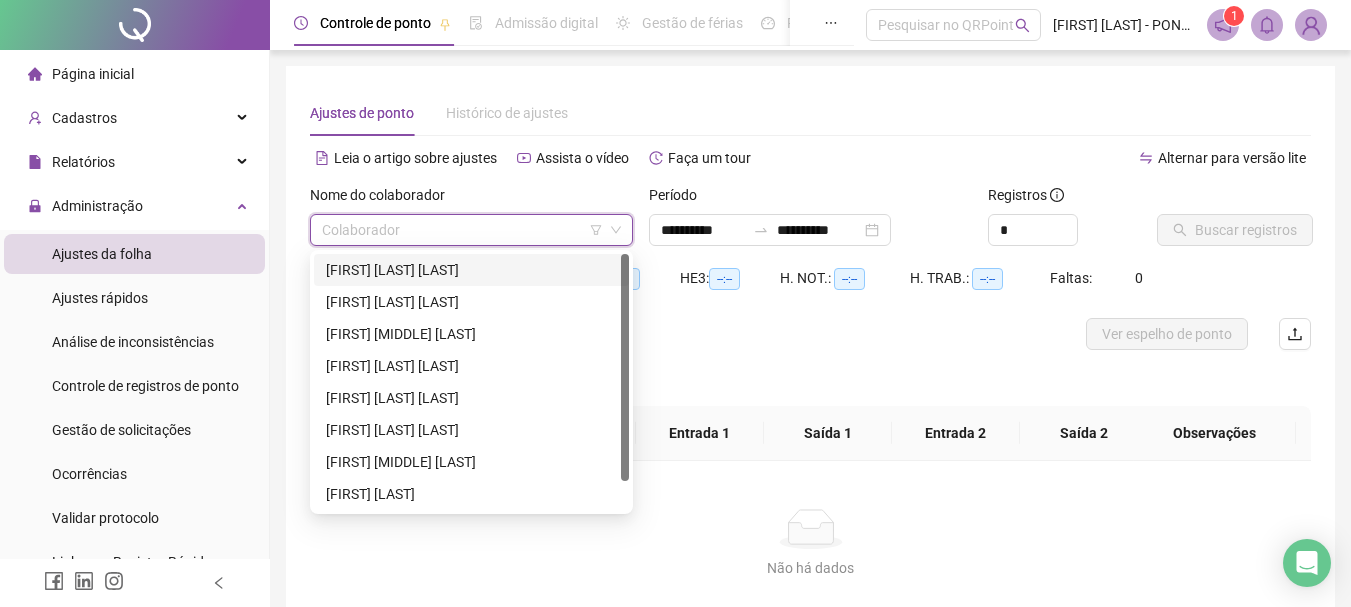 scroll, scrollTop: 32, scrollLeft: 0, axis: vertical 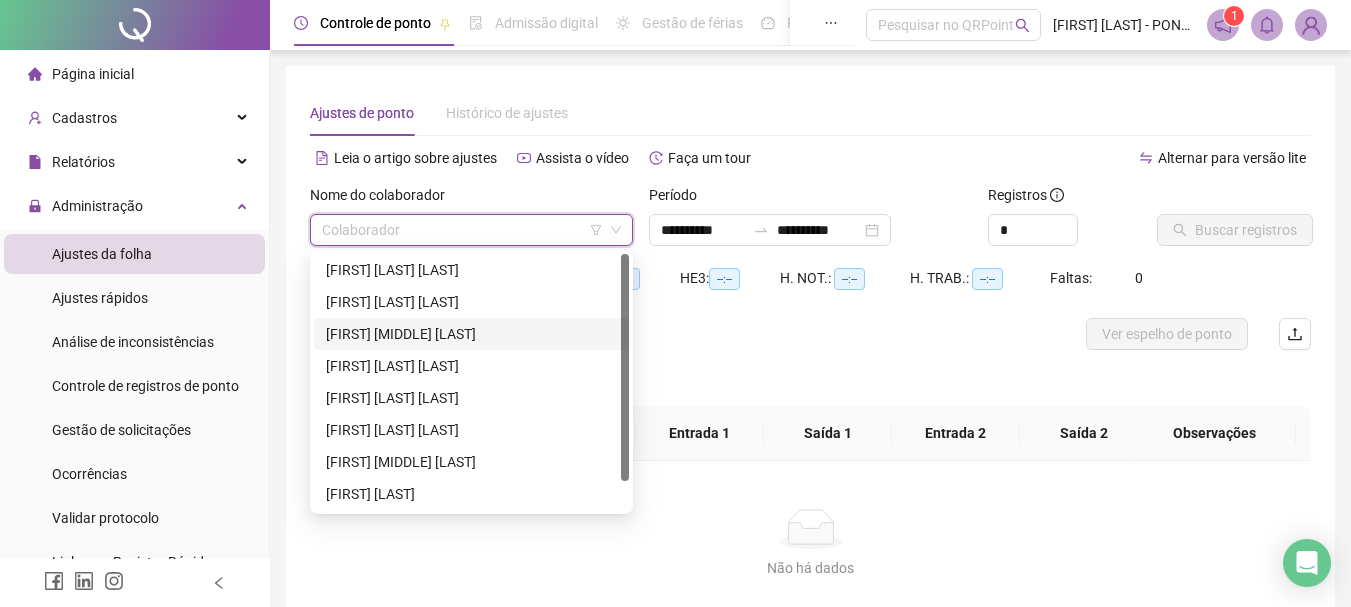 click on "[FIRST] [MIDDLE] [LAST]" at bounding box center [471, 334] 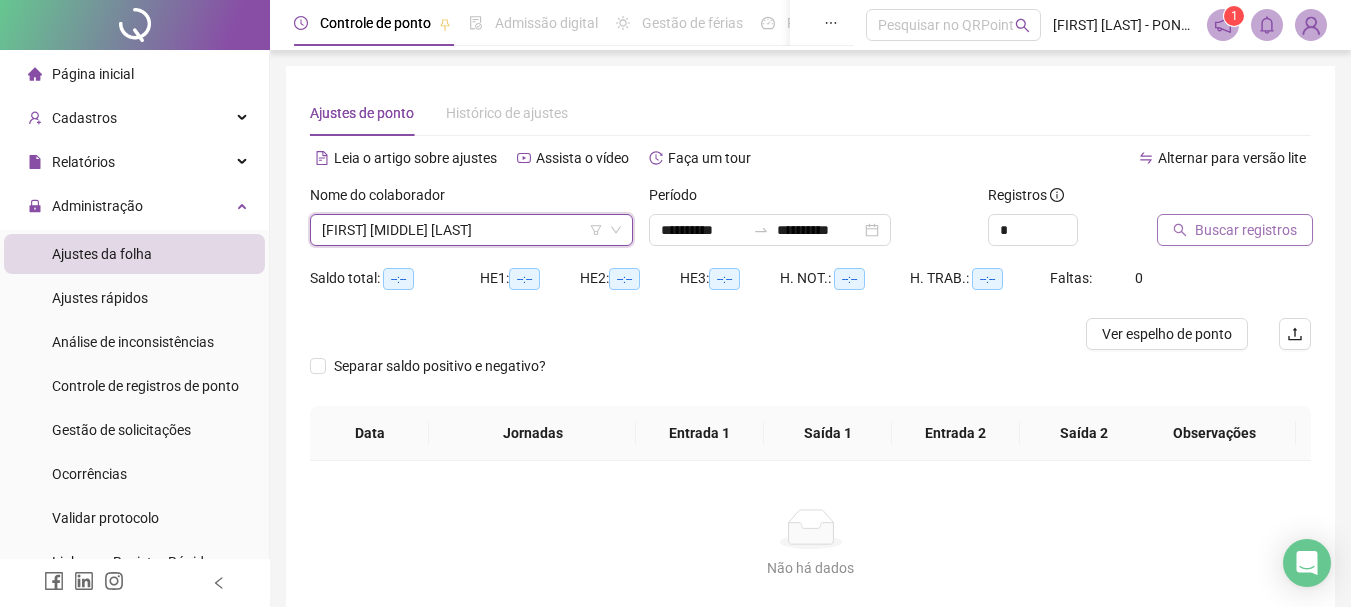 click on "Buscar registros" at bounding box center [1246, 230] 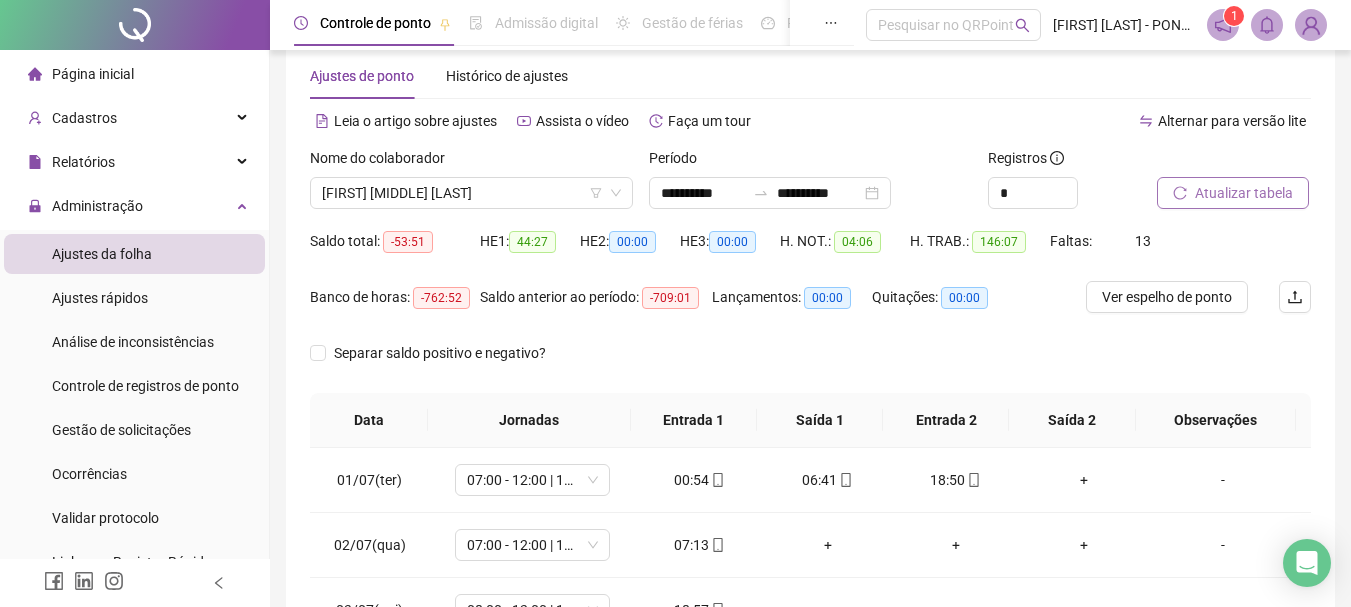 scroll, scrollTop: 200, scrollLeft: 0, axis: vertical 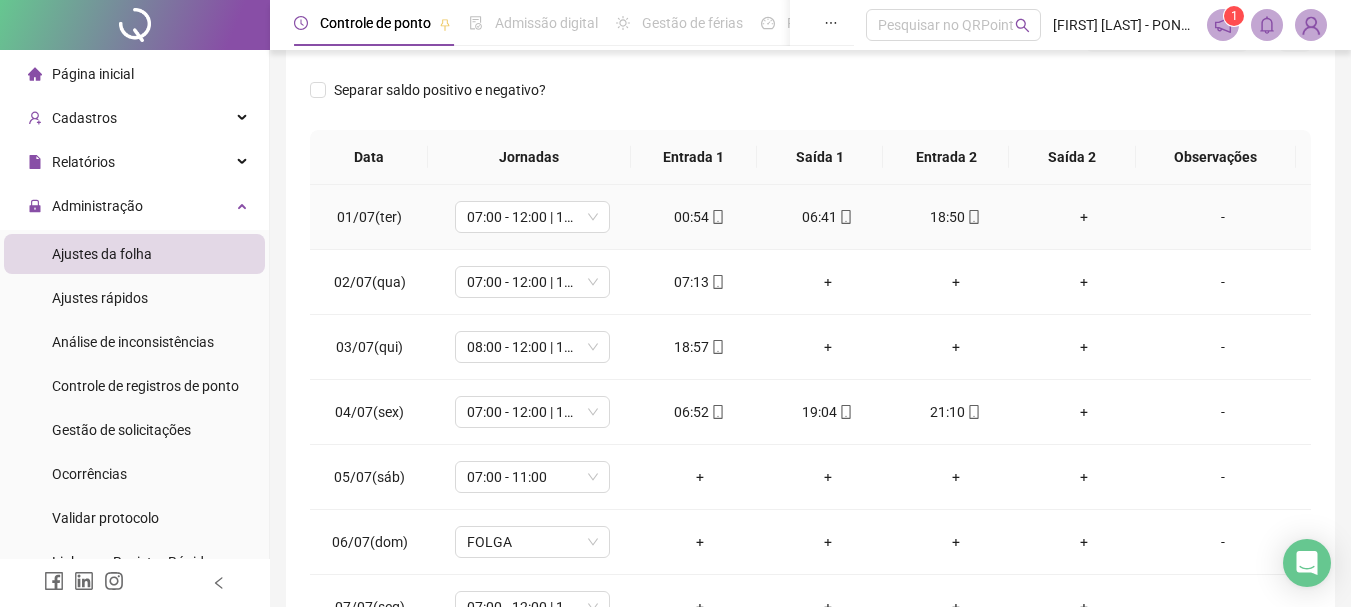 click on "+" at bounding box center (1084, 217) 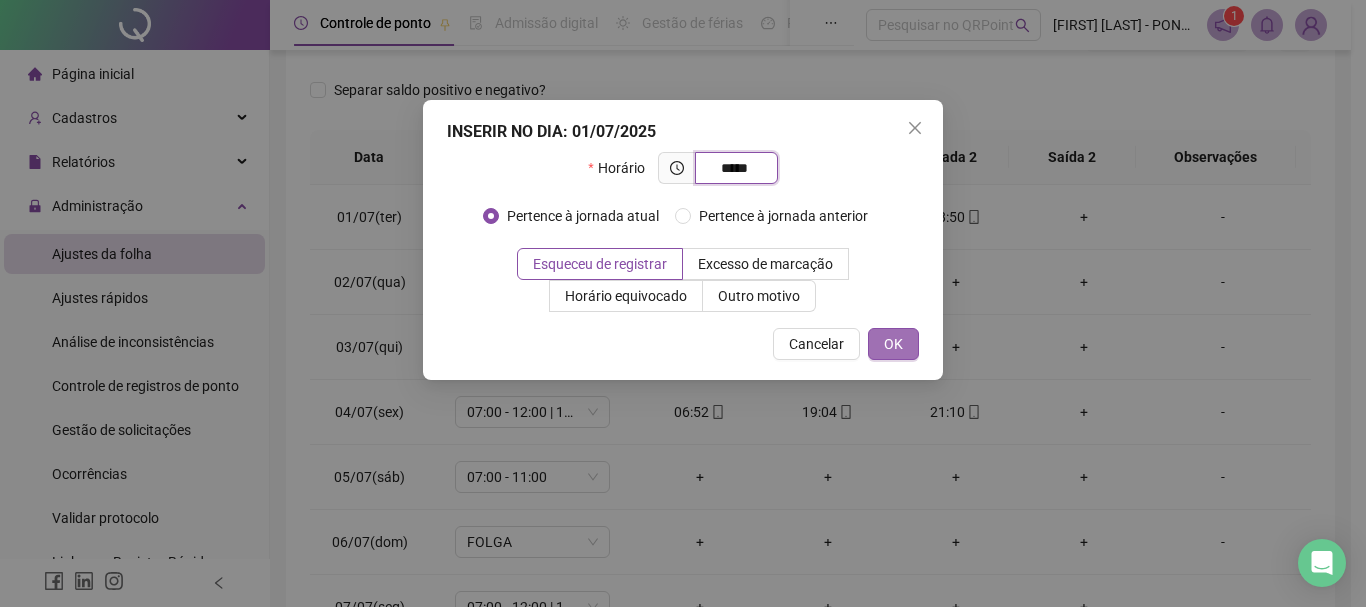 type on "*****" 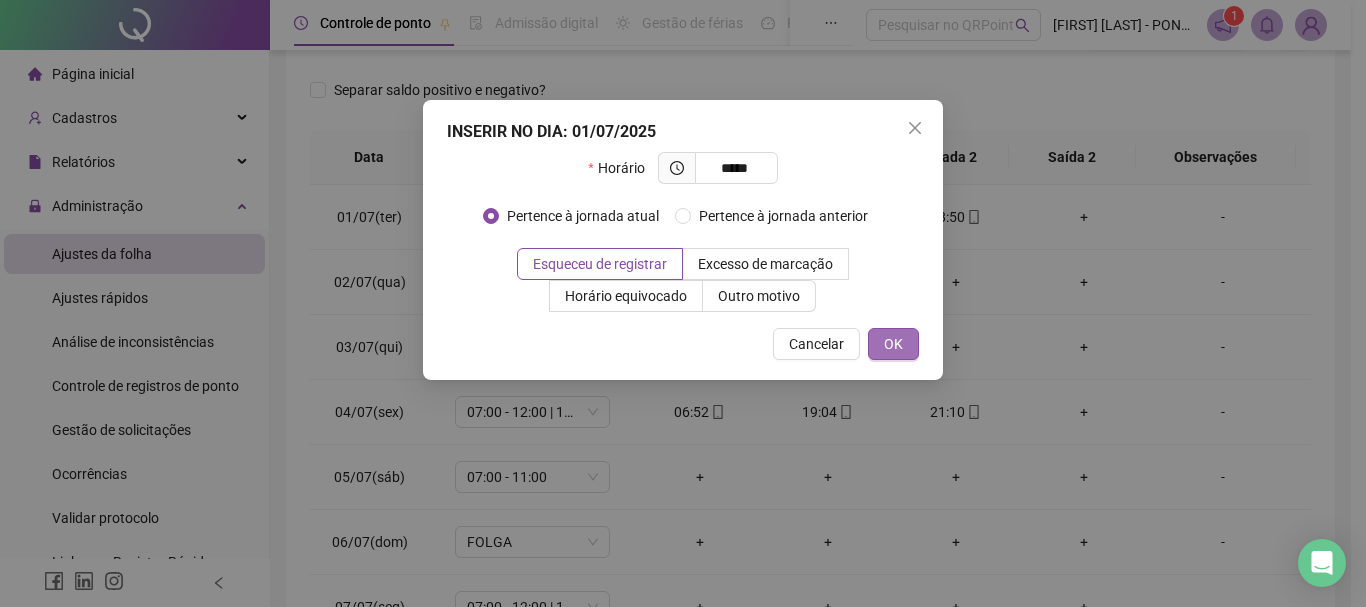 click on "OK" at bounding box center [893, 344] 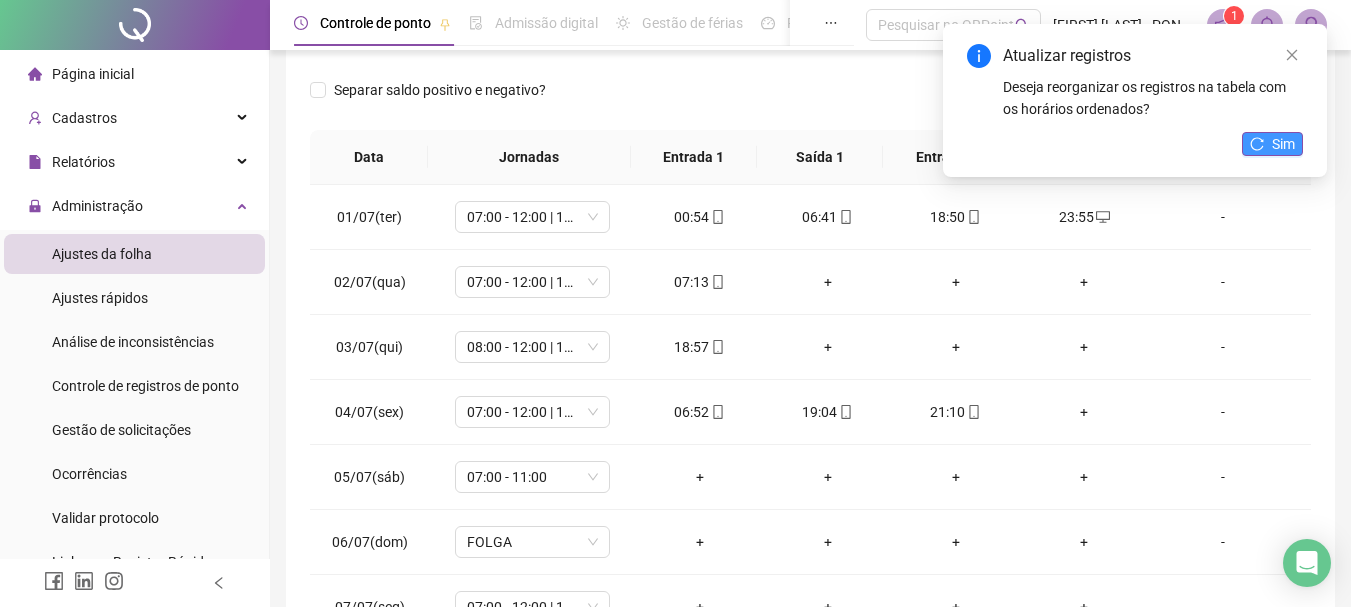 click on "Sim" at bounding box center [1283, 144] 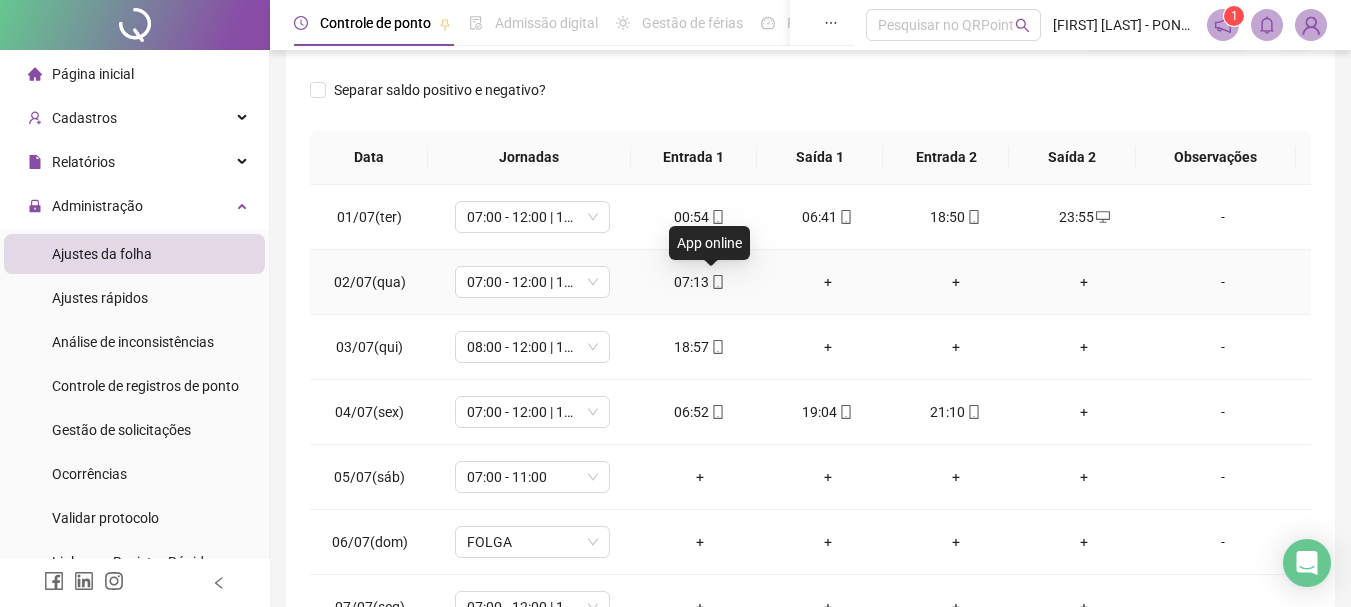 click 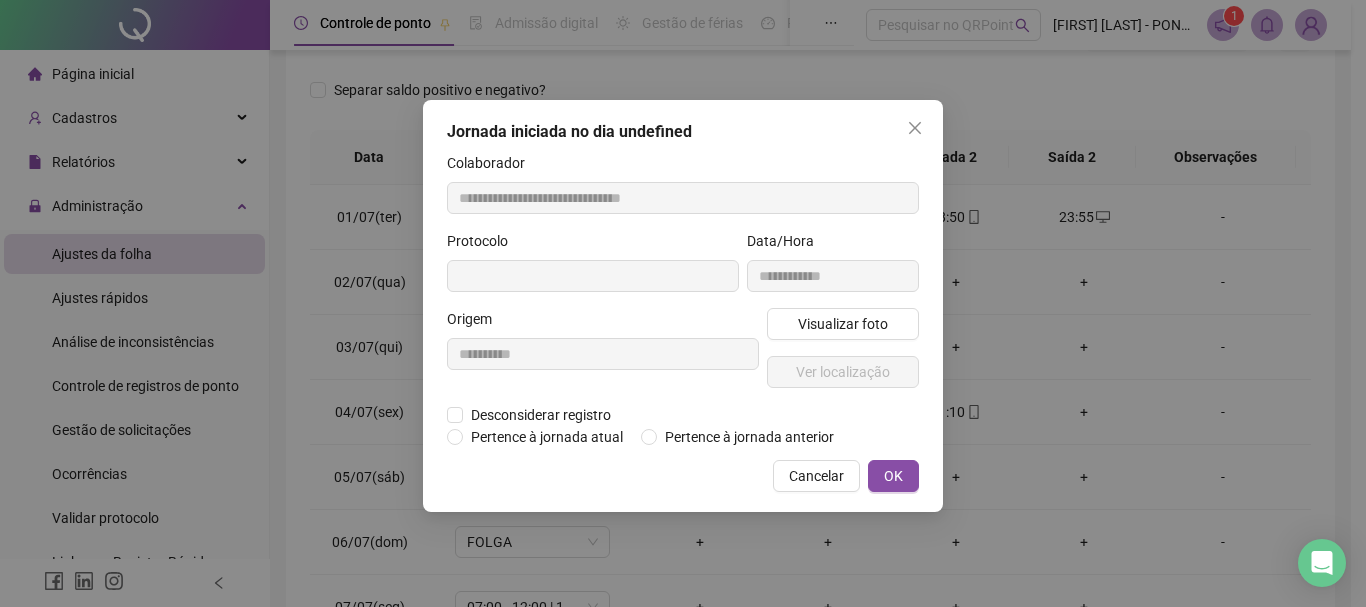 type on "**********" 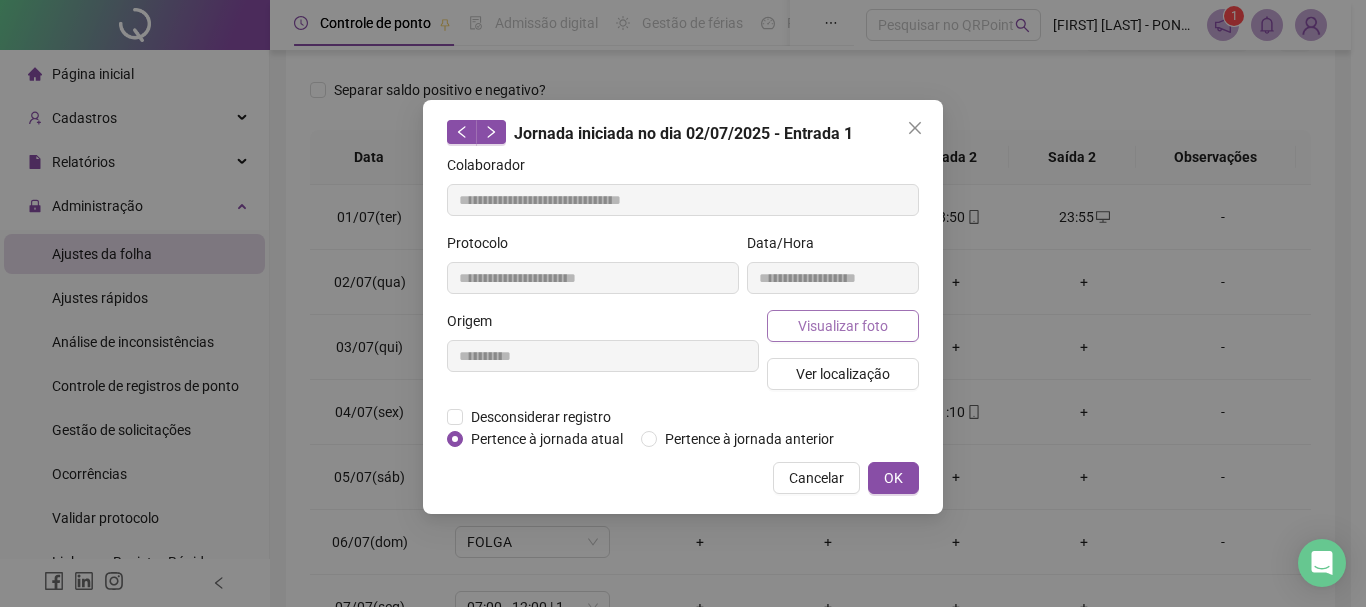click on "Visualizar foto" at bounding box center [843, 326] 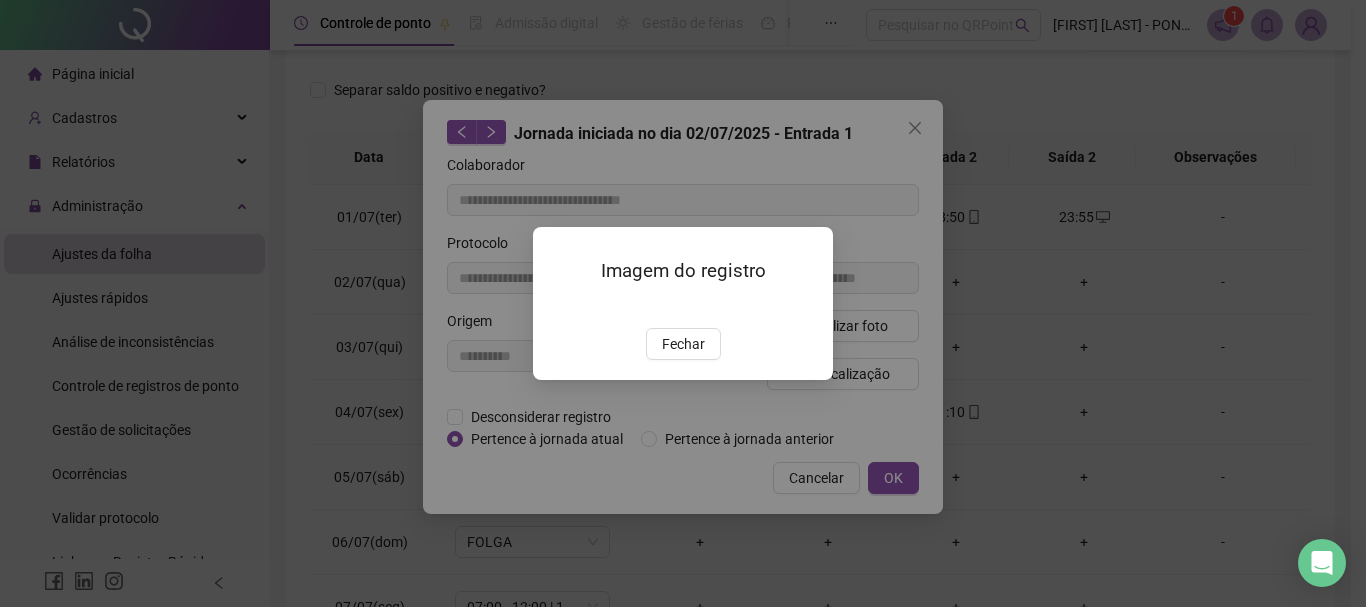 click on "Fechar" at bounding box center [683, 344] 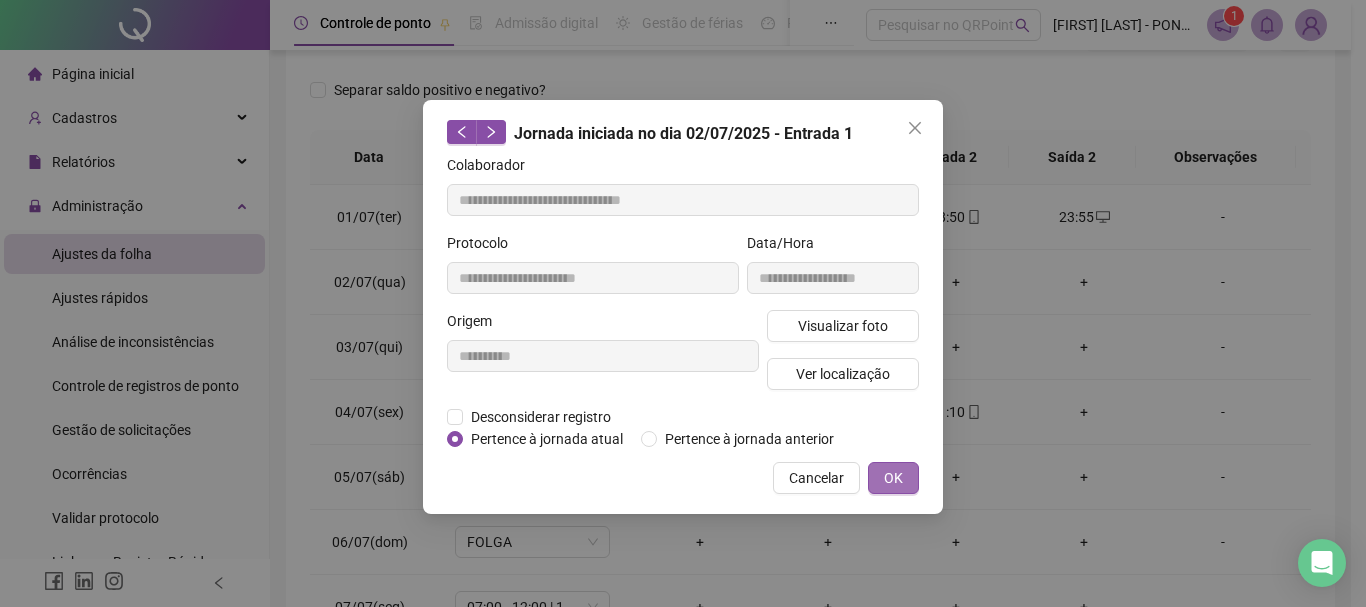 click on "OK" at bounding box center (893, 478) 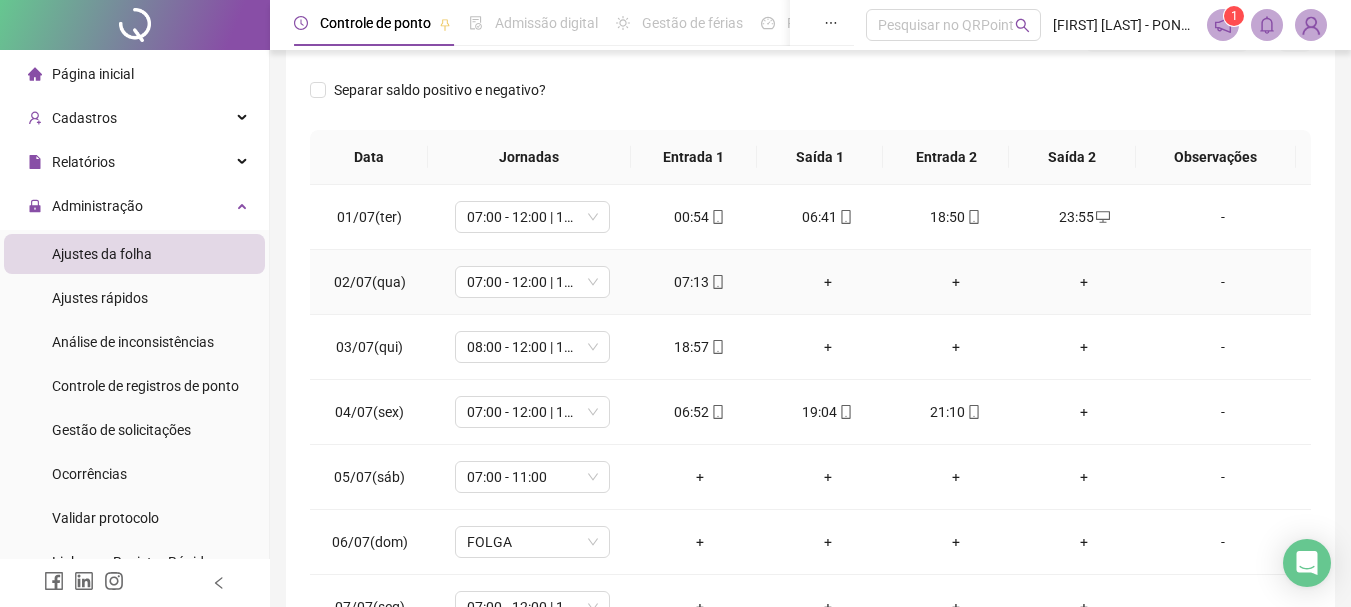 click on "+" at bounding box center (828, 282) 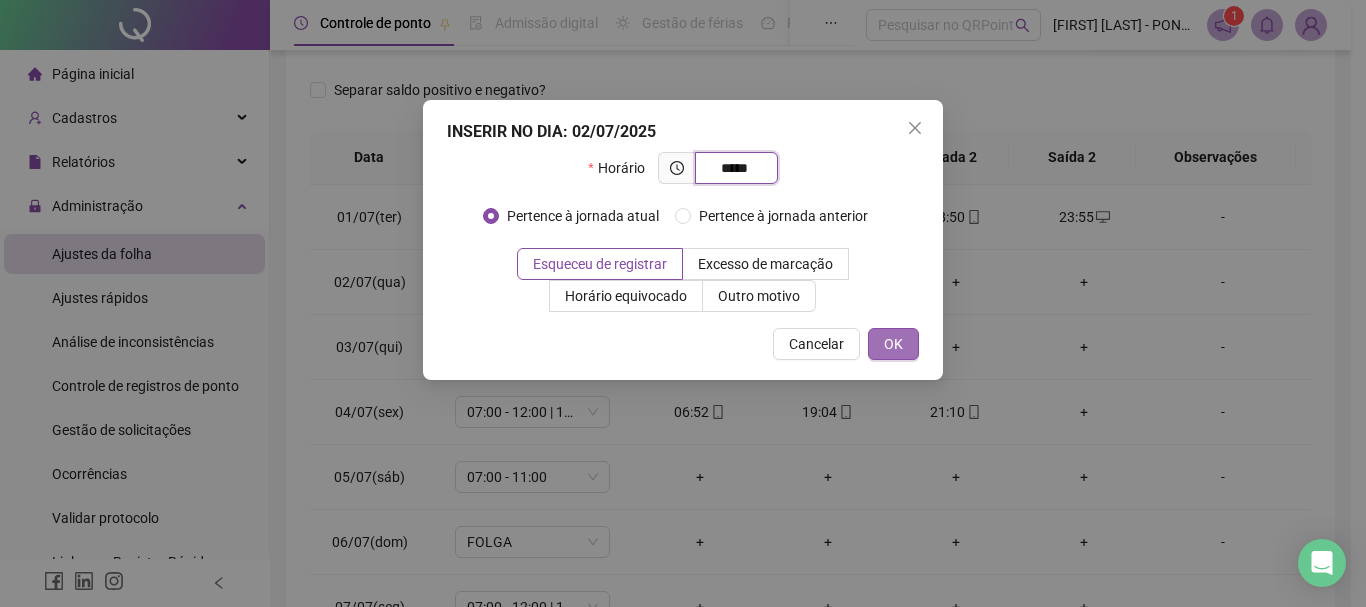 type on "*****" 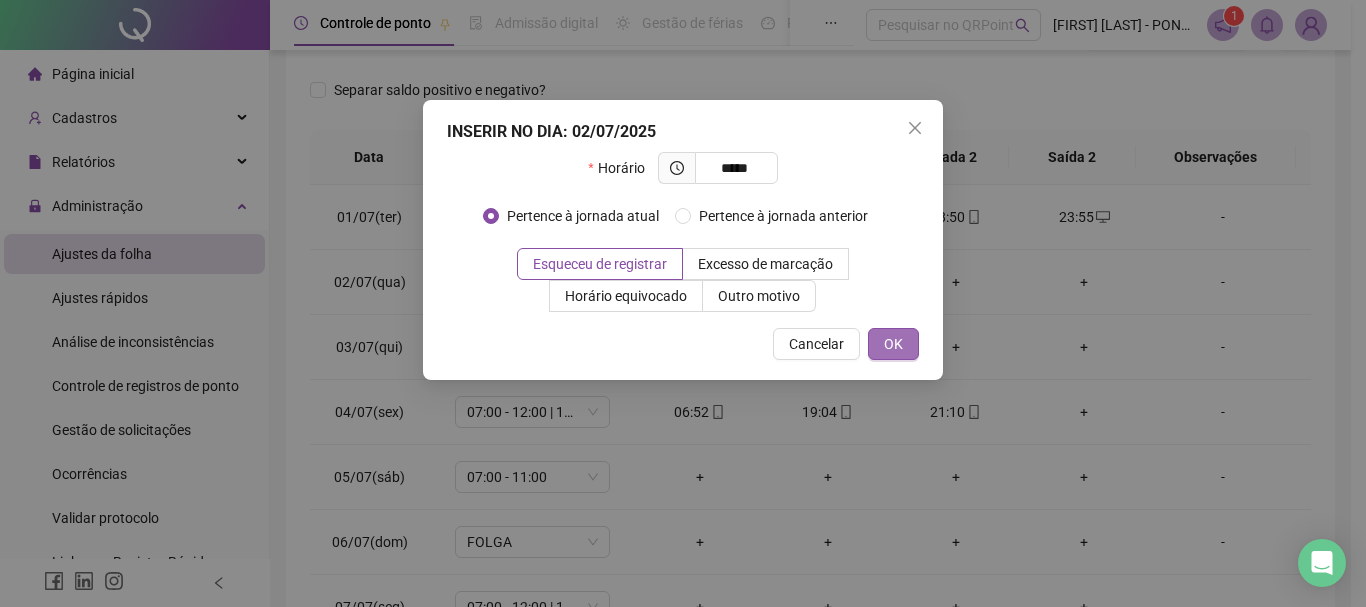 click on "OK" at bounding box center [893, 344] 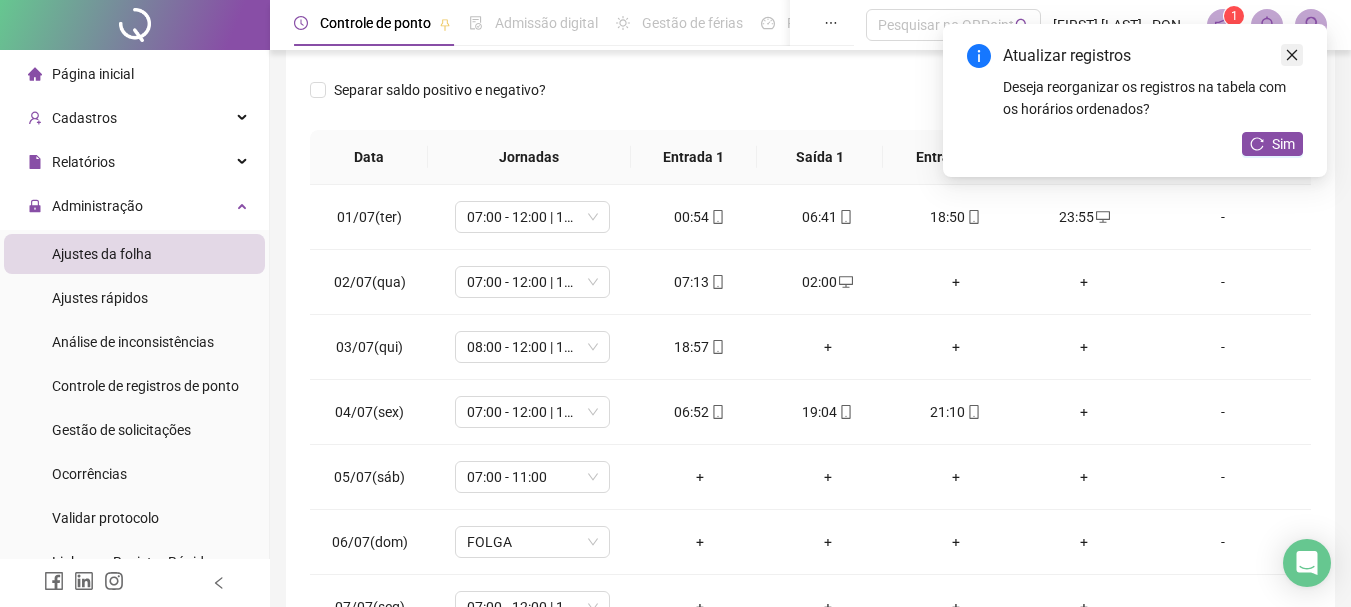 click at bounding box center (1292, 55) 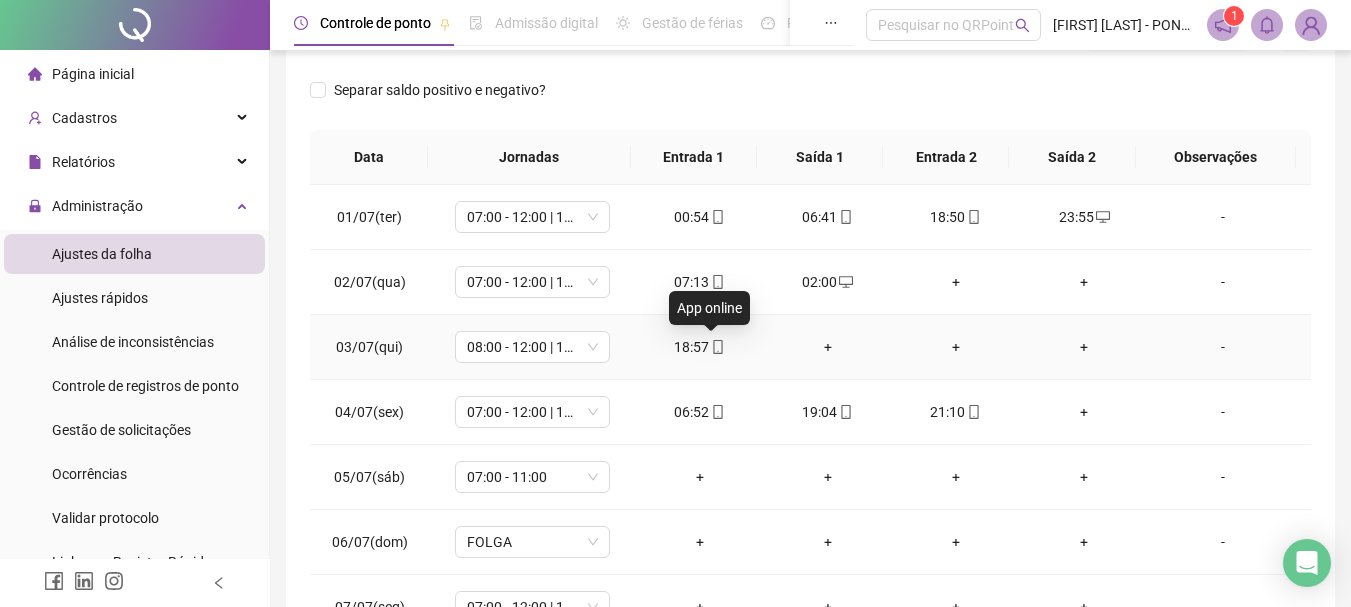 click 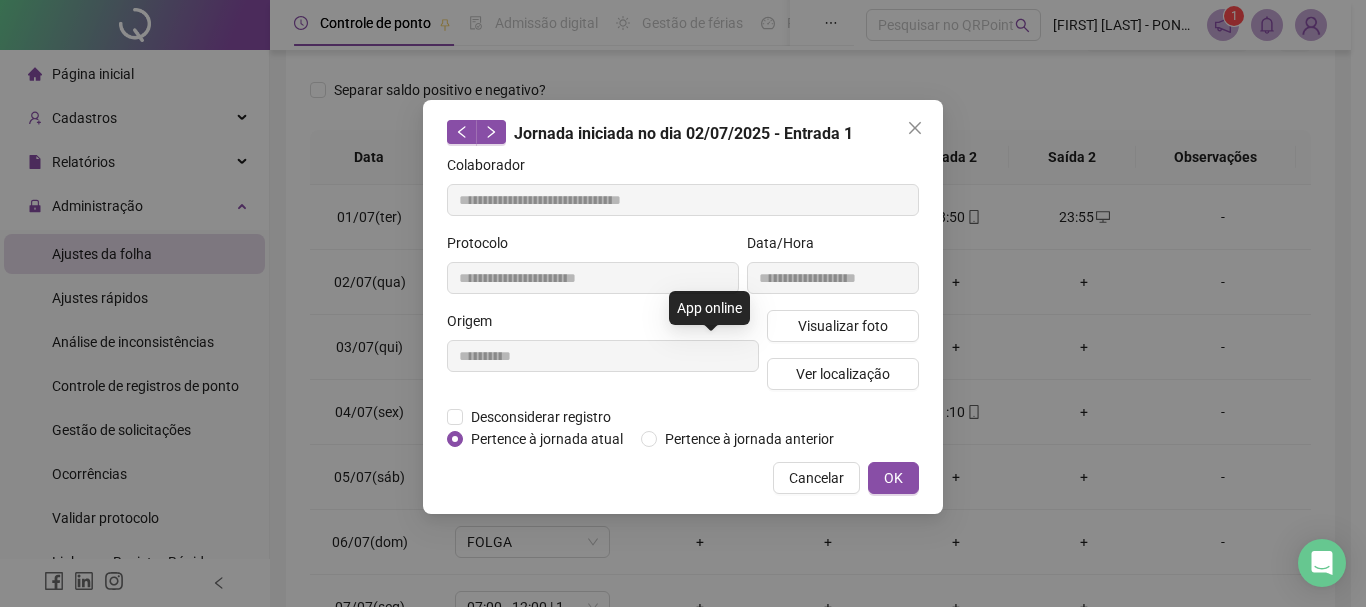 type on "**********" 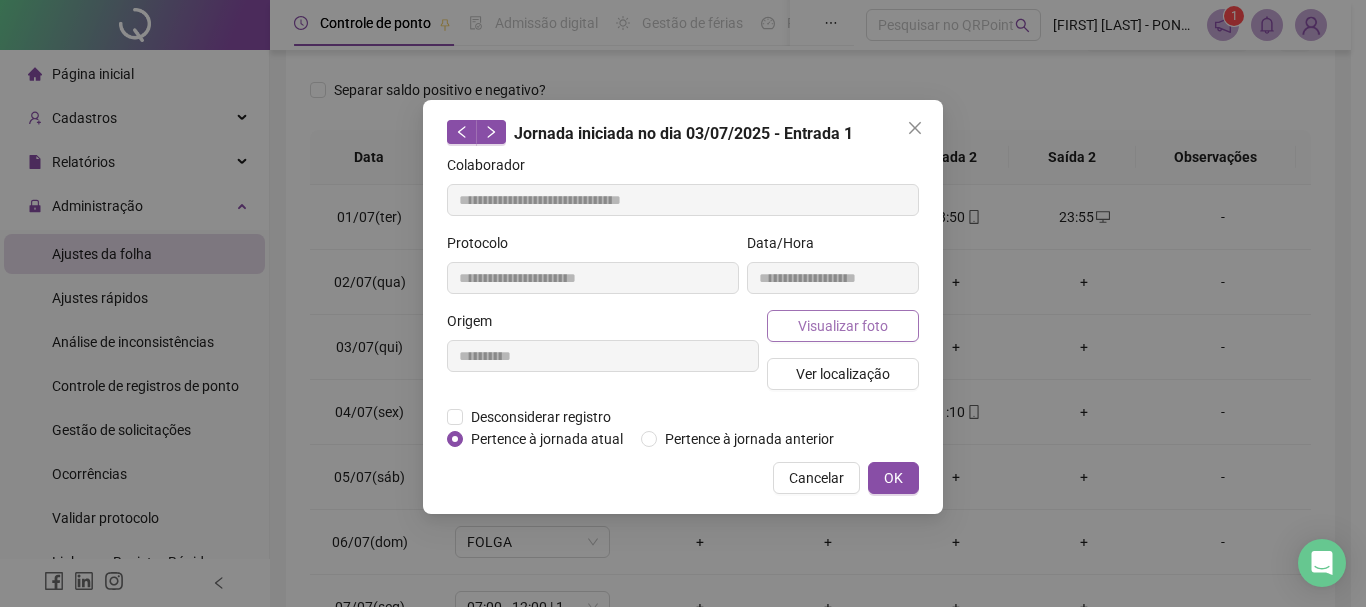click on "Visualizar foto" at bounding box center [843, 326] 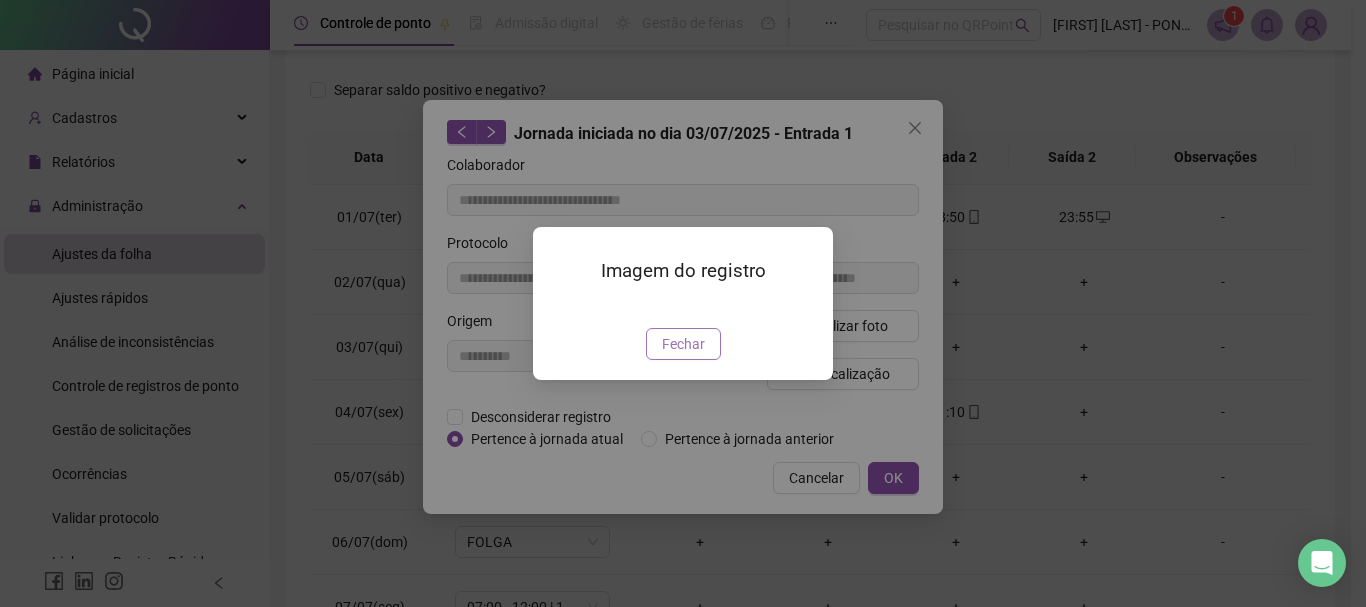 click on "Fechar" at bounding box center (683, 344) 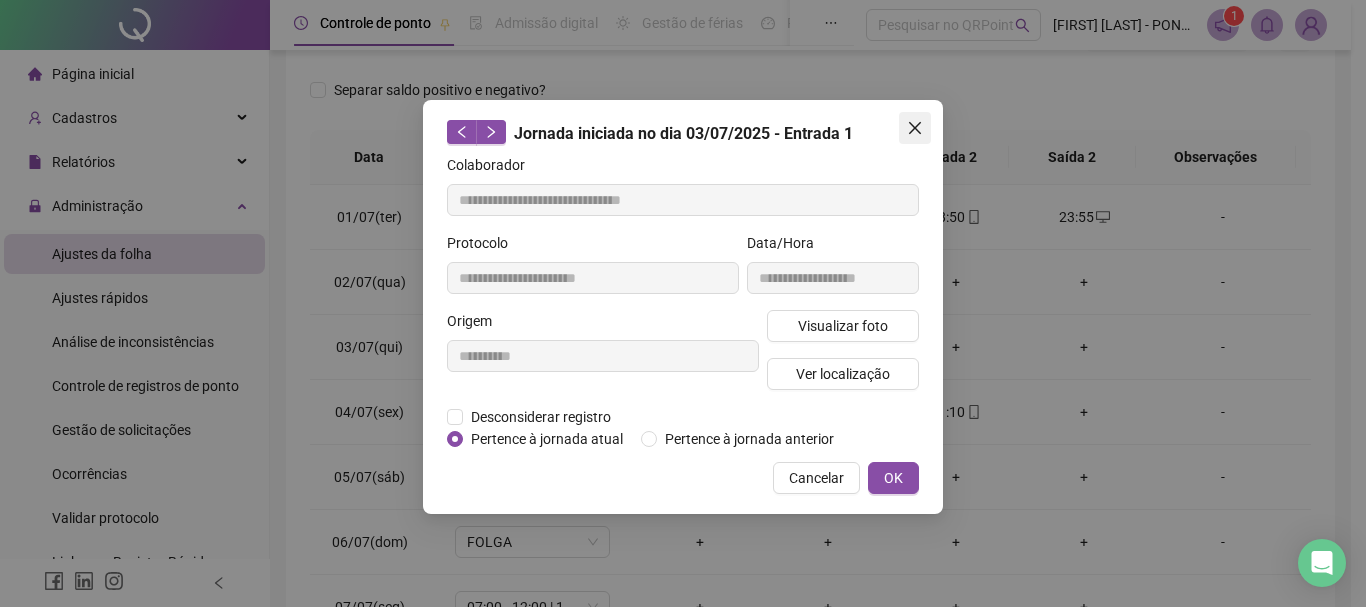 click 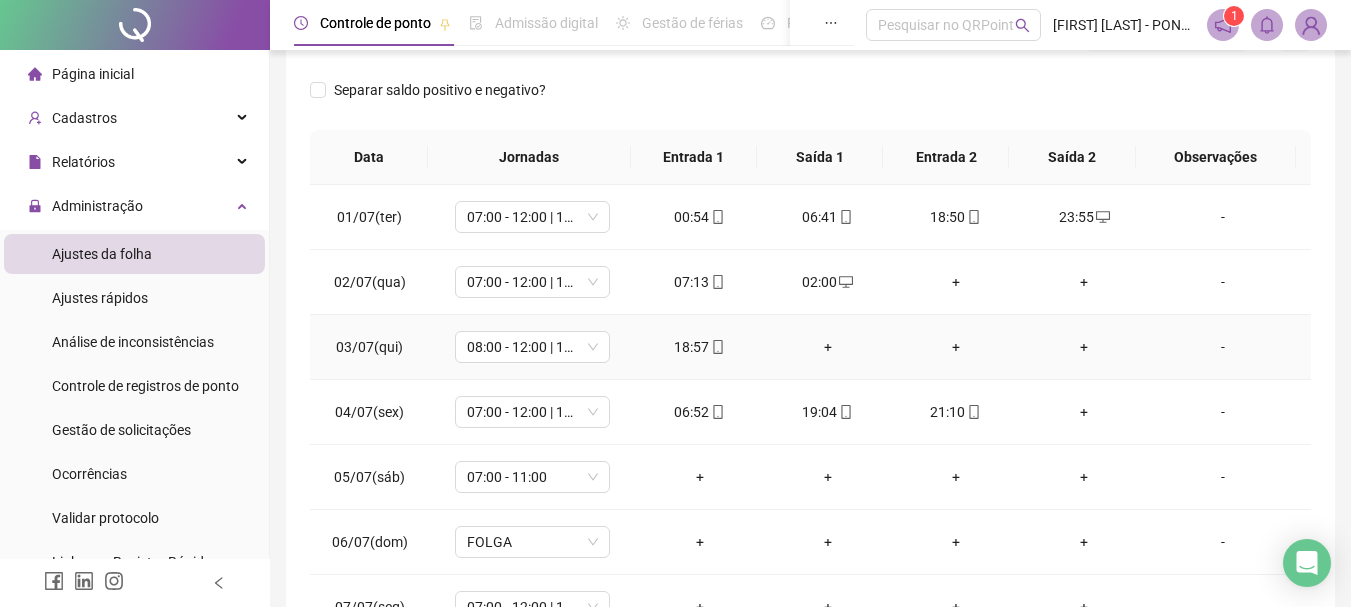 click on "+" at bounding box center (828, 347) 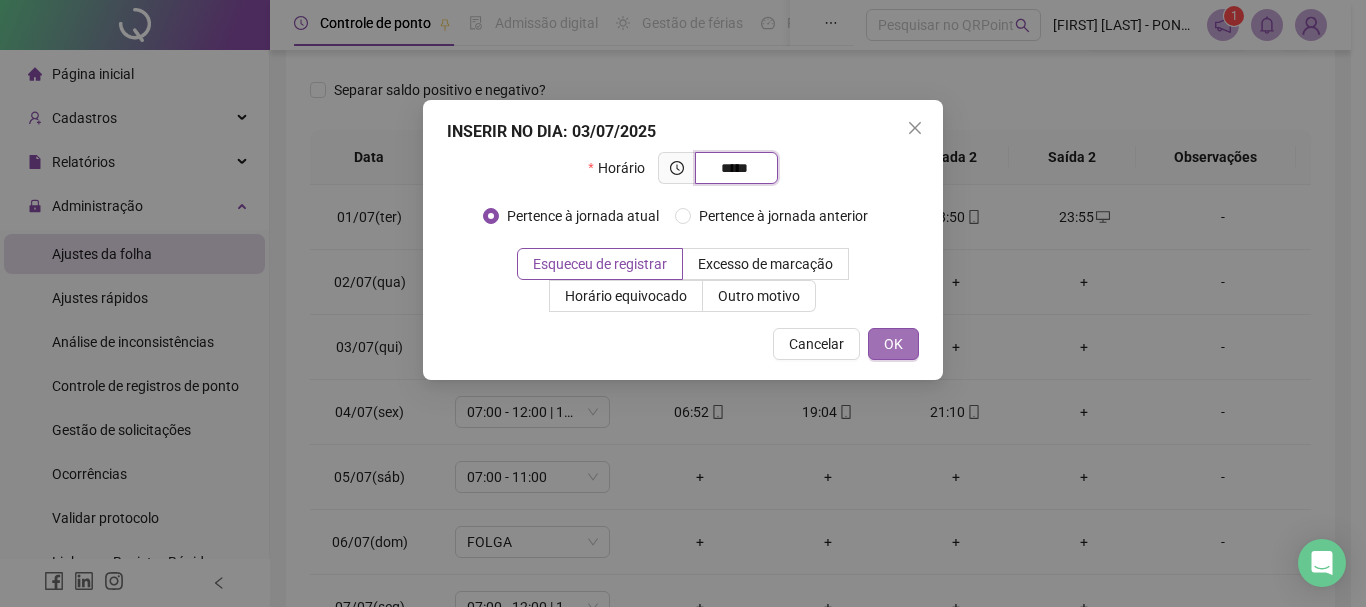 type on "*****" 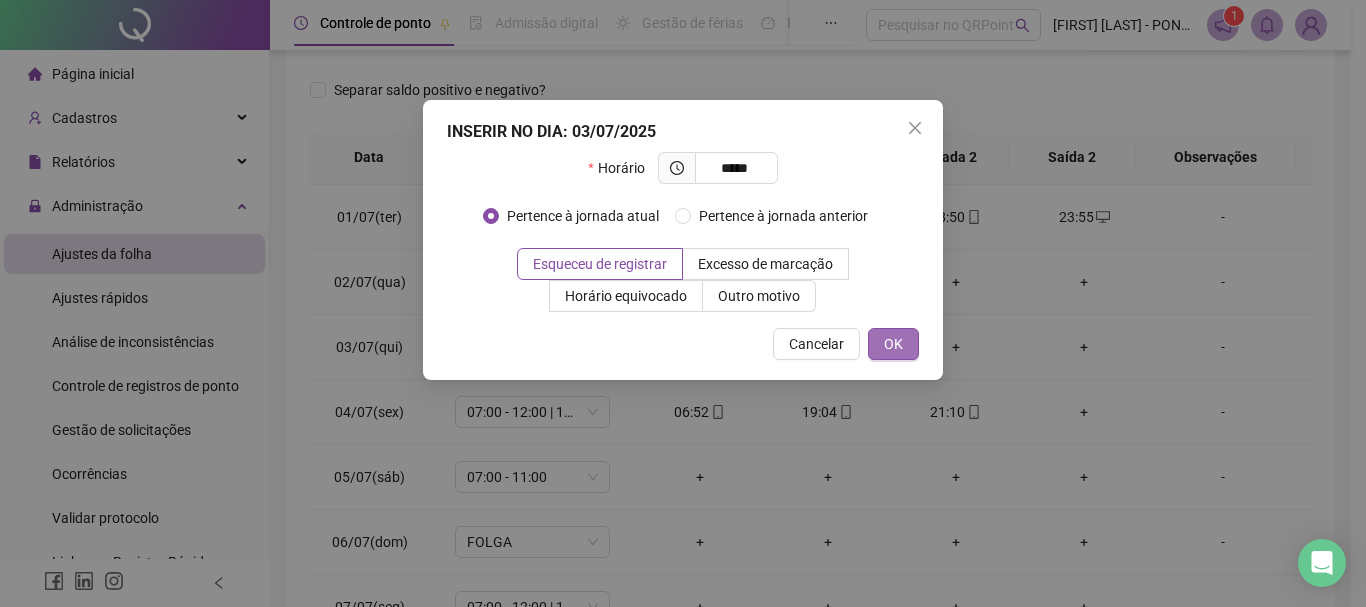 click on "OK" at bounding box center (893, 344) 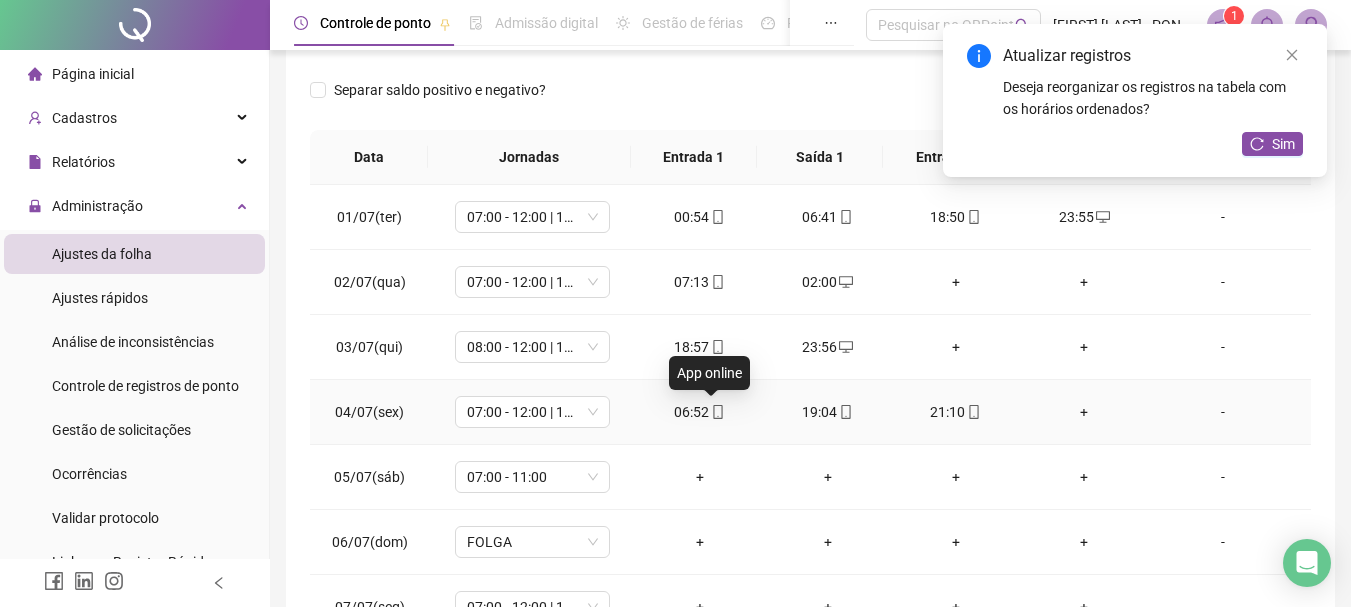 click 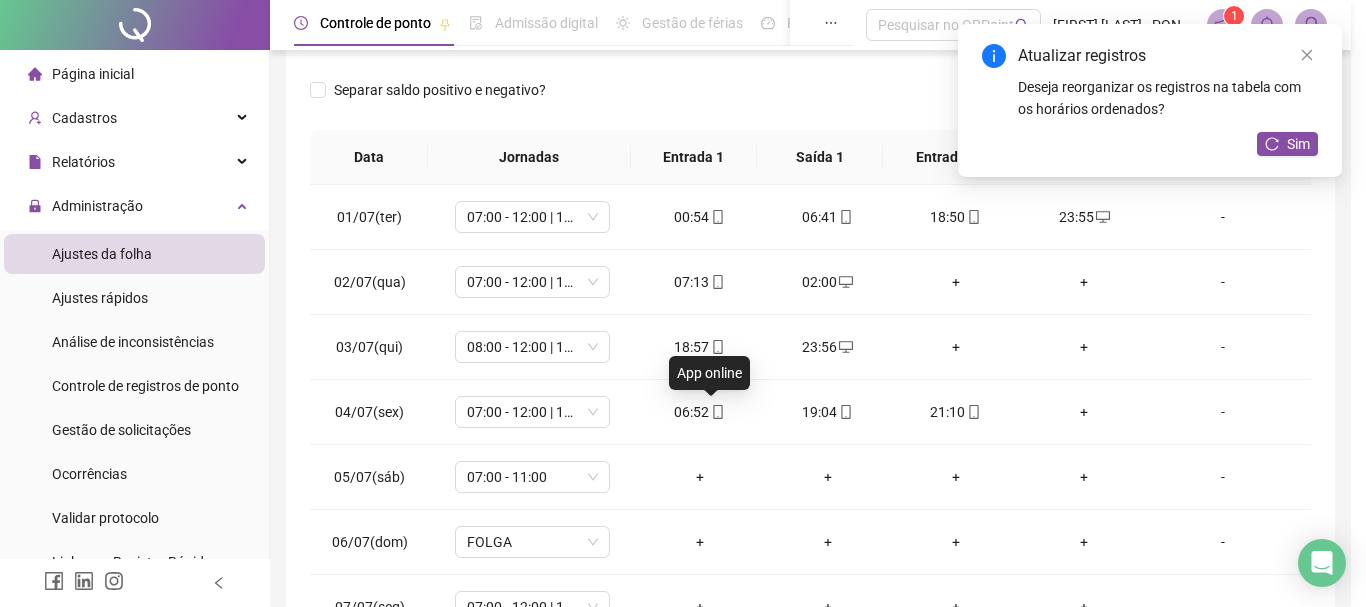 type on "**********" 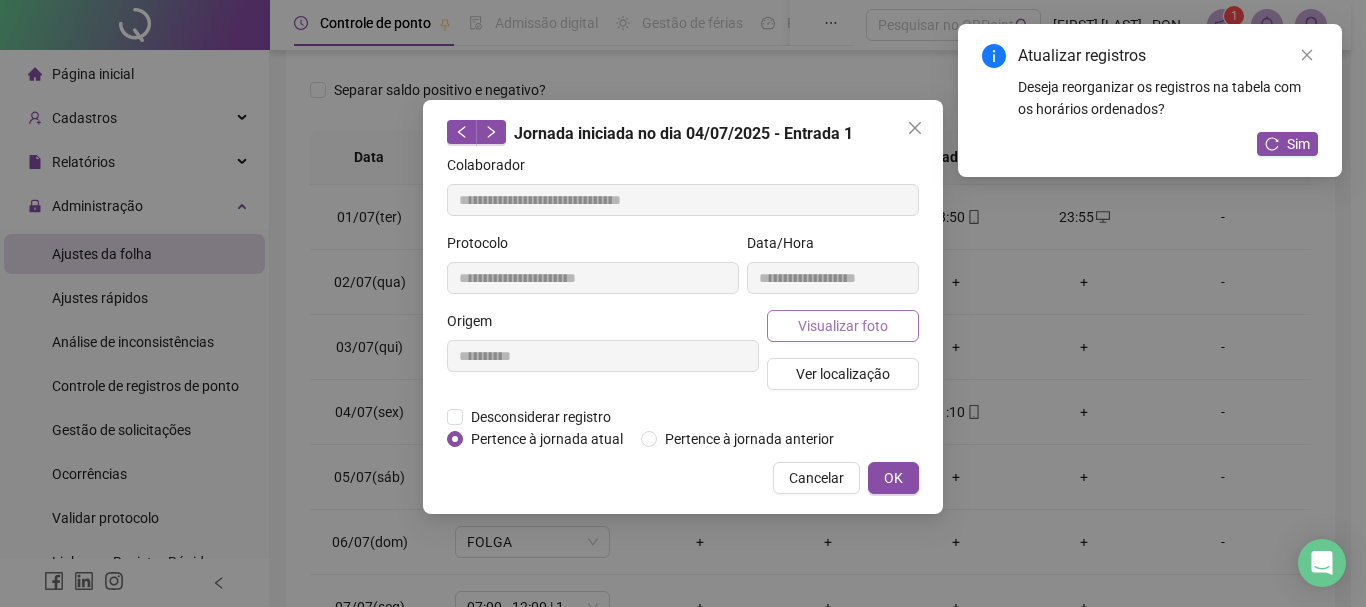 click on "Visualizar foto" at bounding box center (843, 326) 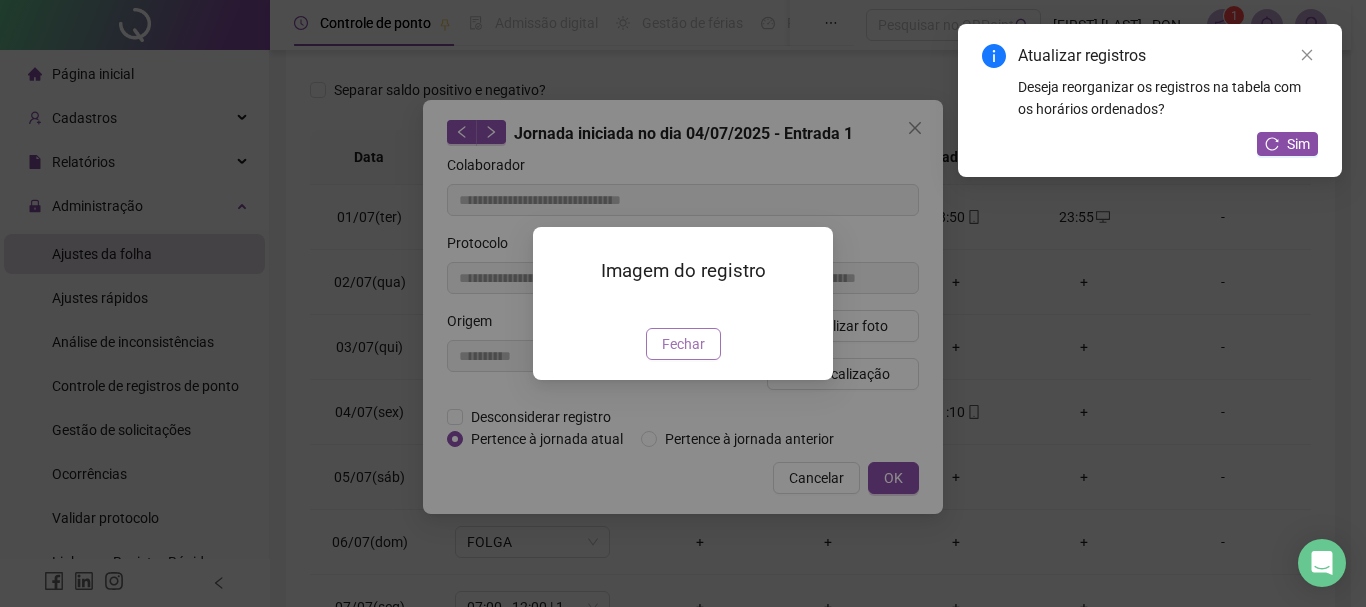 click on "Fechar" at bounding box center (683, 344) 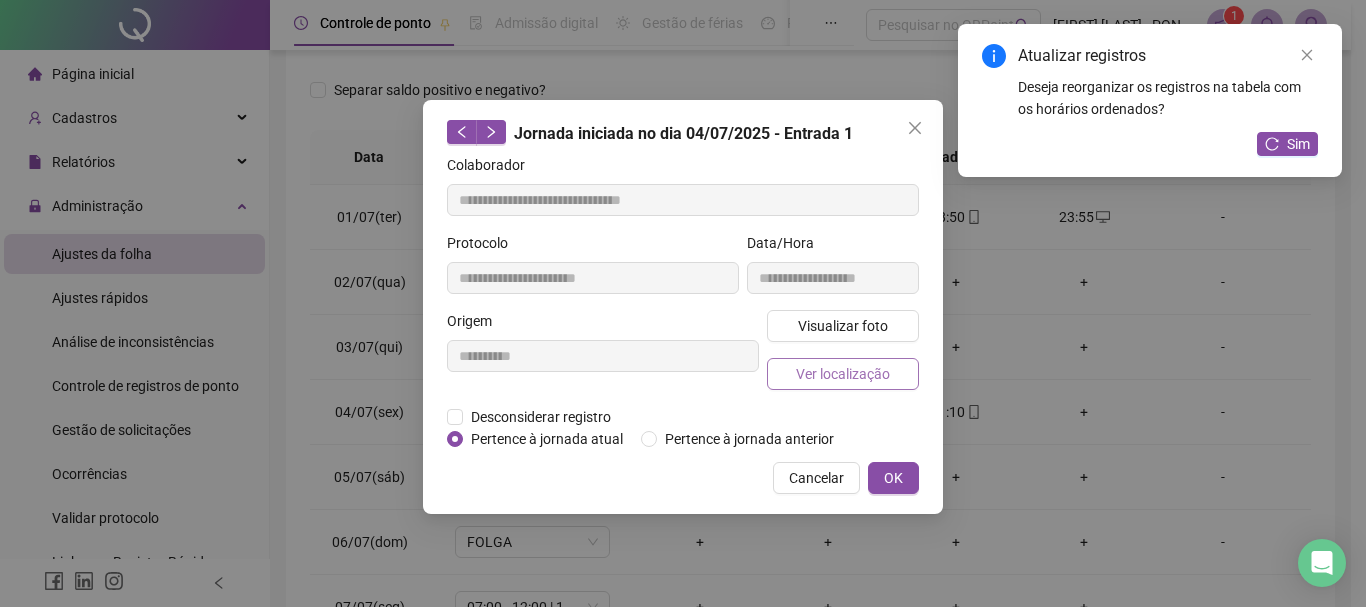click on "Ver localização" at bounding box center [843, 374] 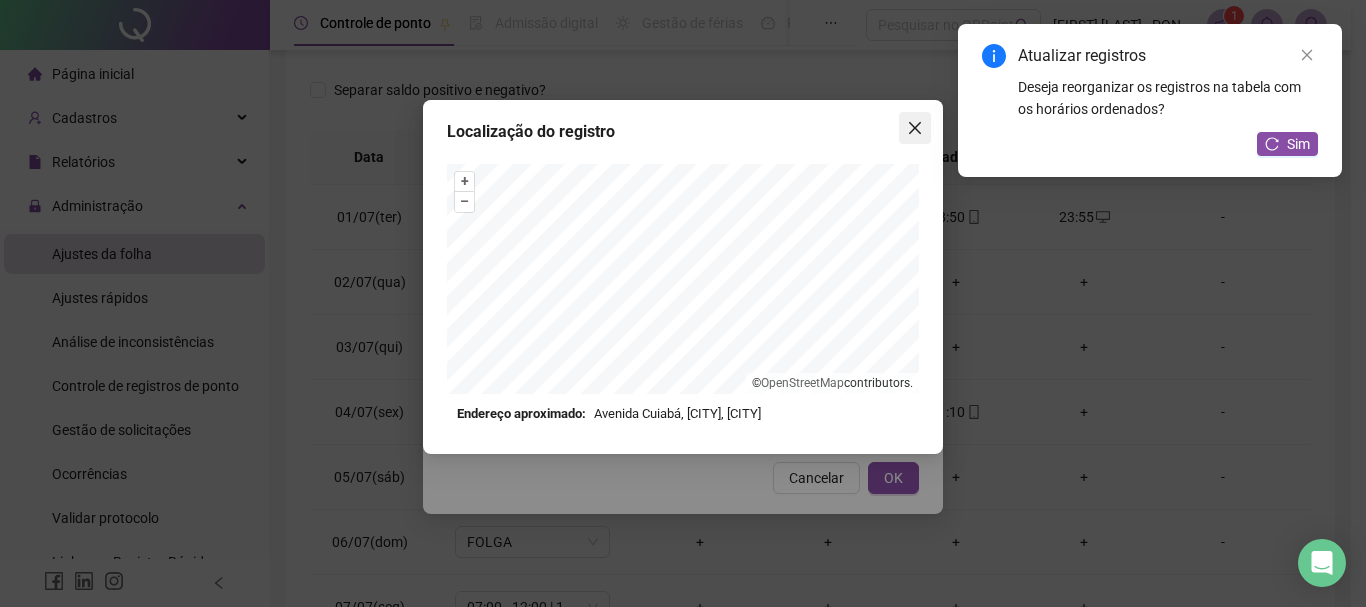 click 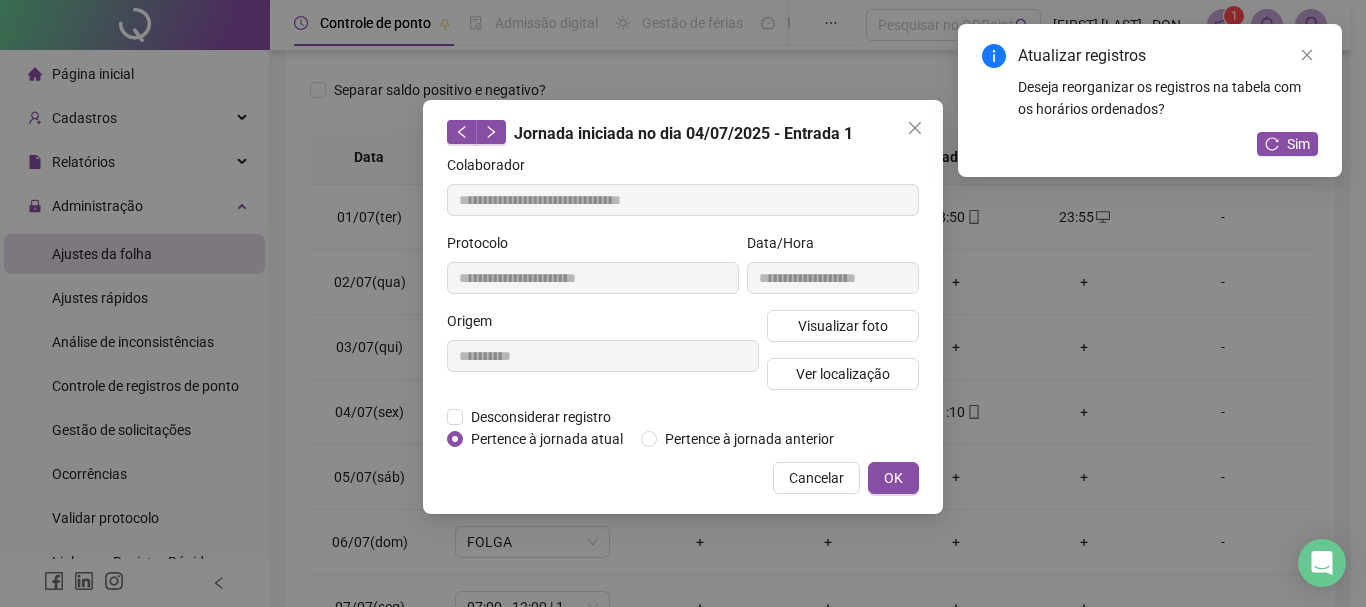 click on "Atualizar registros Deseja reorganizar os registros na tabela com os horários ordenados? Sim" at bounding box center (1150, 100) 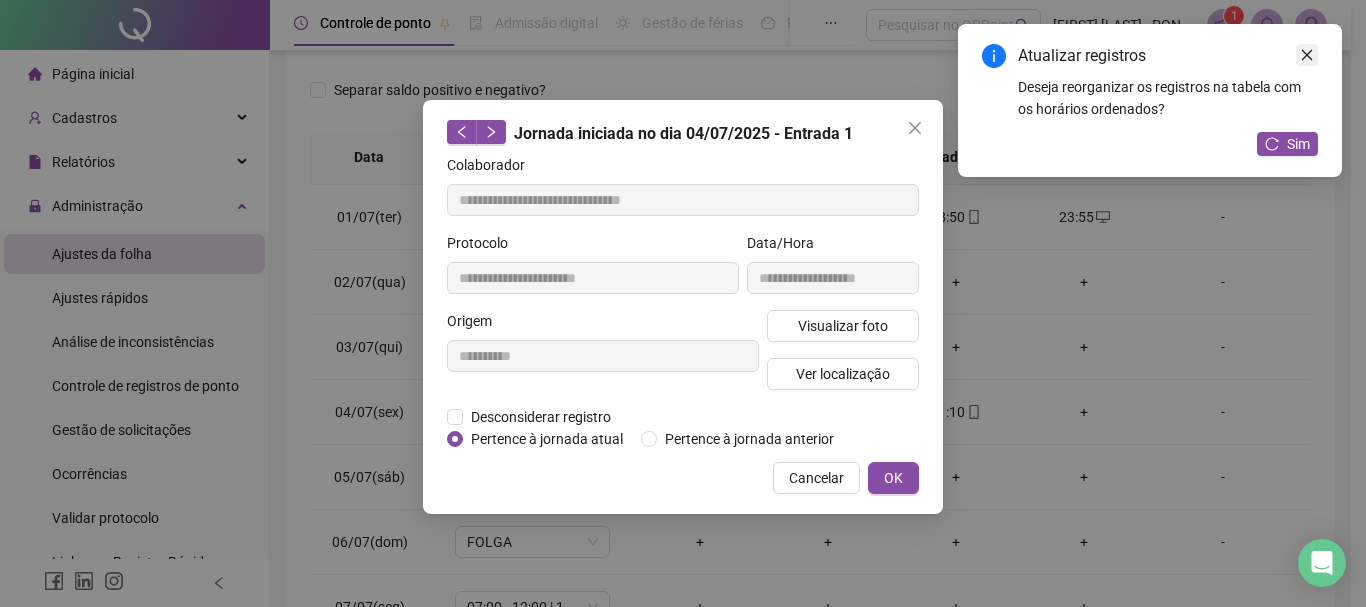 click 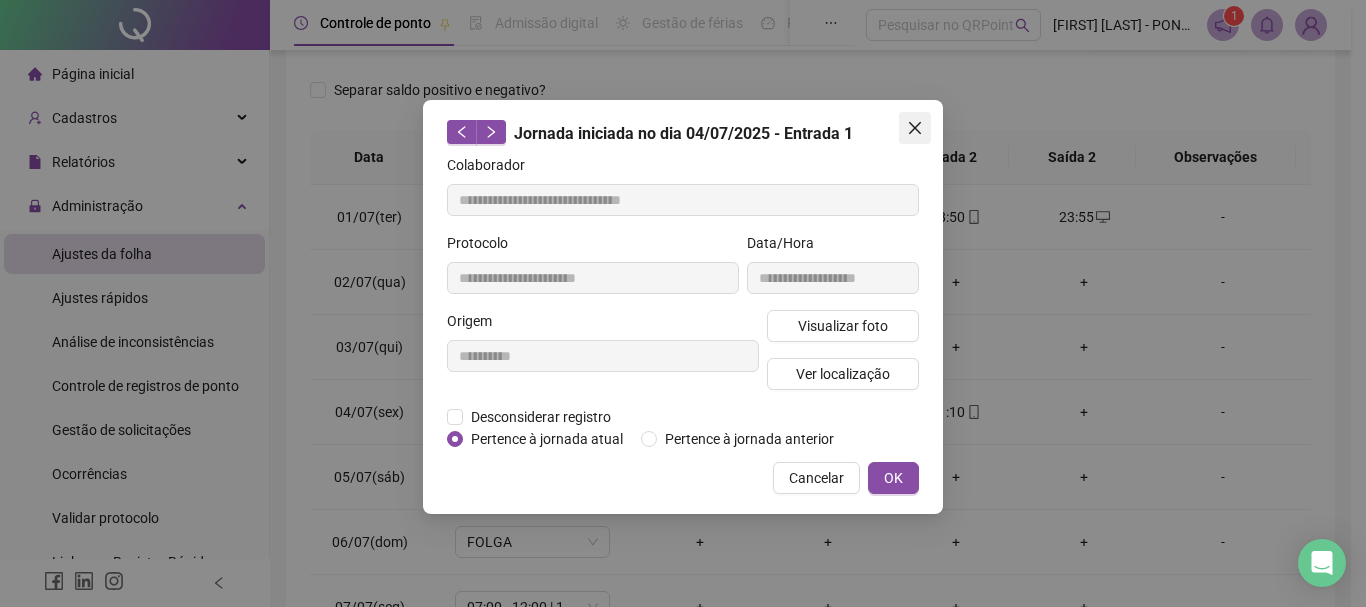 click 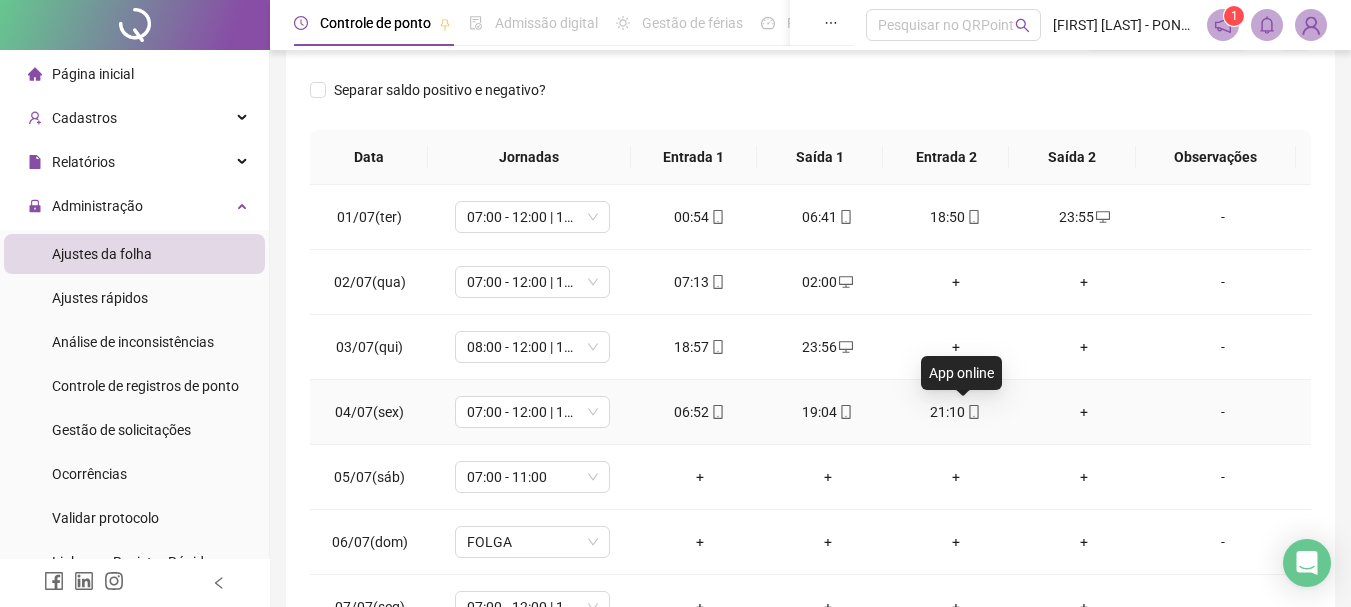 click 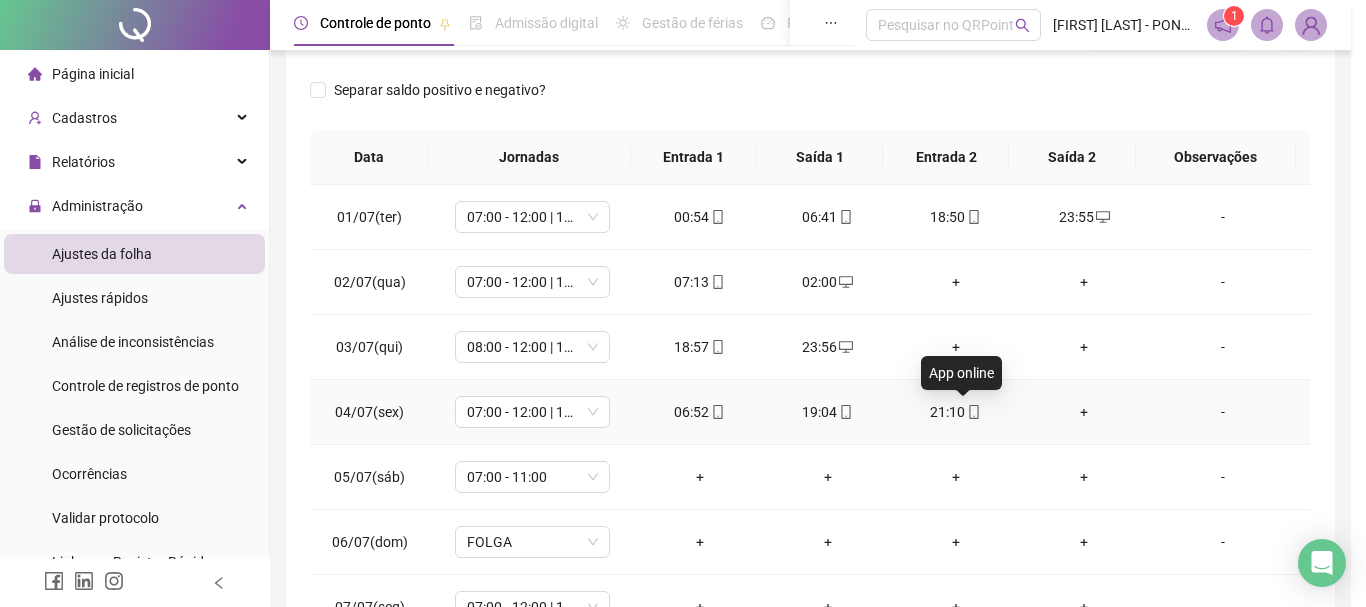 type on "**********" 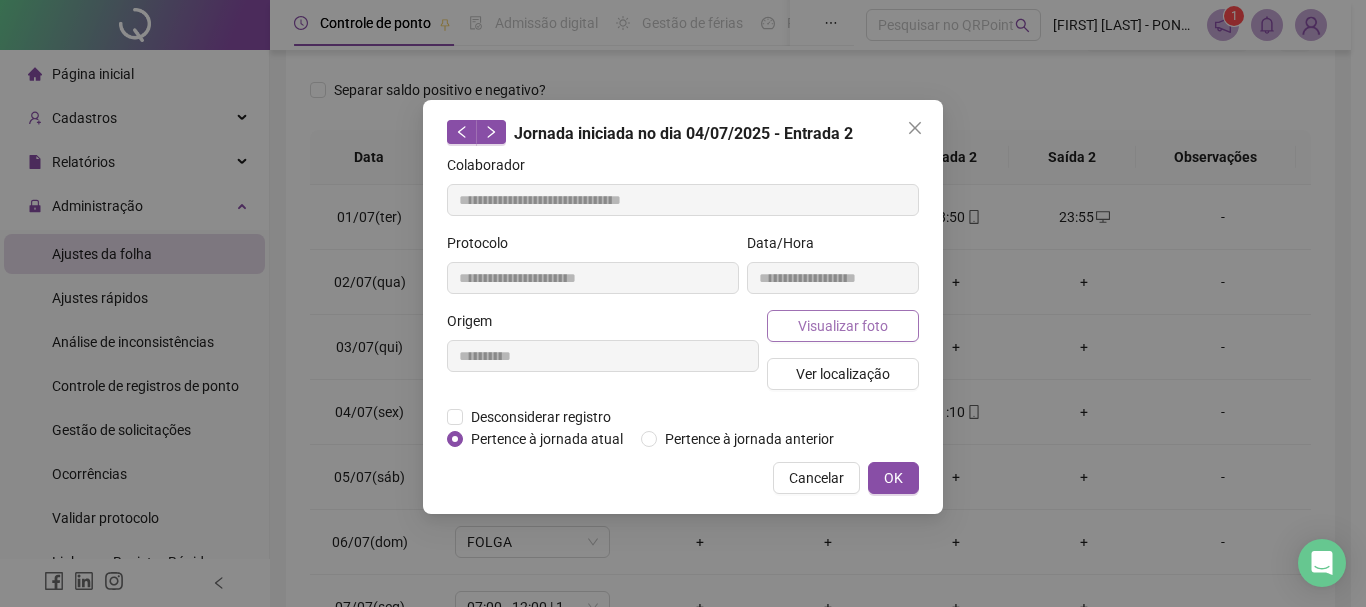 click on "Visualizar foto" at bounding box center [843, 326] 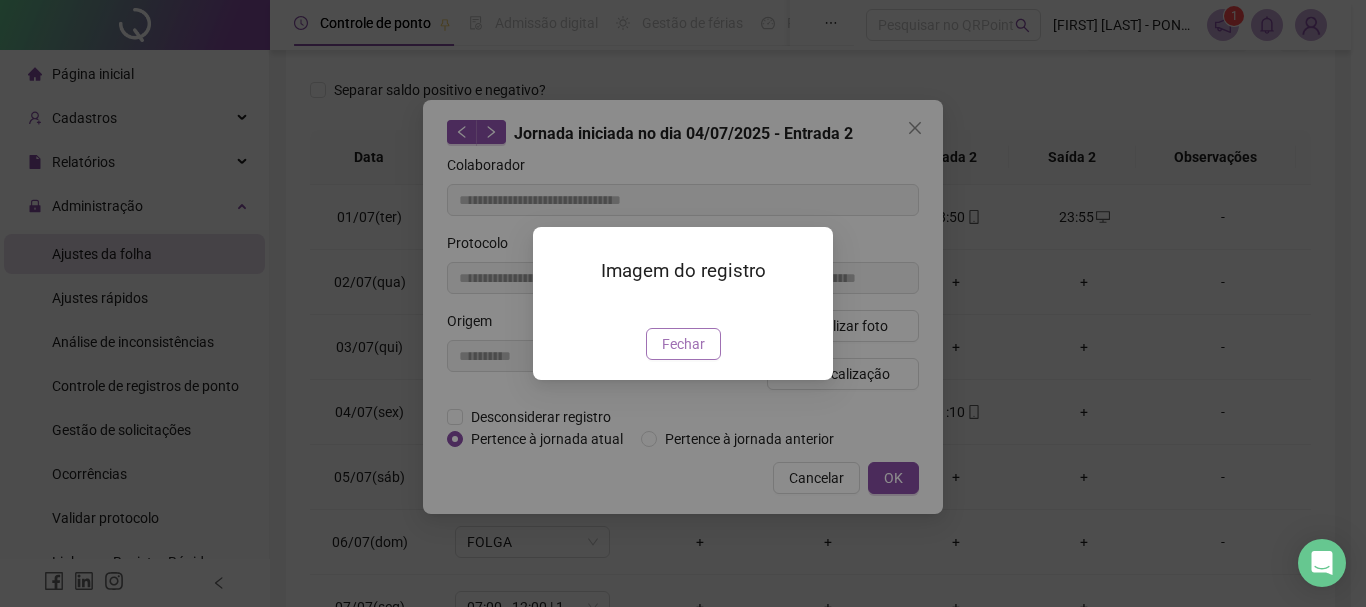 click on "Fechar" at bounding box center [683, 344] 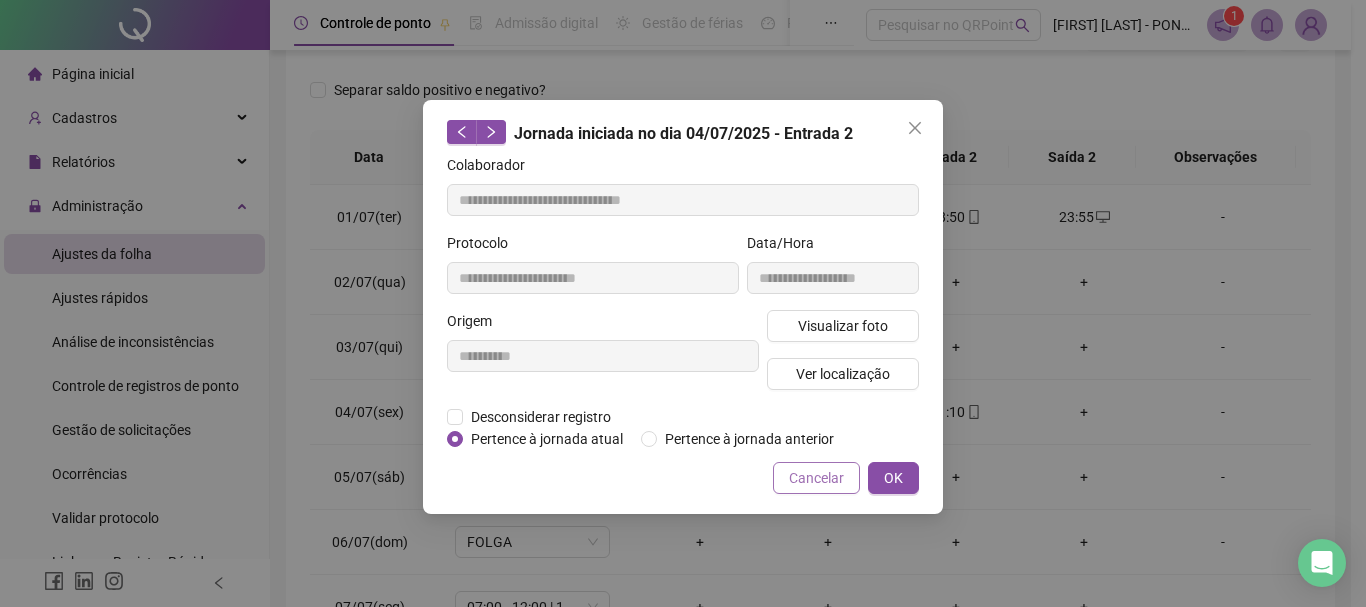 click on "Cancelar" at bounding box center (816, 478) 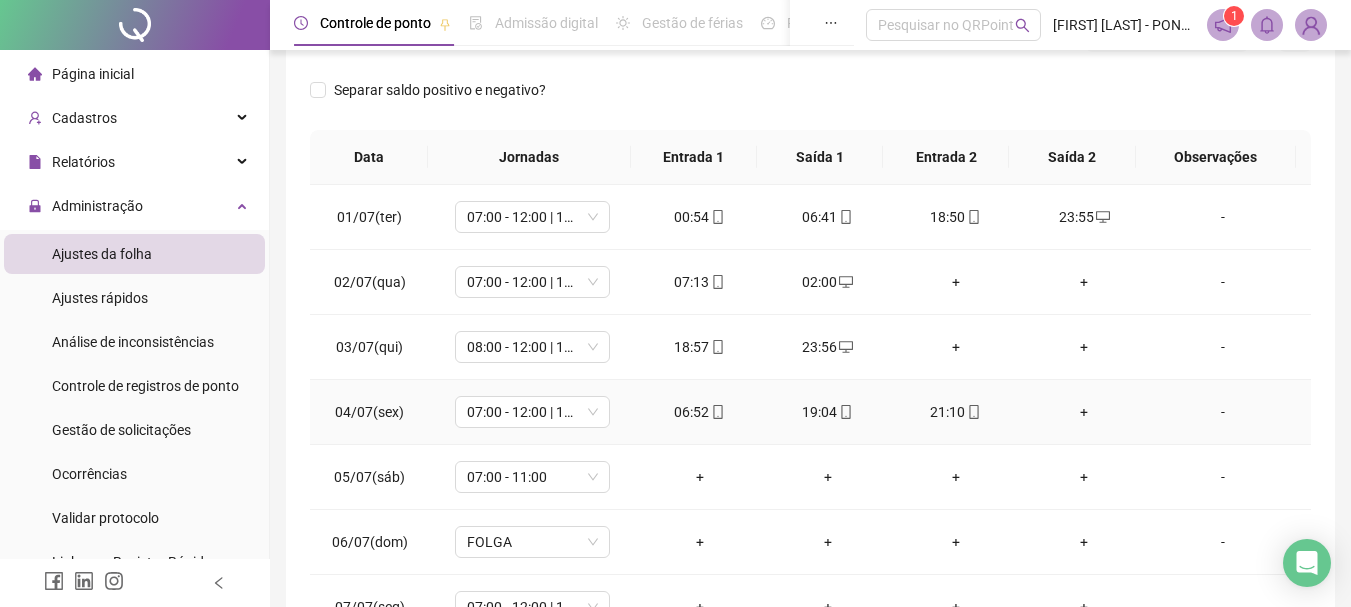 click on "+" at bounding box center [1084, 412] 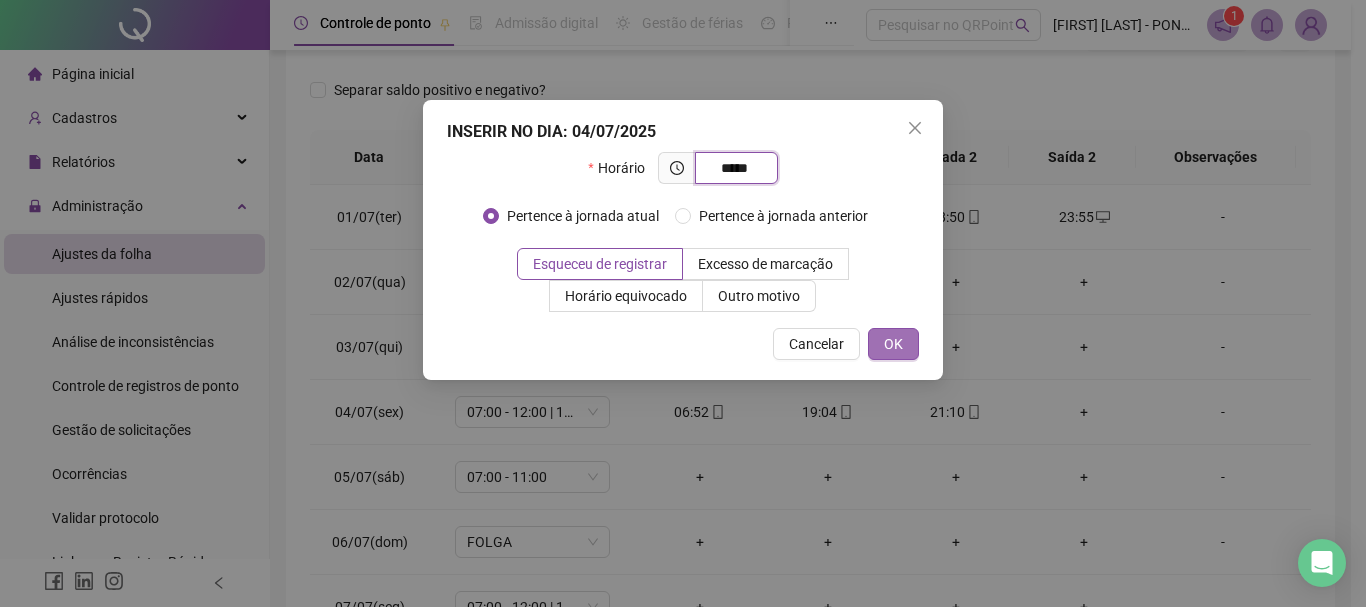type on "*****" 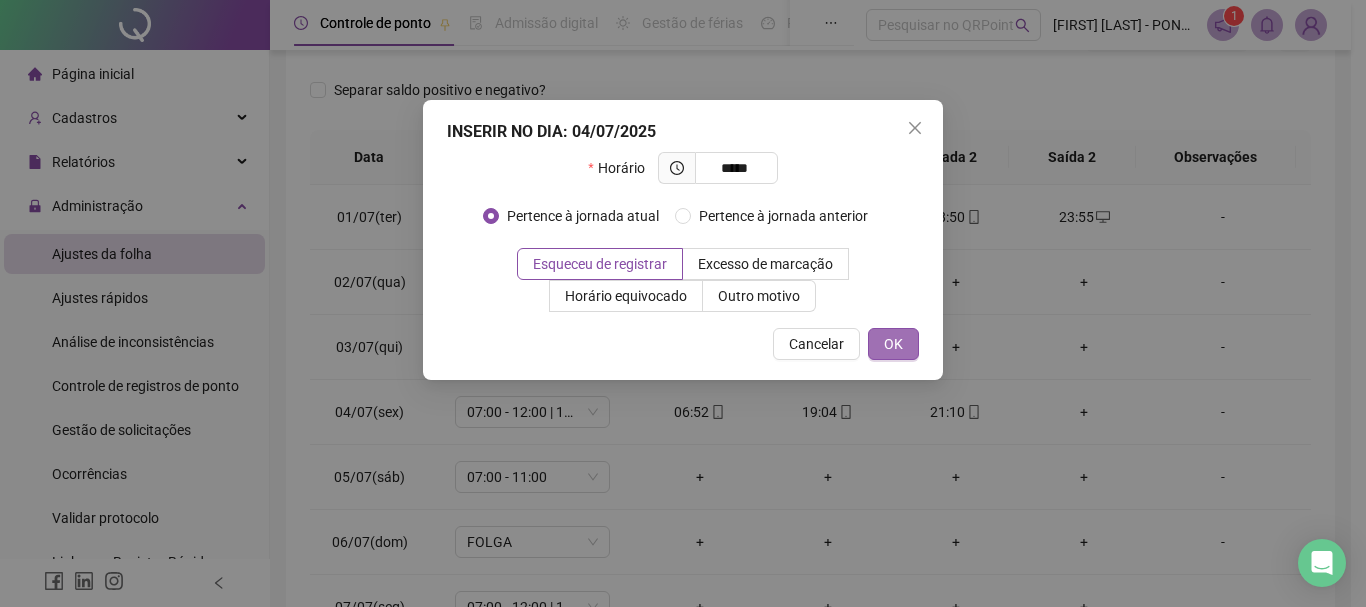 click on "OK" at bounding box center (893, 344) 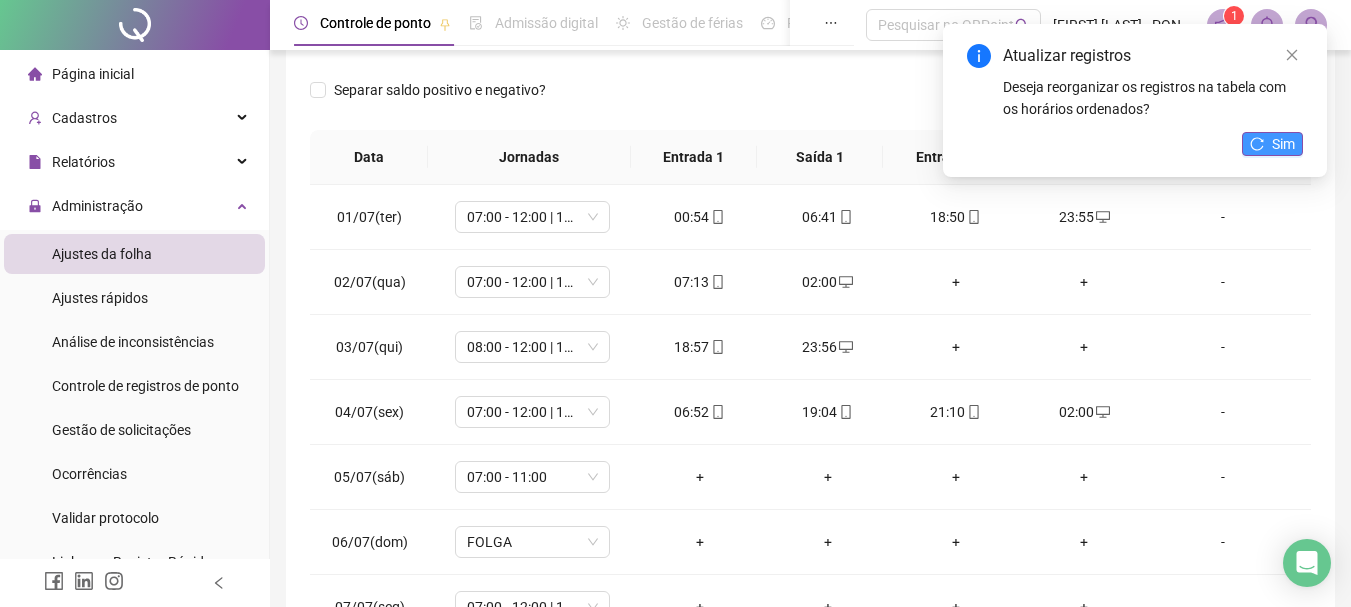 click on "Sim" at bounding box center [1283, 144] 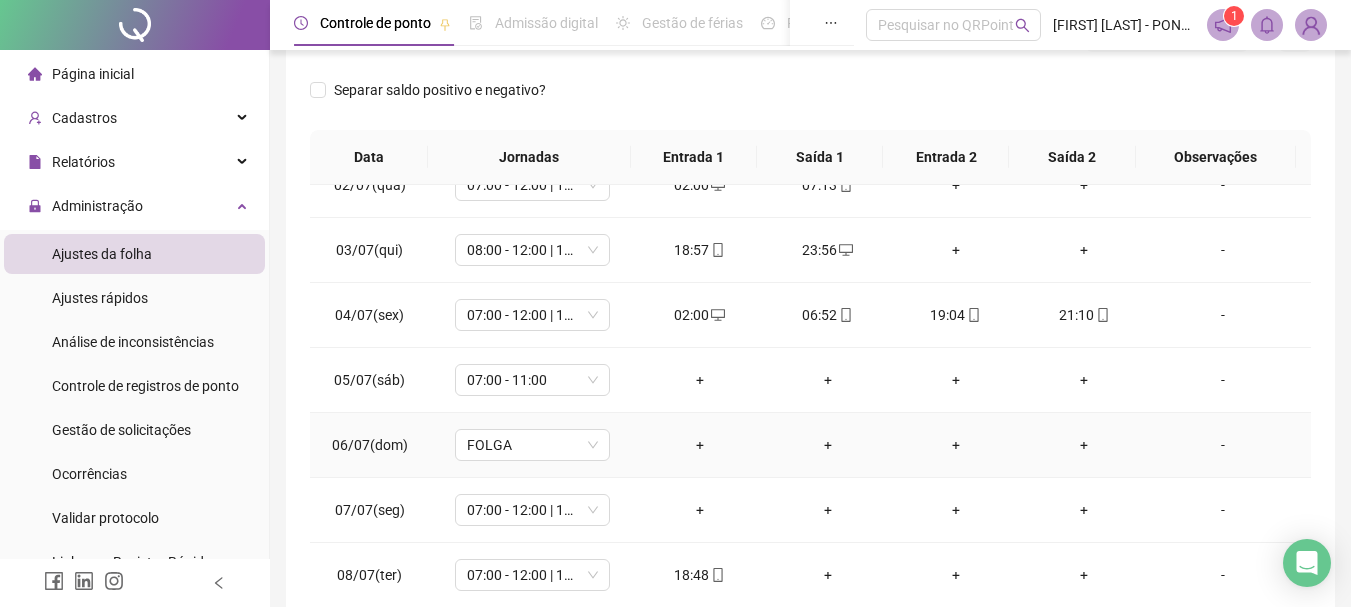 scroll, scrollTop: 200, scrollLeft: 0, axis: vertical 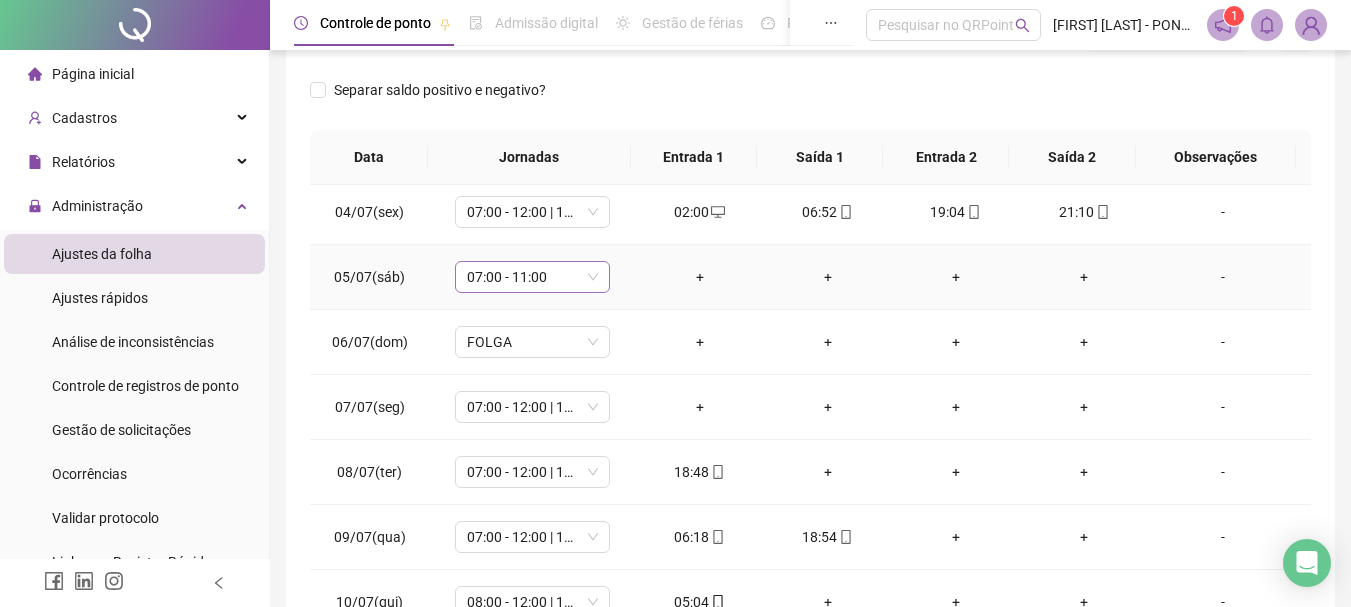 click on "07:00 - 11:00" at bounding box center [532, 277] 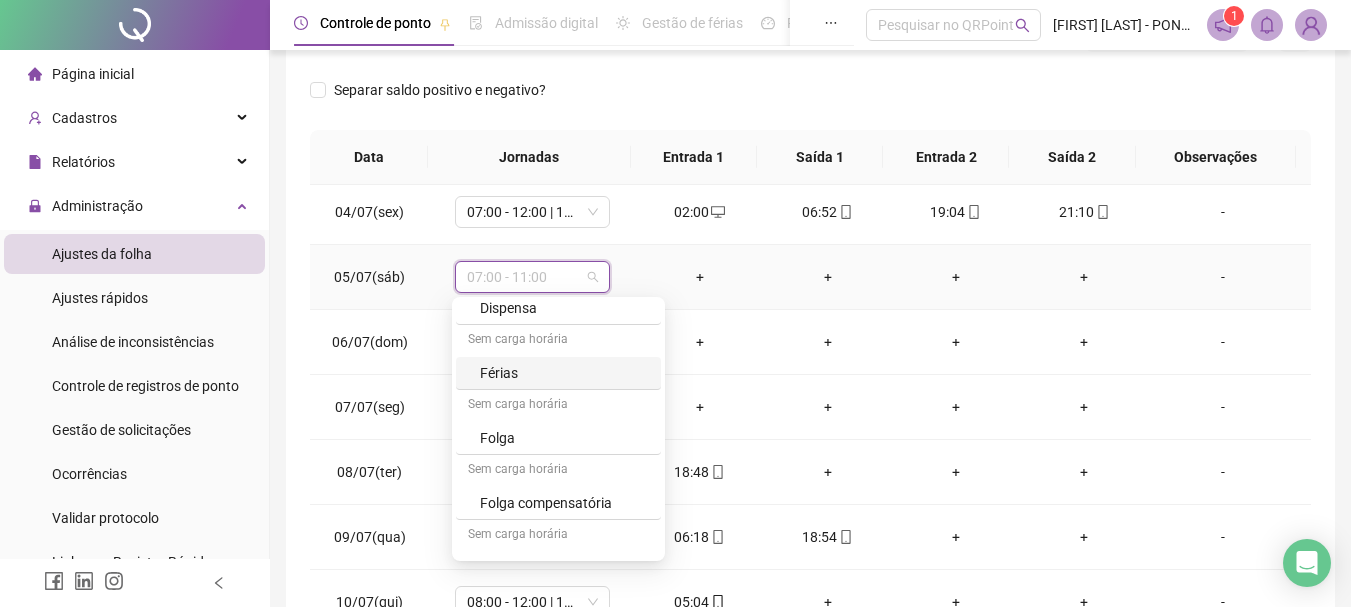 scroll, scrollTop: 784, scrollLeft: 0, axis: vertical 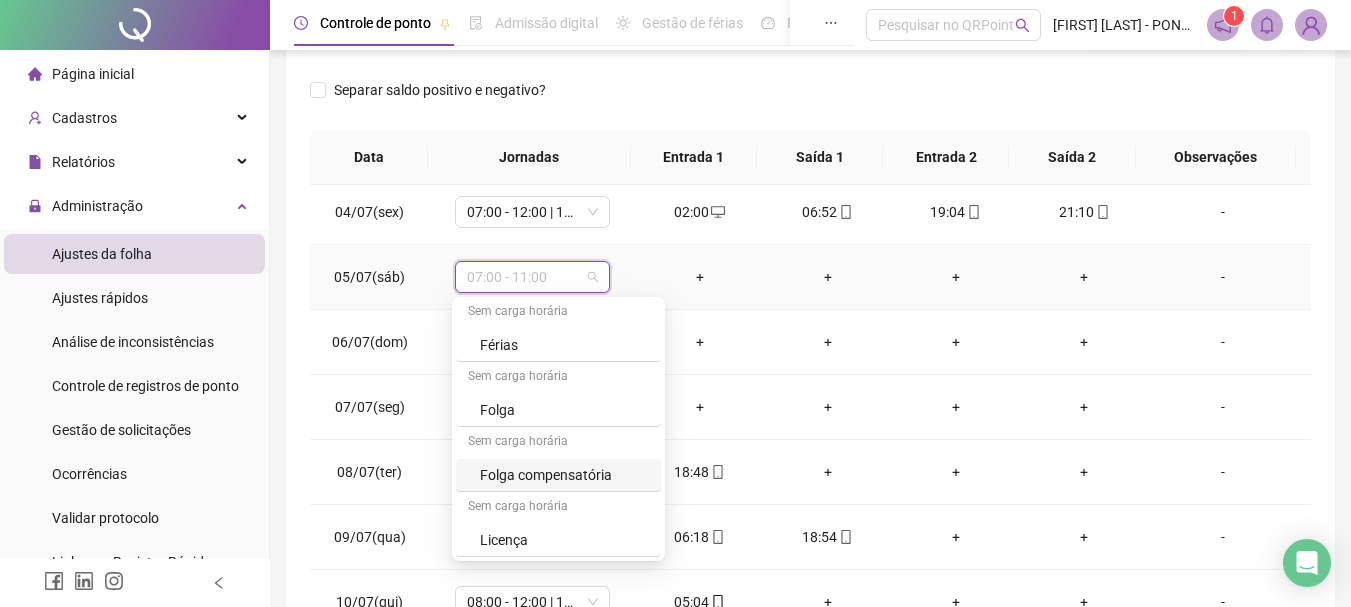 click on "Folga compensatória" at bounding box center (564, 475) 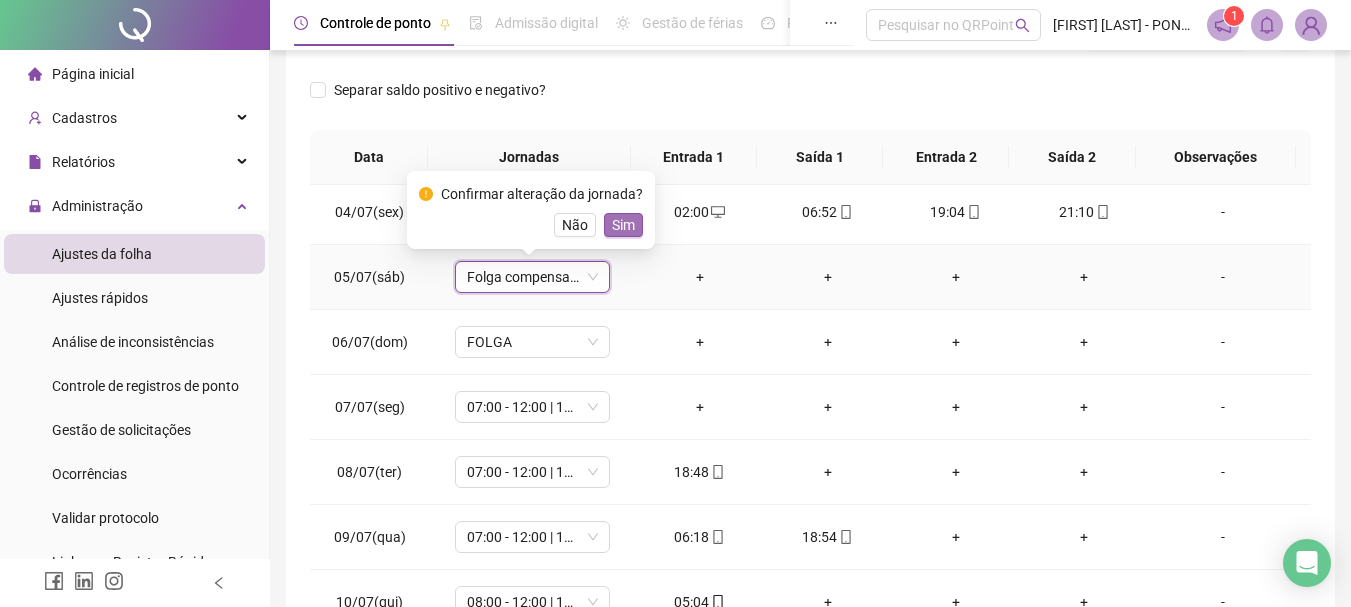 click on "Sim" at bounding box center (623, 225) 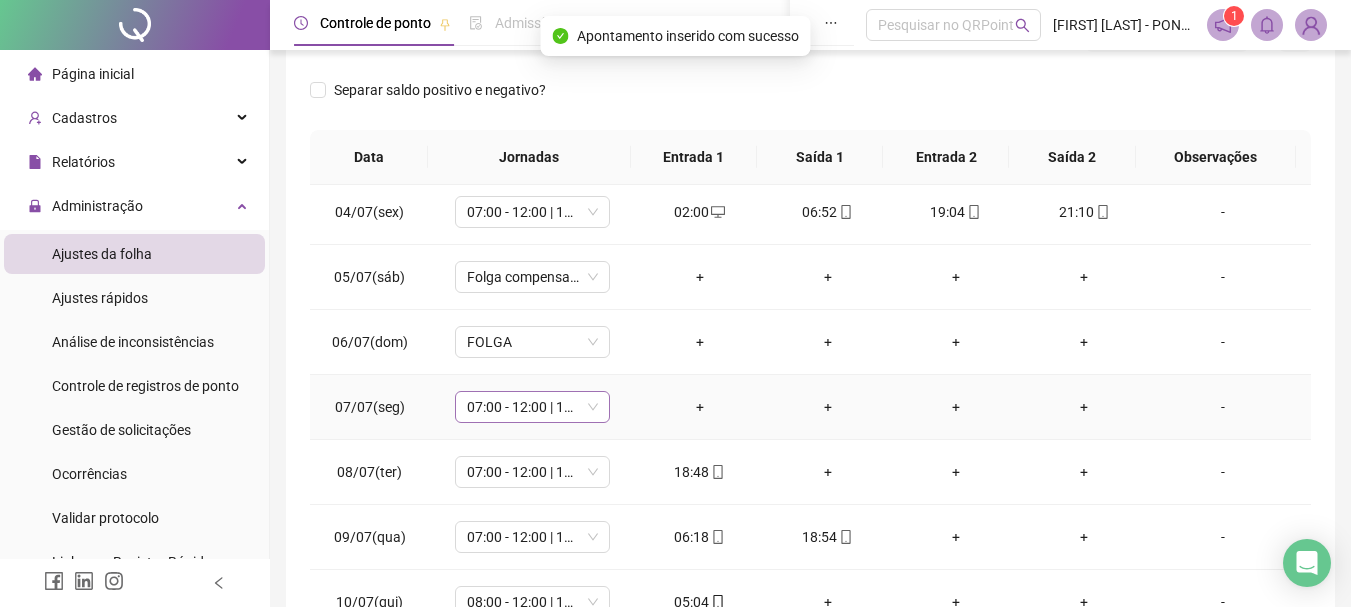 click on "07:00 - 12:00 | 14:00 - 17:00" at bounding box center (532, 407) 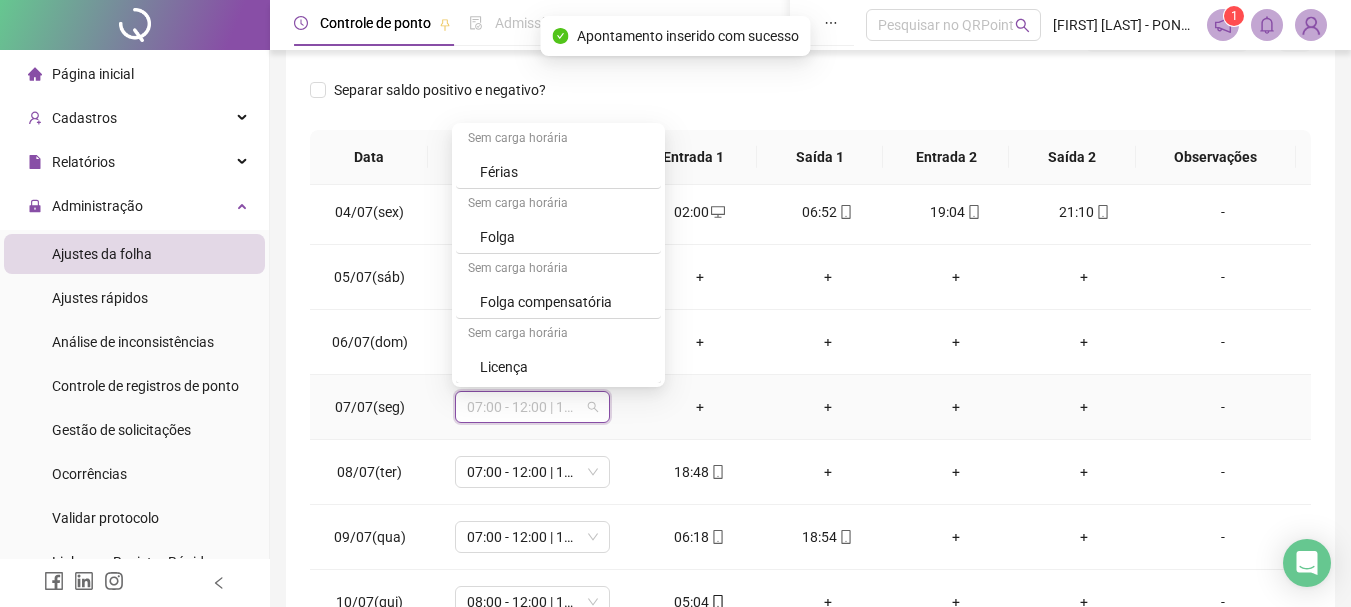 scroll, scrollTop: 784, scrollLeft: 0, axis: vertical 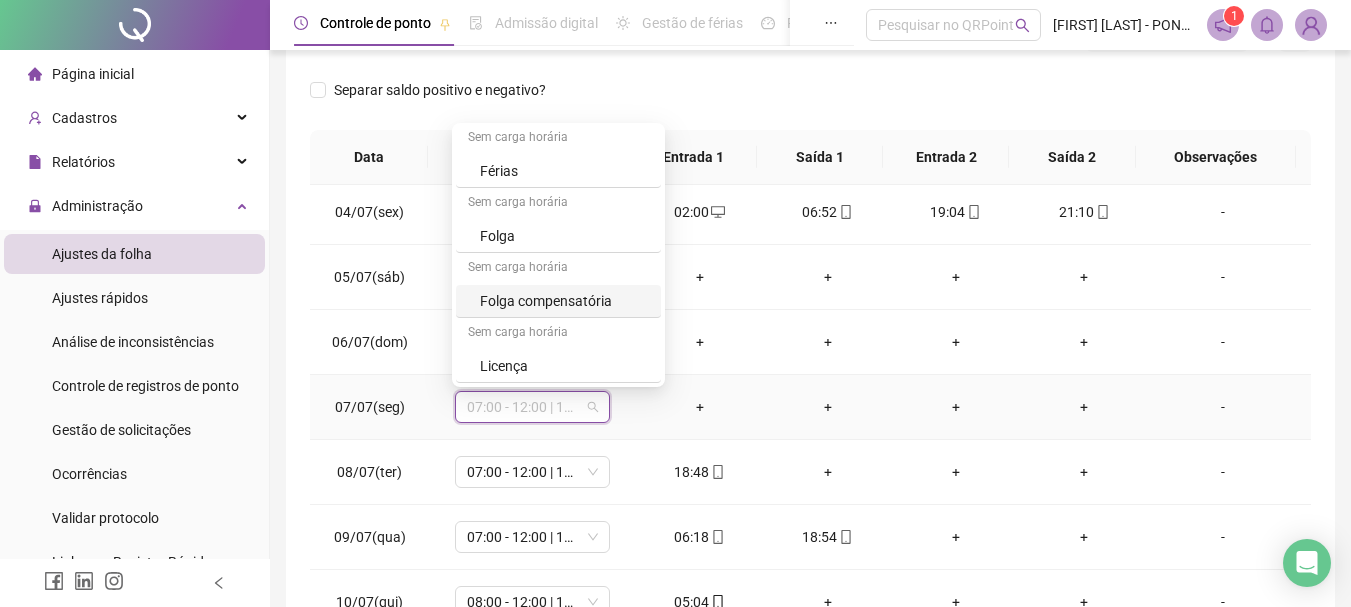 click on "Folga compensatória" at bounding box center (564, 301) 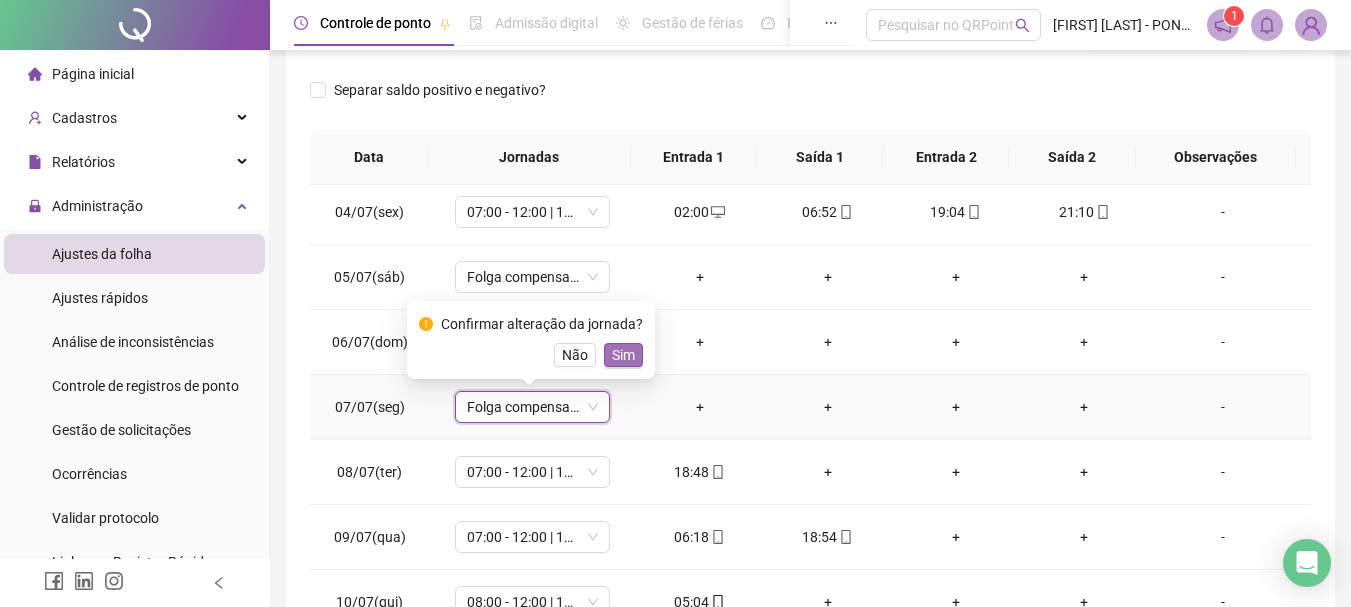click on "Sim" at bounding box center [623, 355] 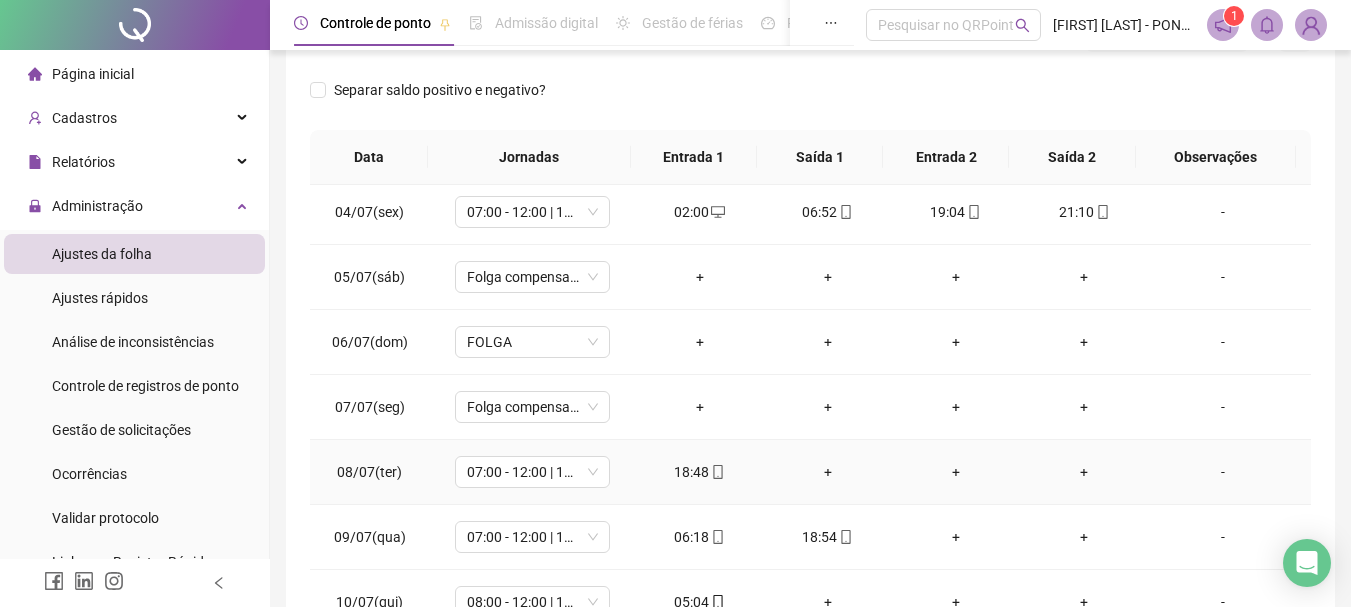 click on "+" at bounding box center [828, 472] 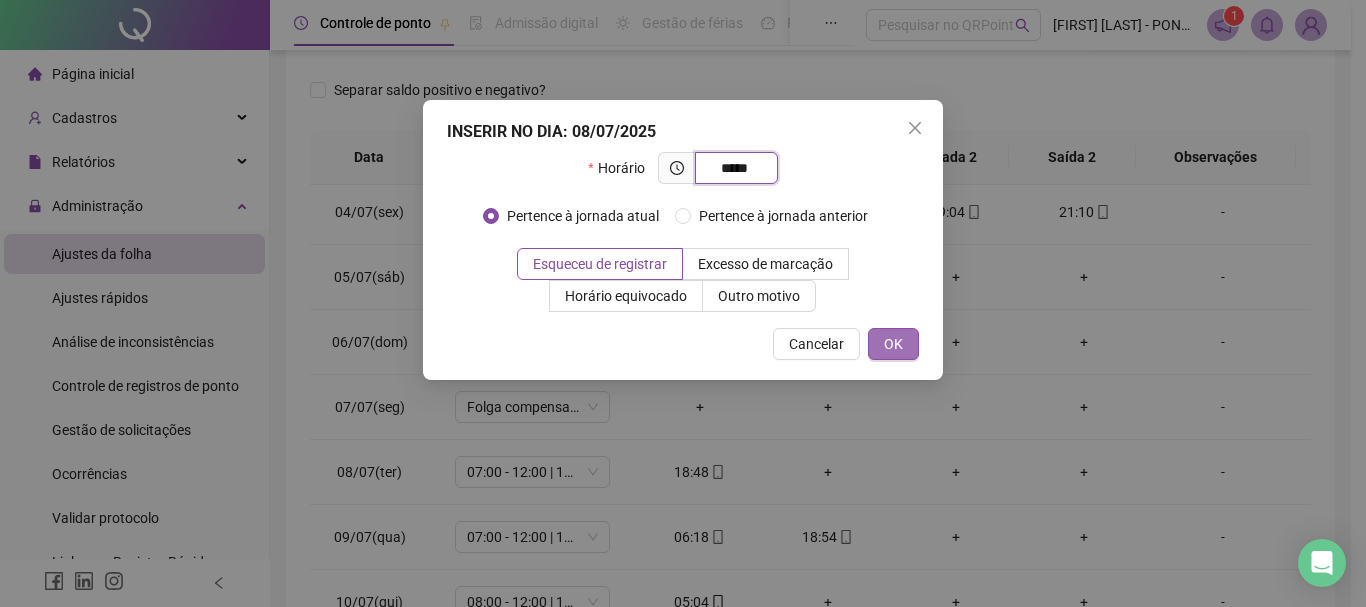 type on "*****" 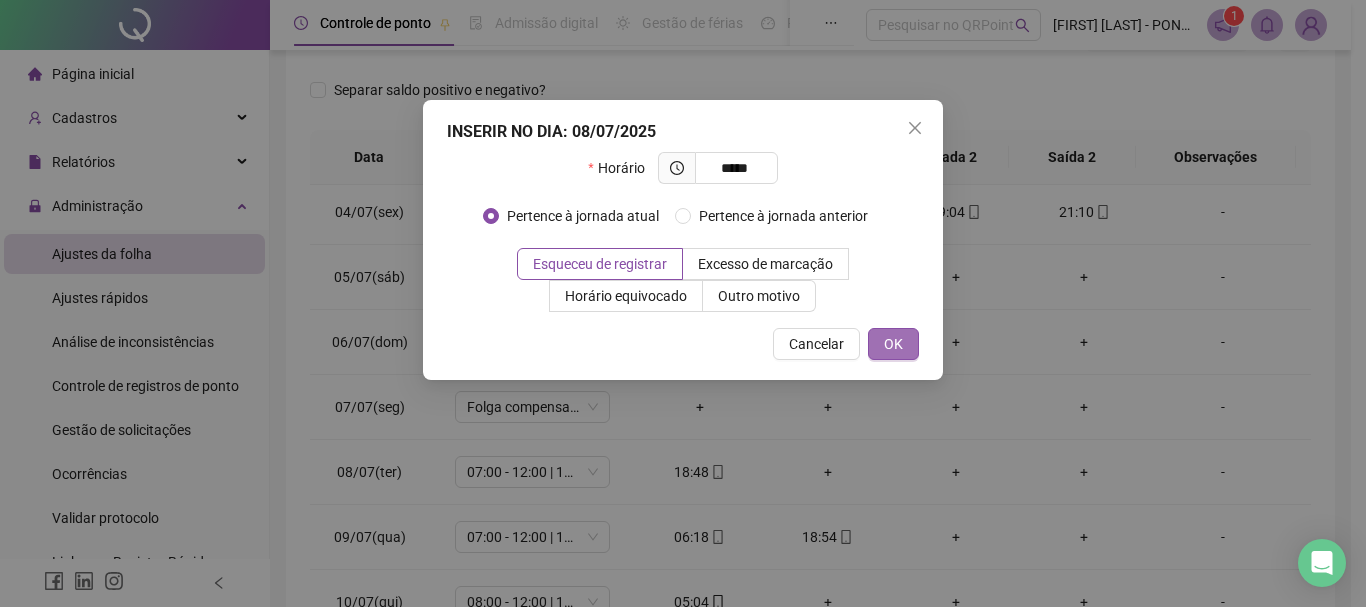 click on "OK" at bounding box center [893, 344] 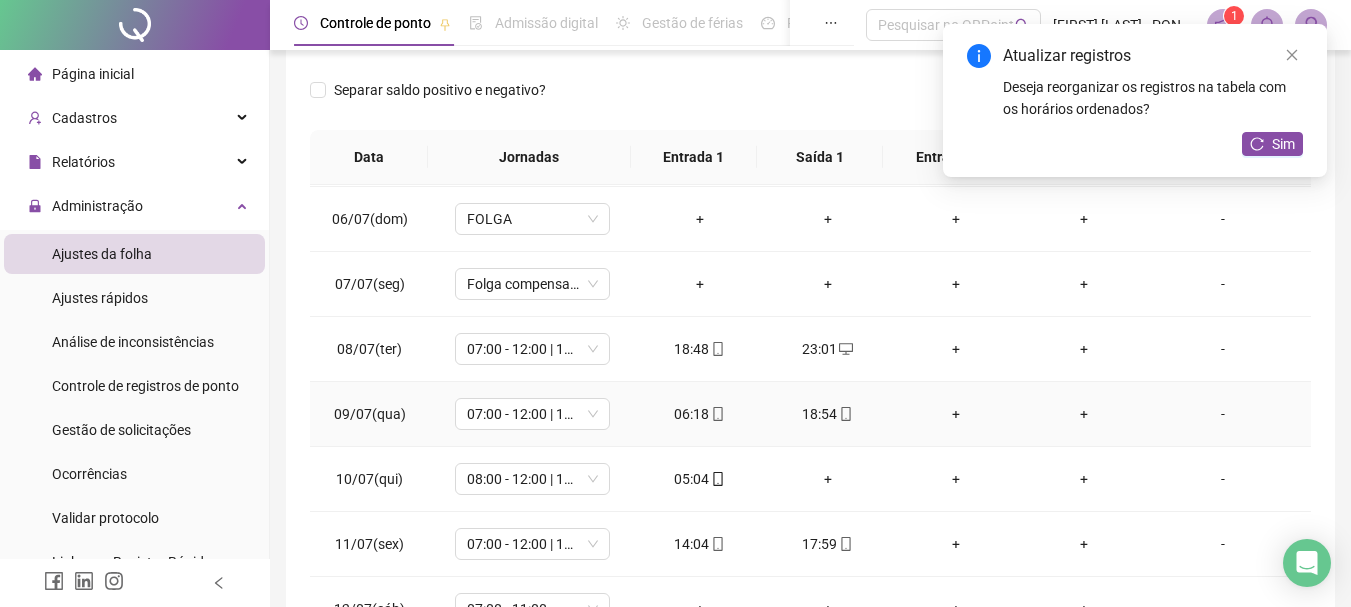 scroll, scrollTop: 400, scrollLeft: 0, axis: vertical 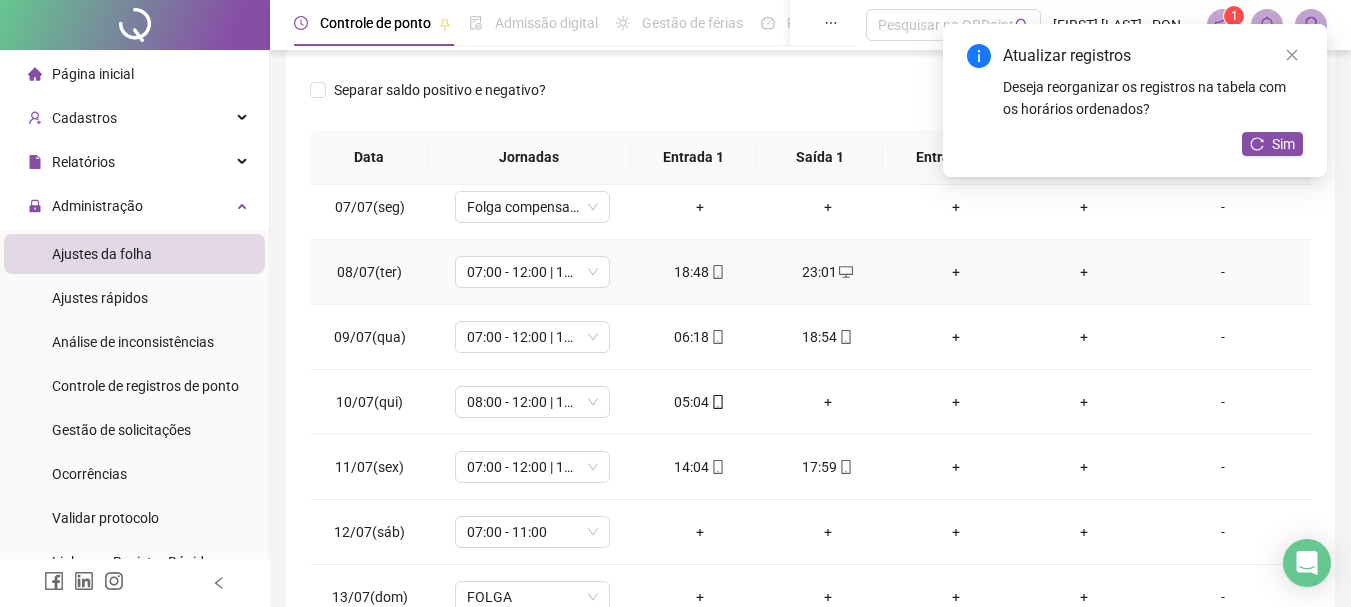 click on "+" at bounding box center [956, 272] 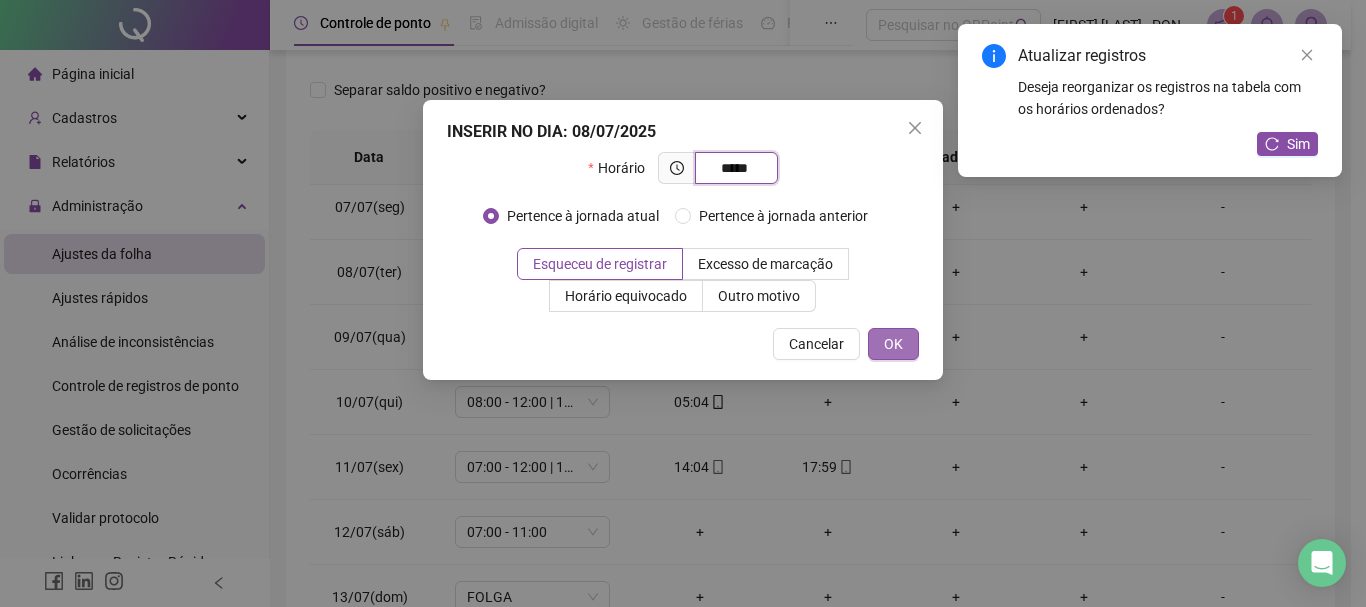 type on "*****" 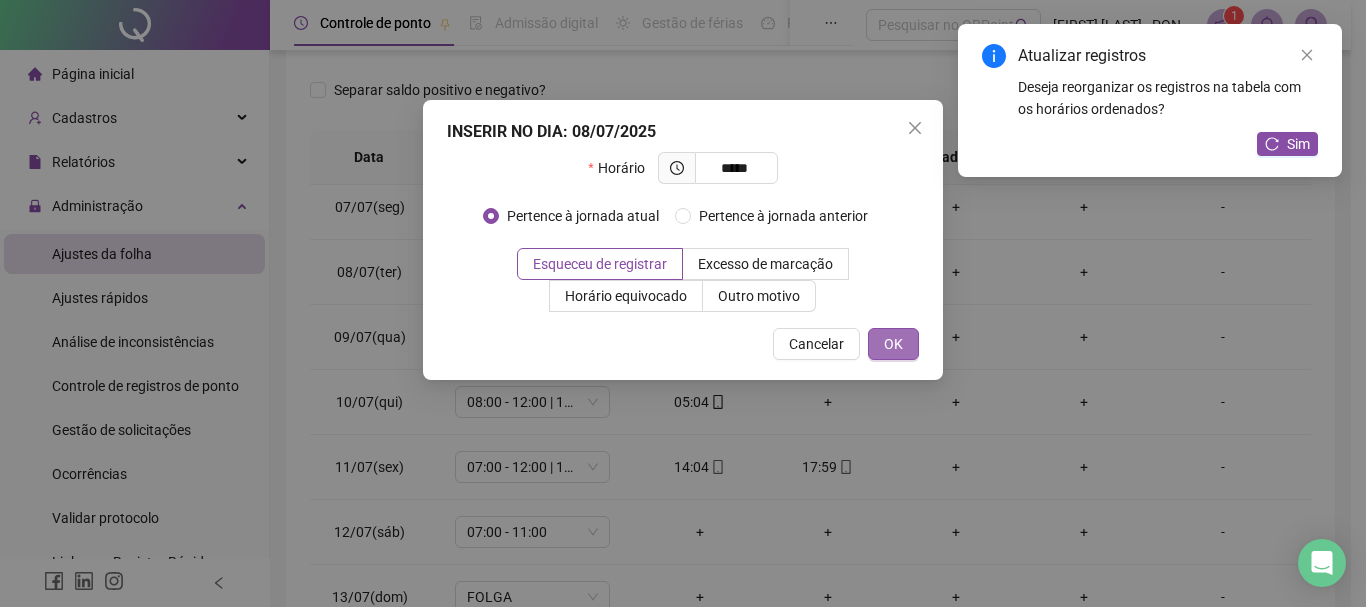 click on "OK" at bounding box center [893, 344] 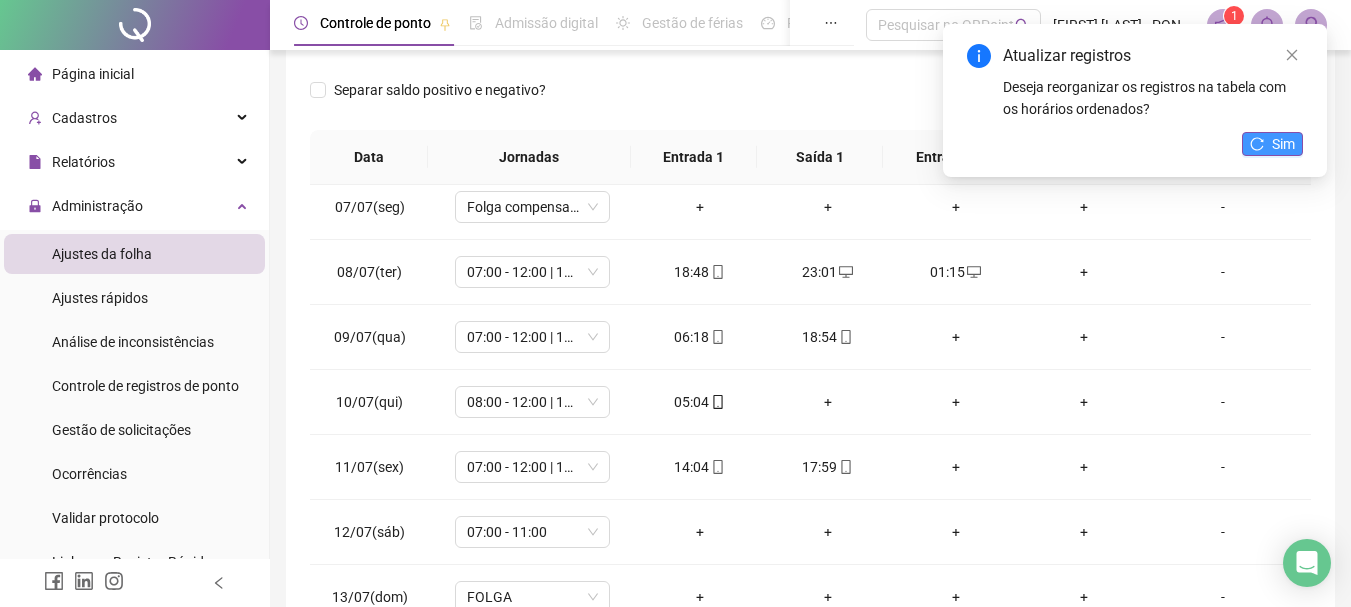click on "Sim" at bounding box center (1283, 144) 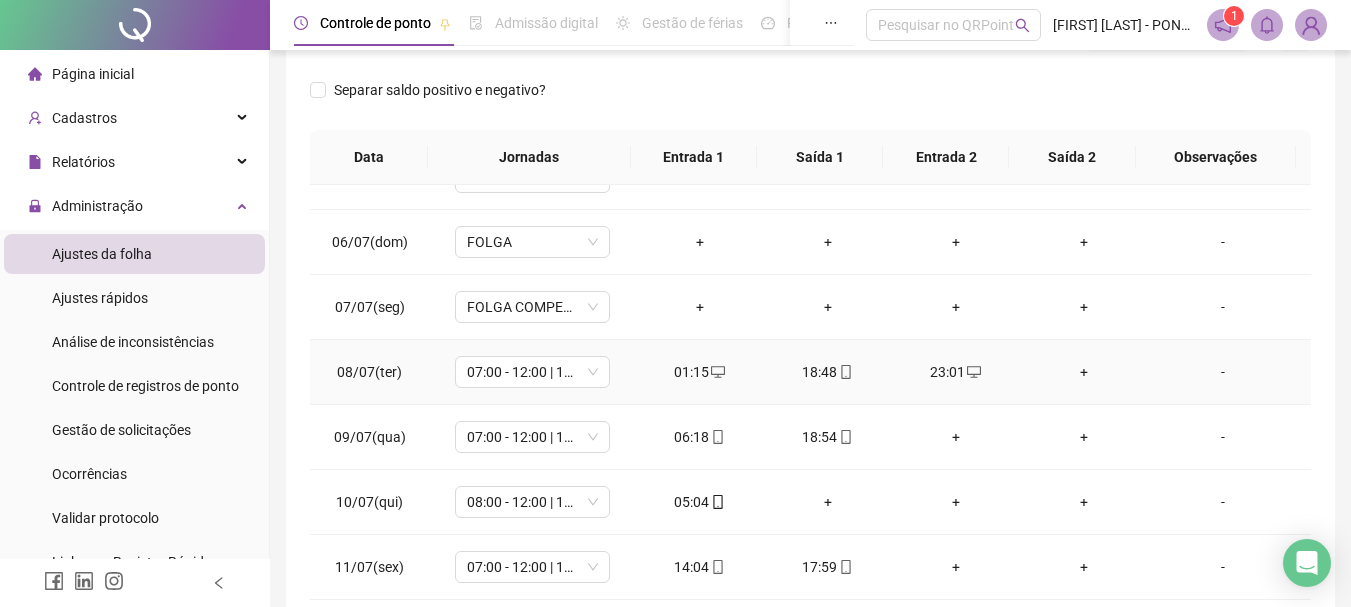 scroll, scrollTop: 200, scrollLeft: 0, axis: vertical 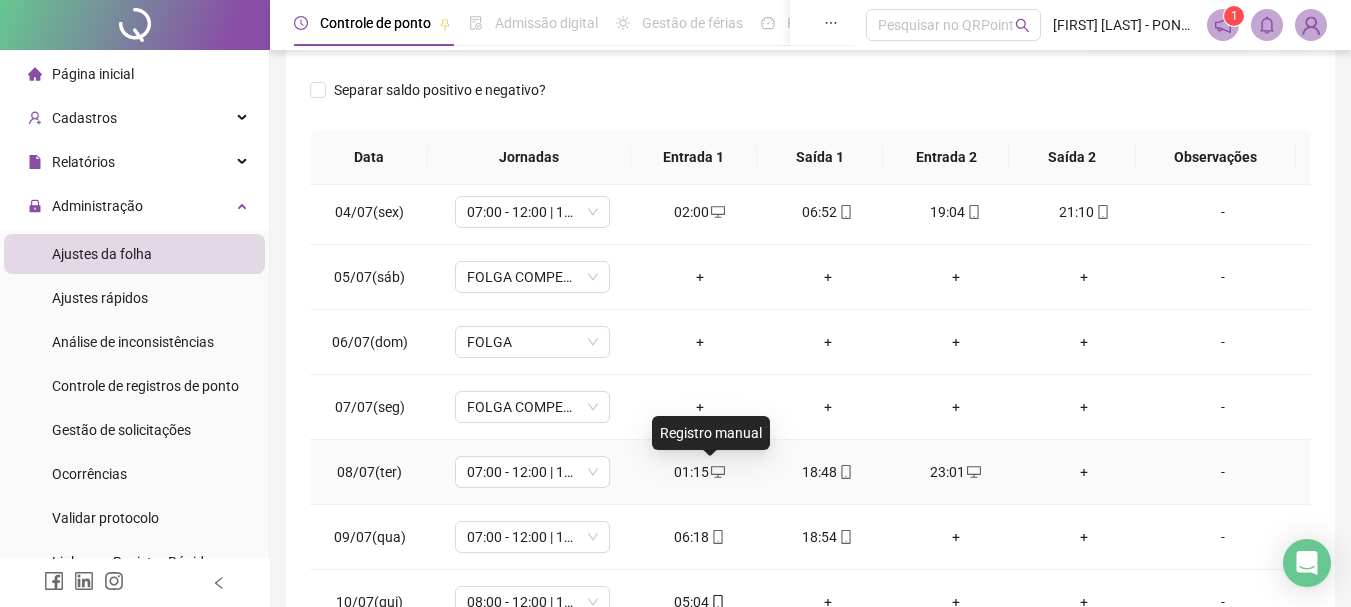 click 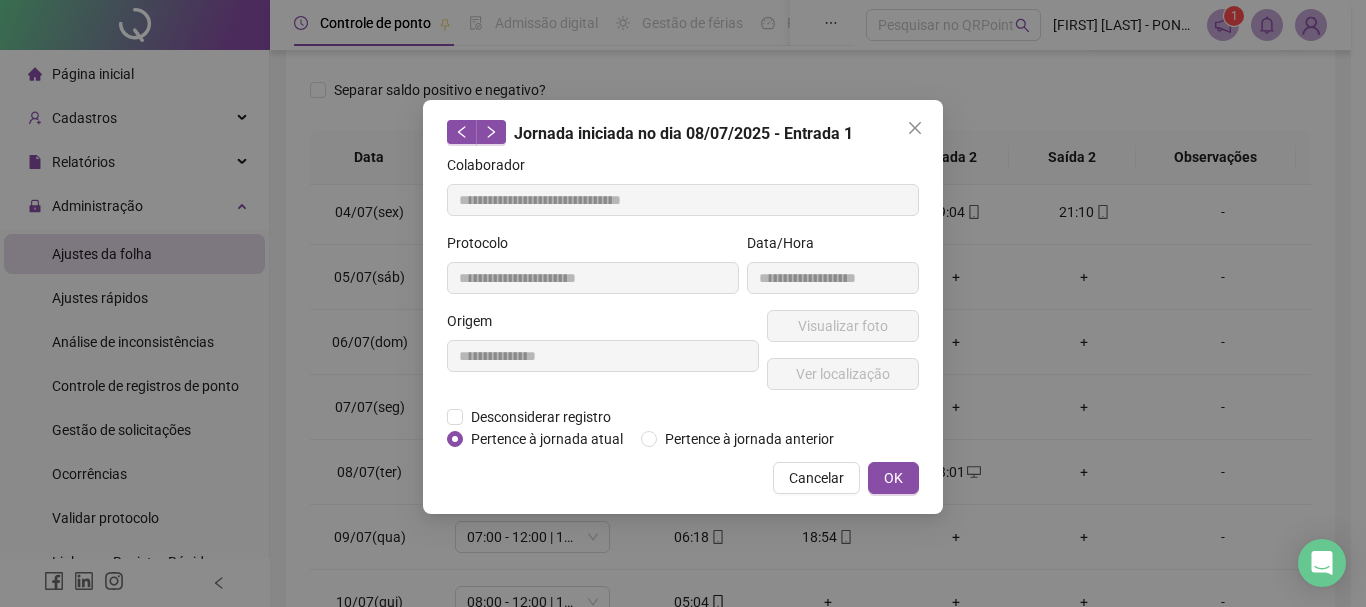 type on "**********" 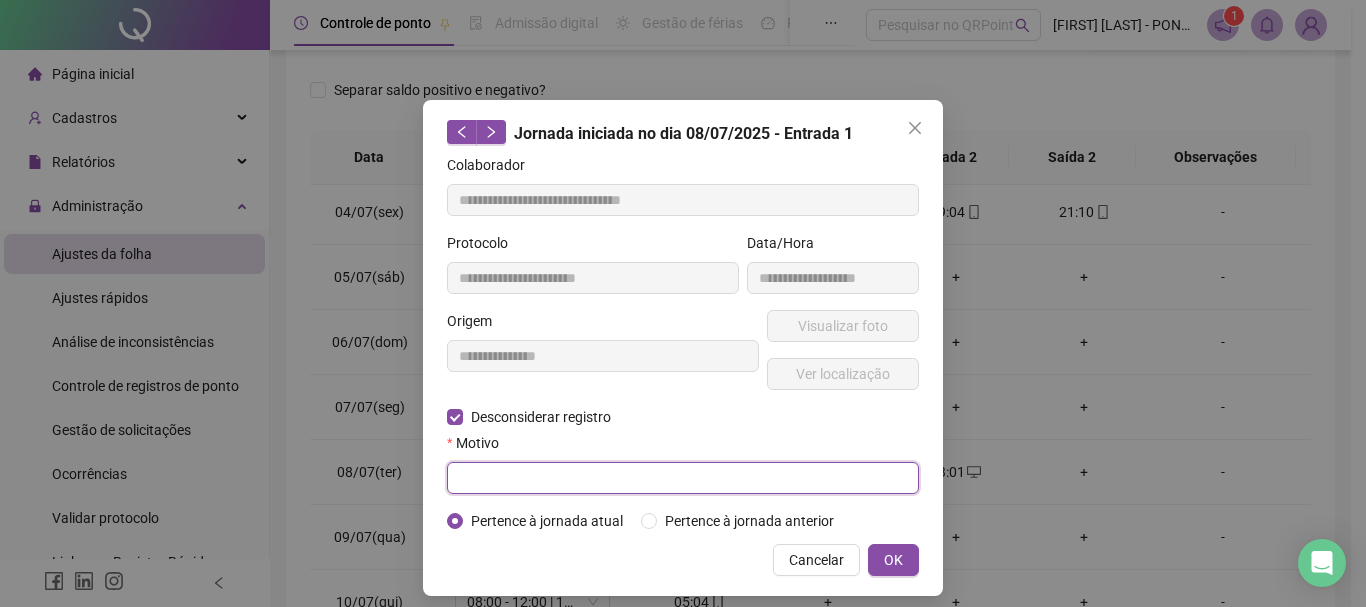 click at bounding box center [683, 478] 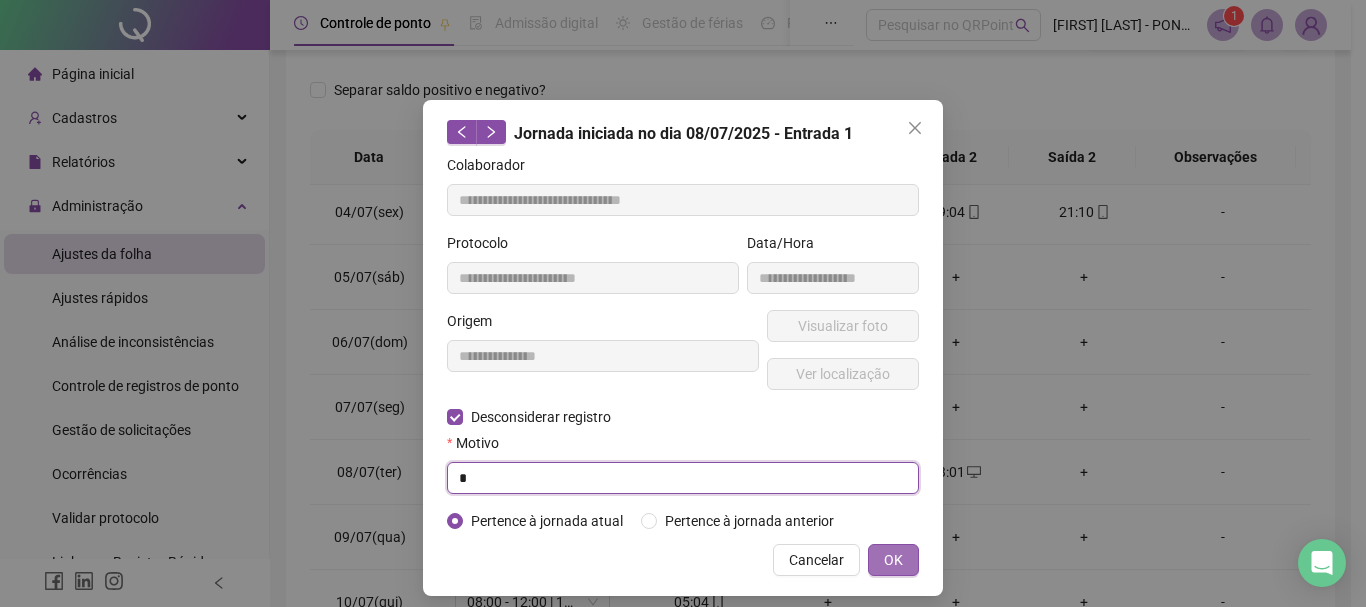 type on "*" 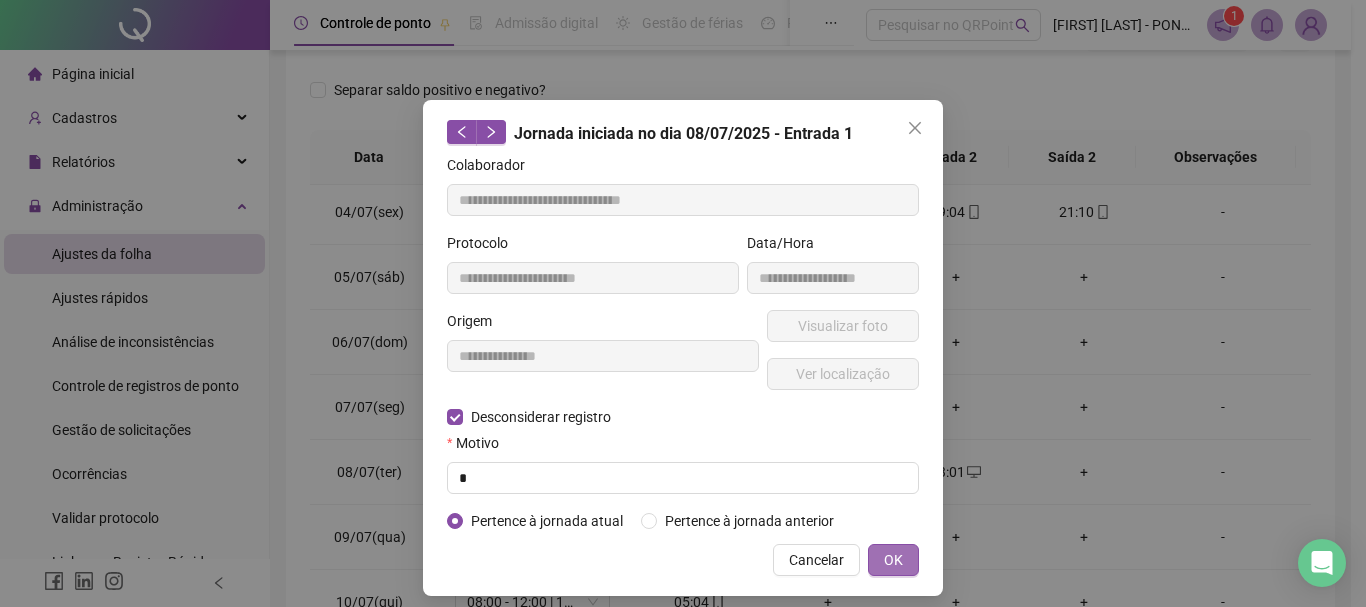 click on "OK" at bounding box center [893, 560] 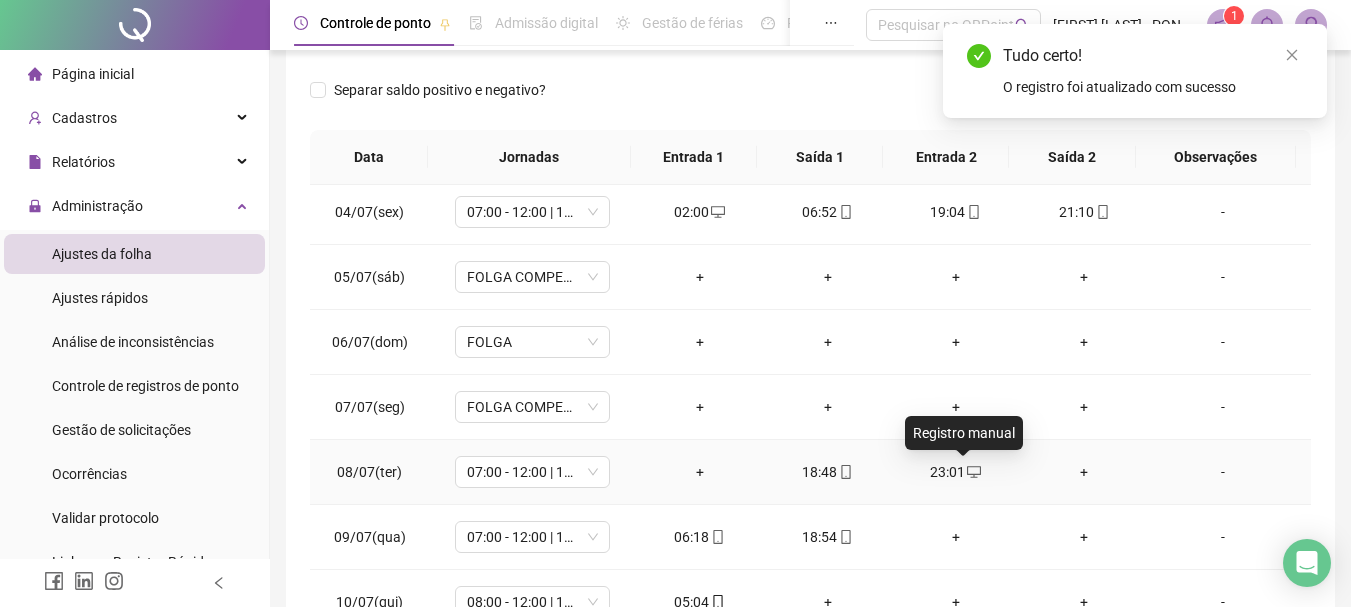 click 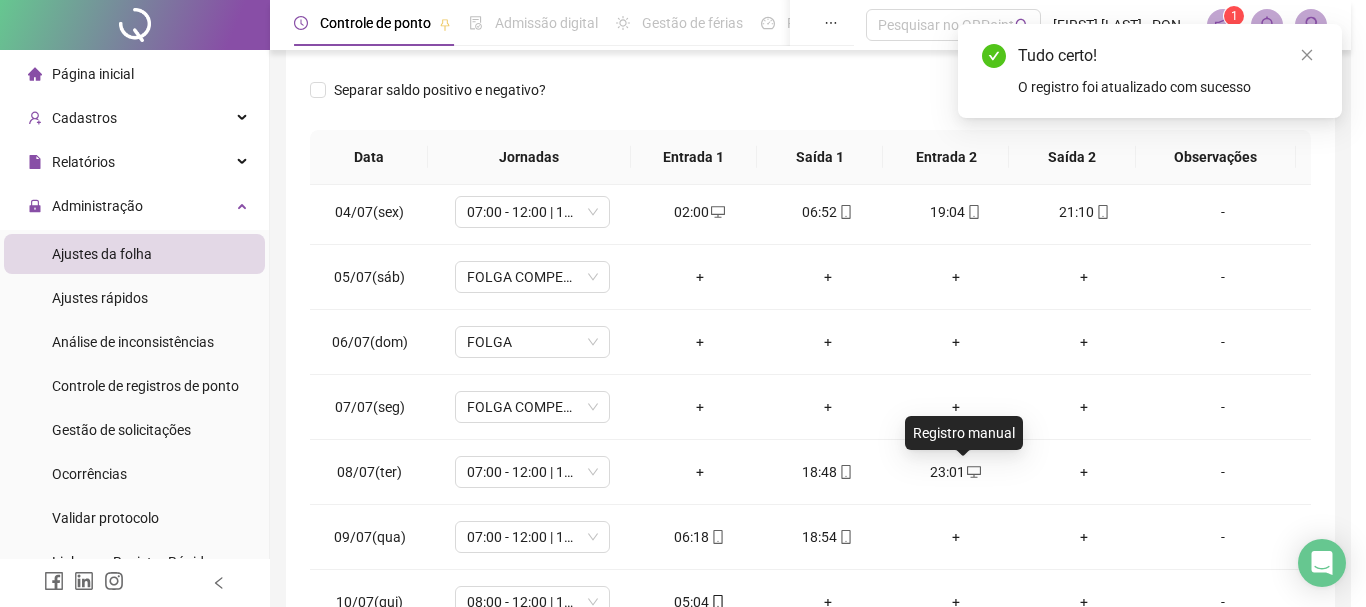 type on "**********" 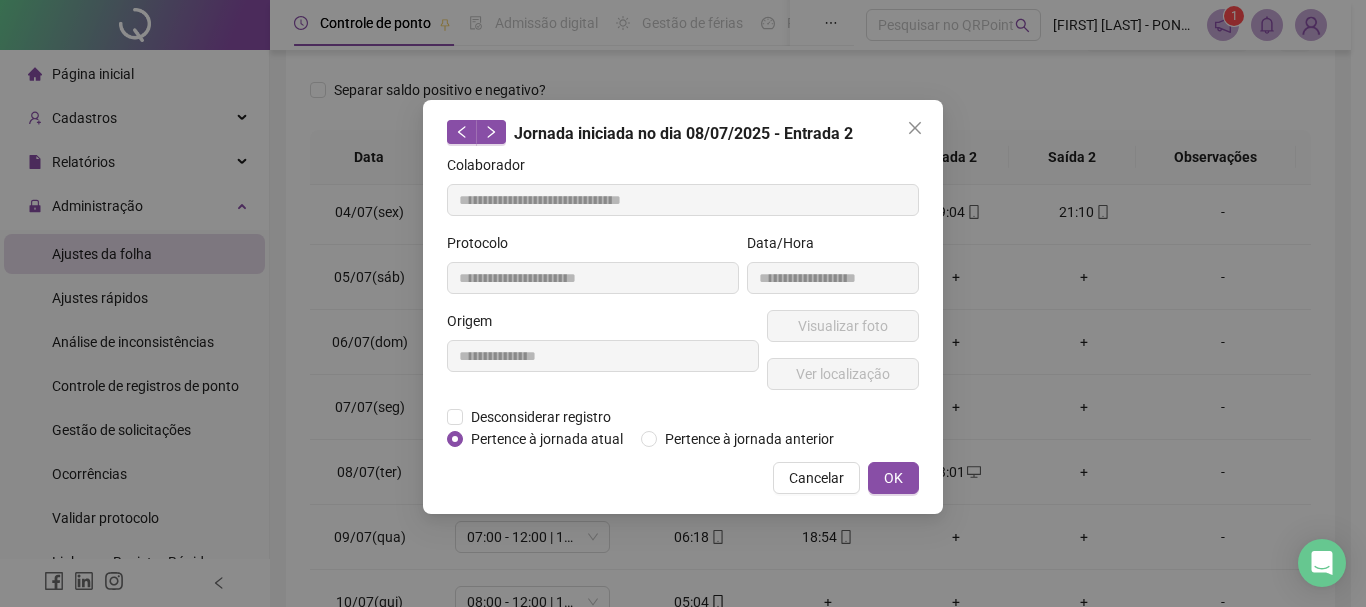 click on "Cancelar OK" at bounding box center (683, 478) 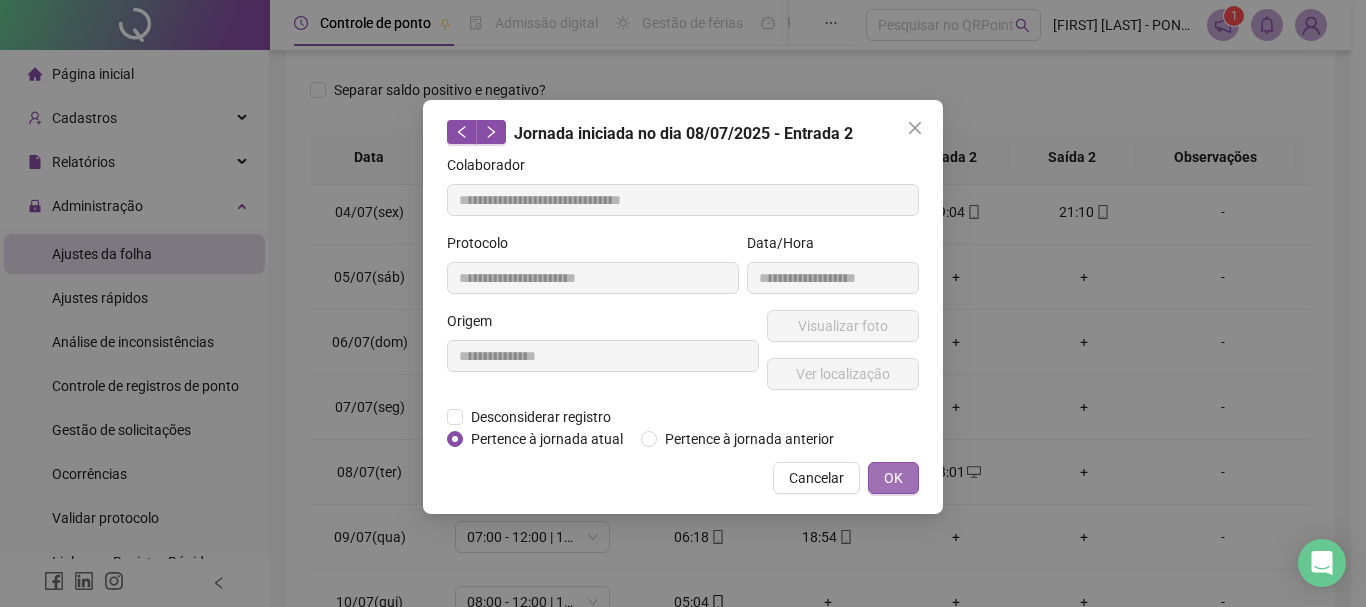 click on "OK" at bounding box center (893, 478) 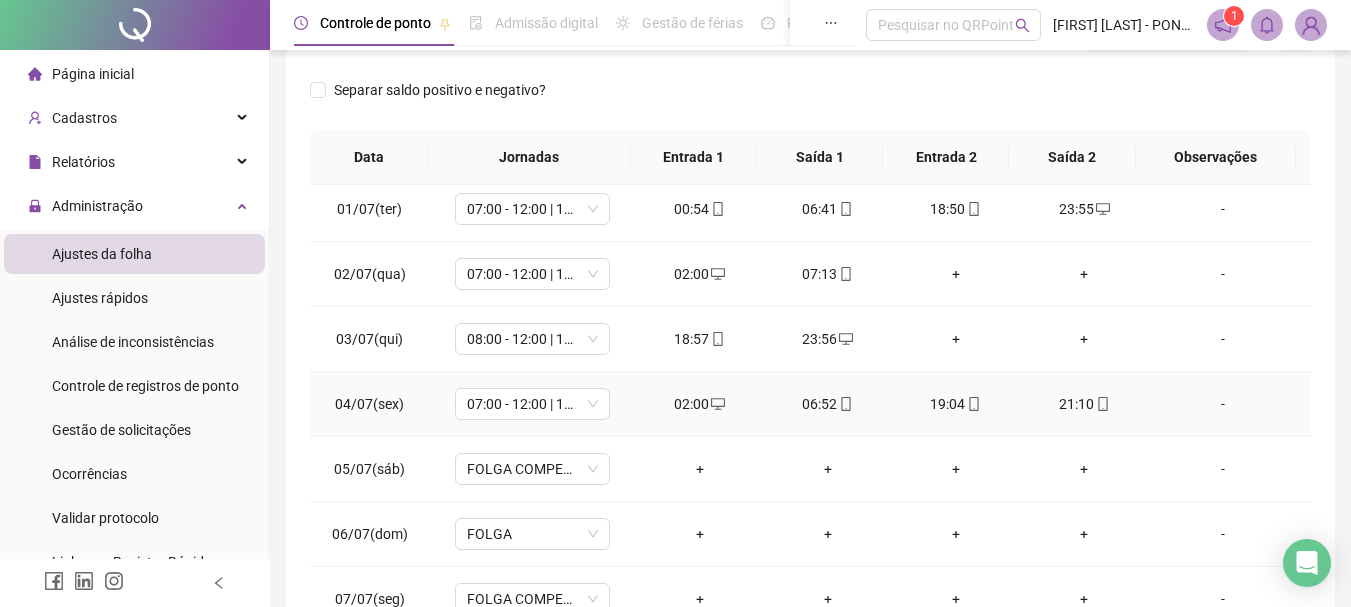 scroll, scrollTop: 0, scrollLeft: 0, axis: both 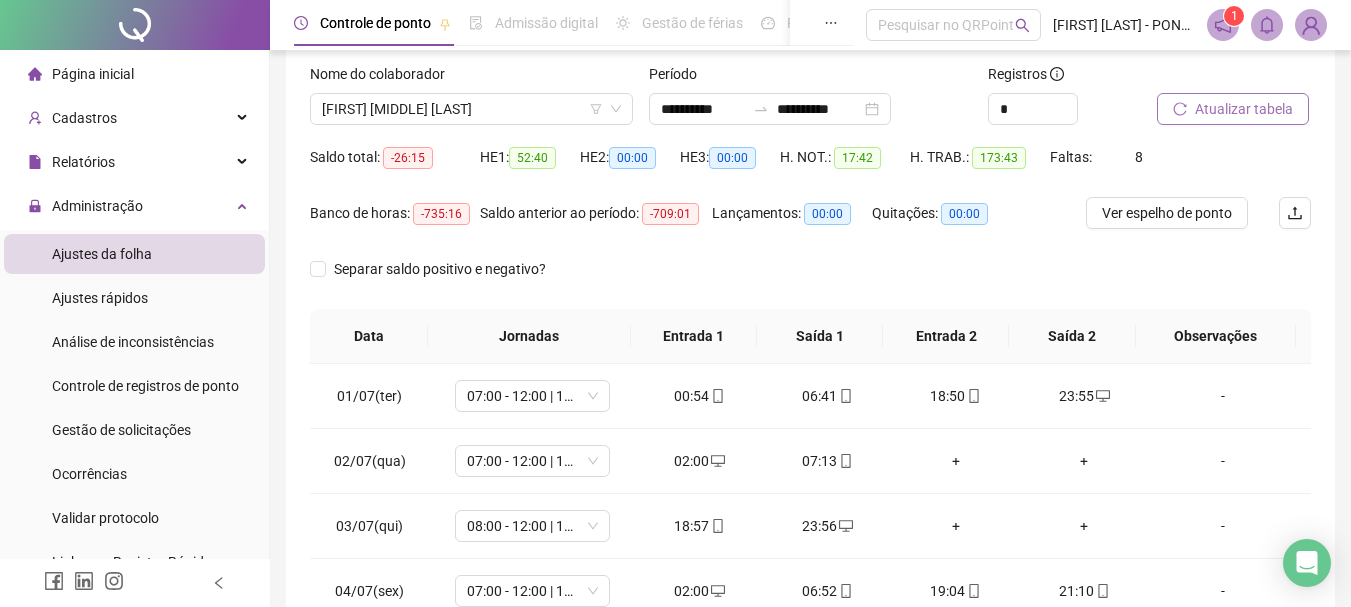 click on "Atualizar tabela" at bounding box center (1244, 109) 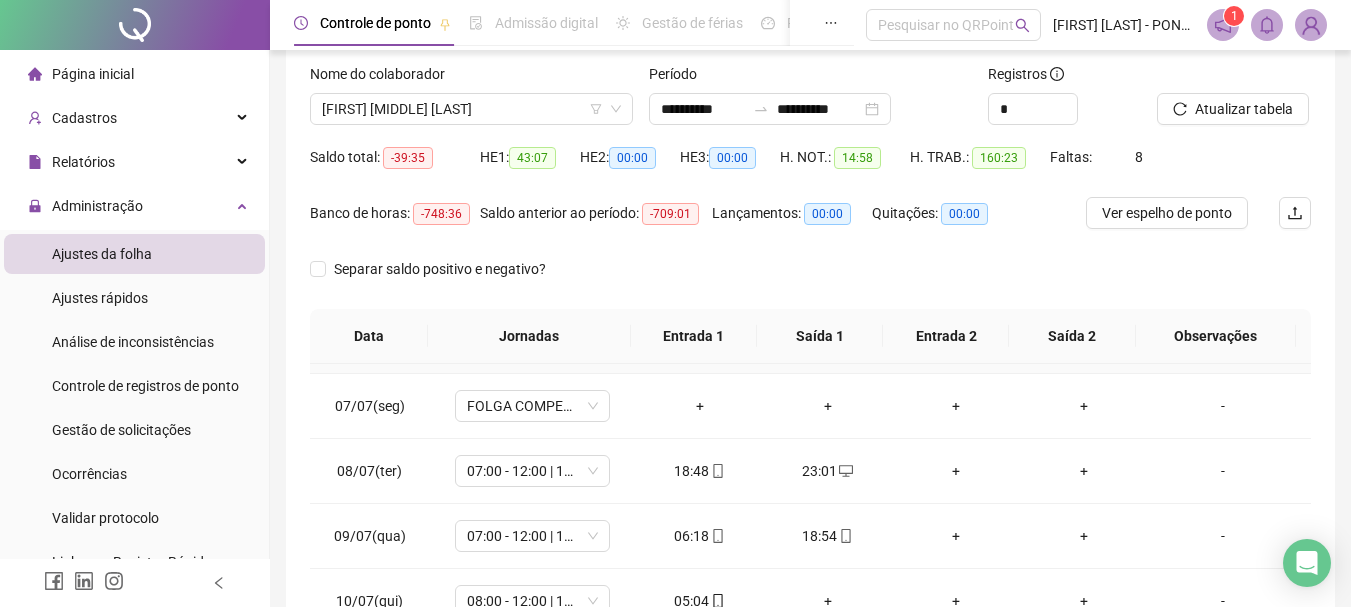 scroll, scrollTop: 400, scrollLeft: 0, axis: vertical 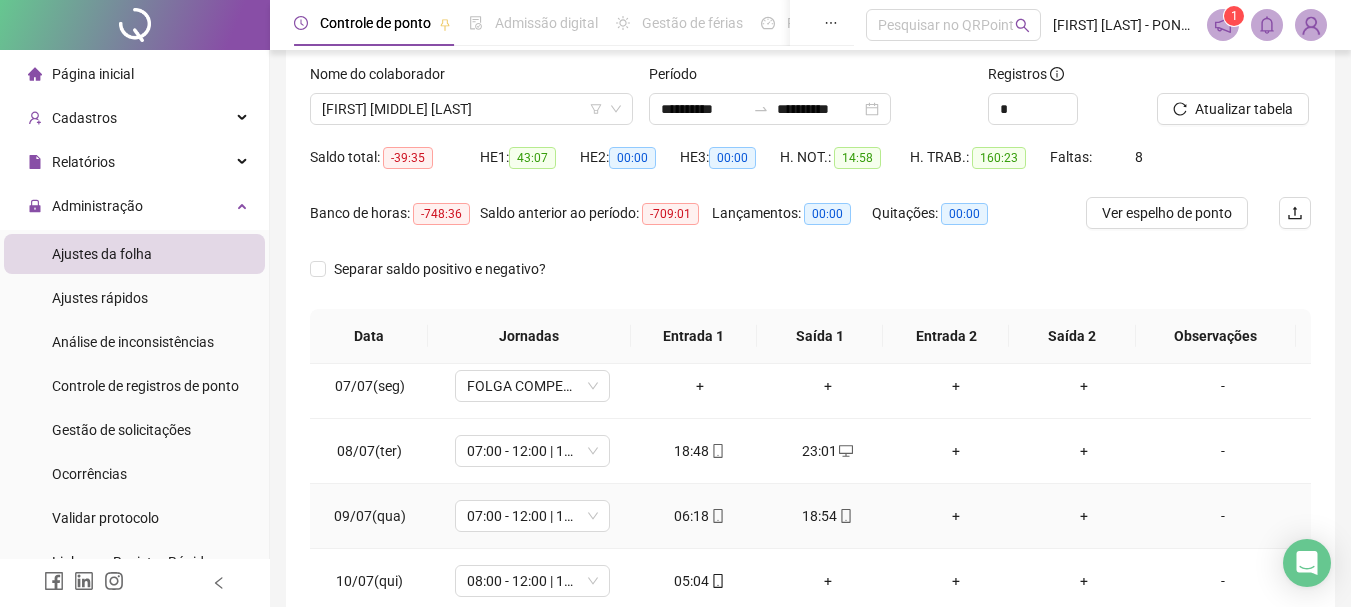 click on "+" at bounding box center [956, 516] 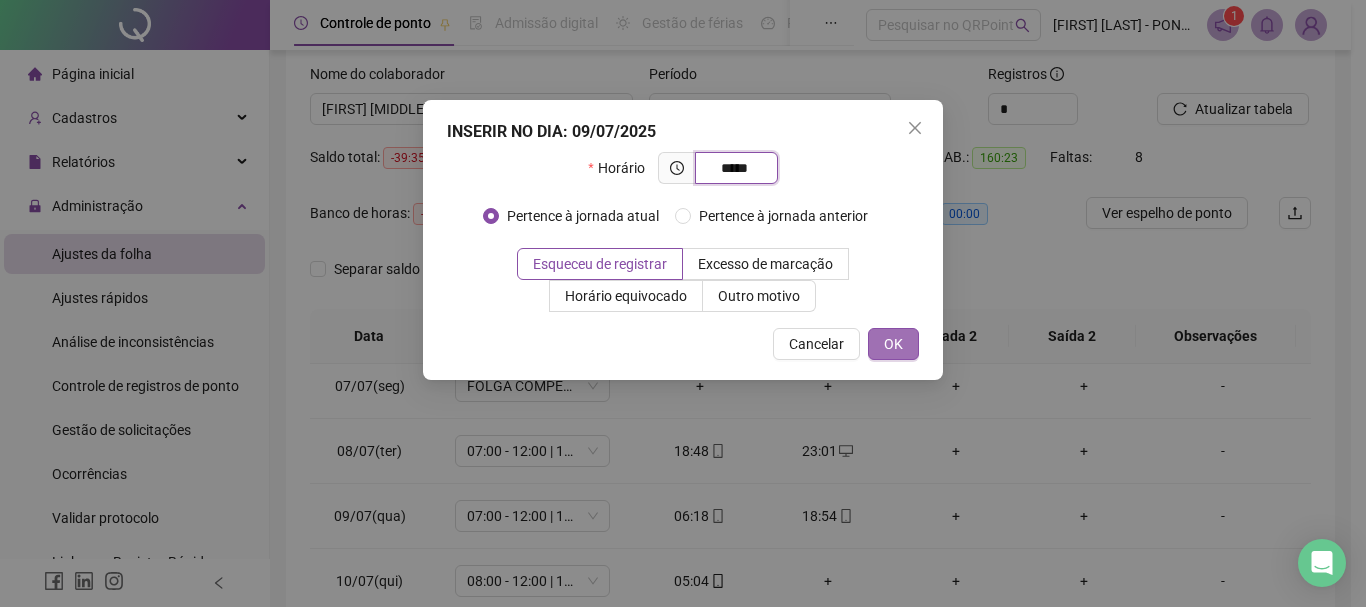 type on "*****" 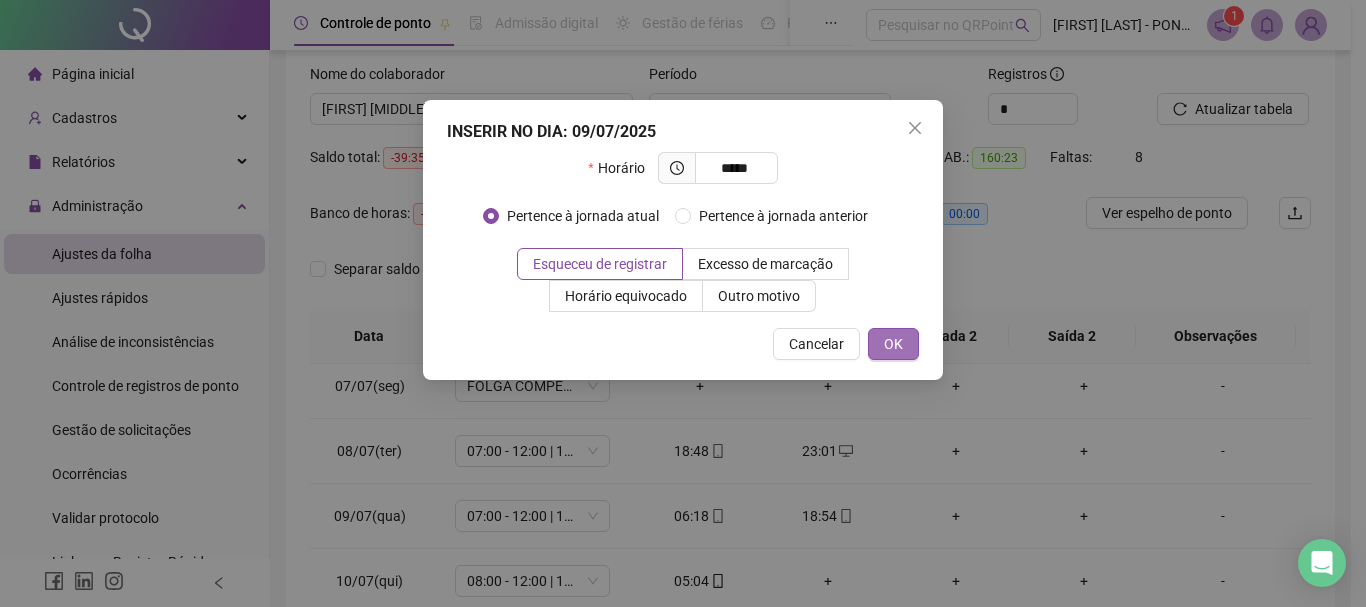 click on "OK" at bounding box center [893, 344] 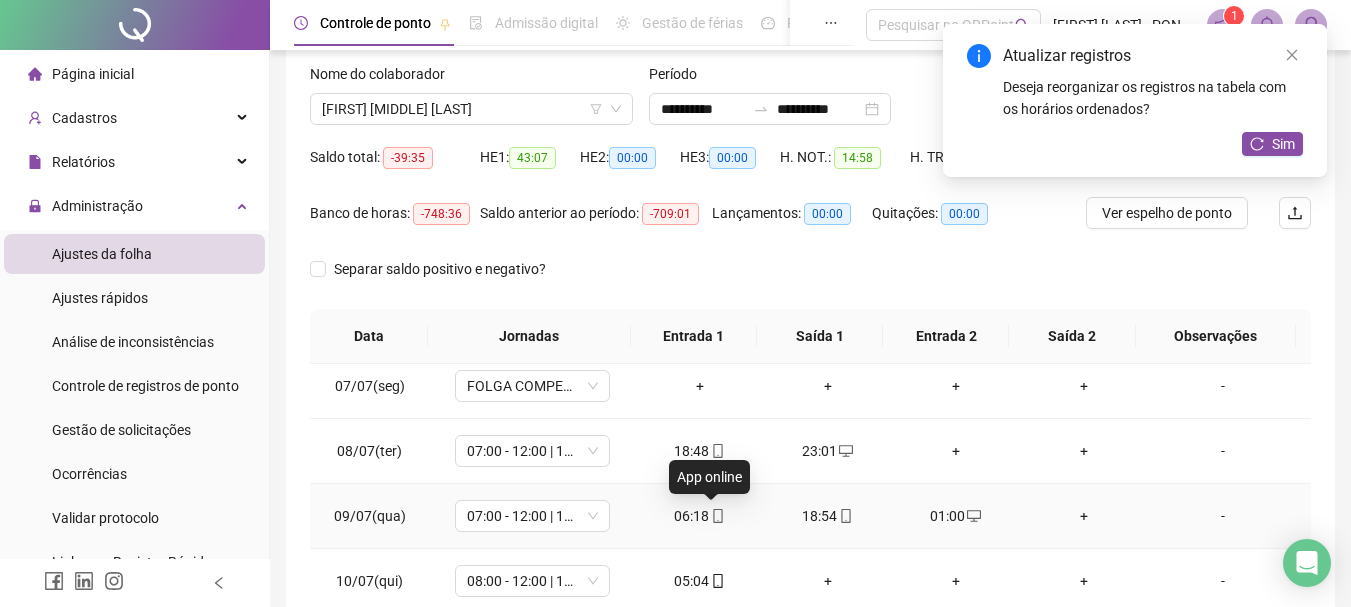 click 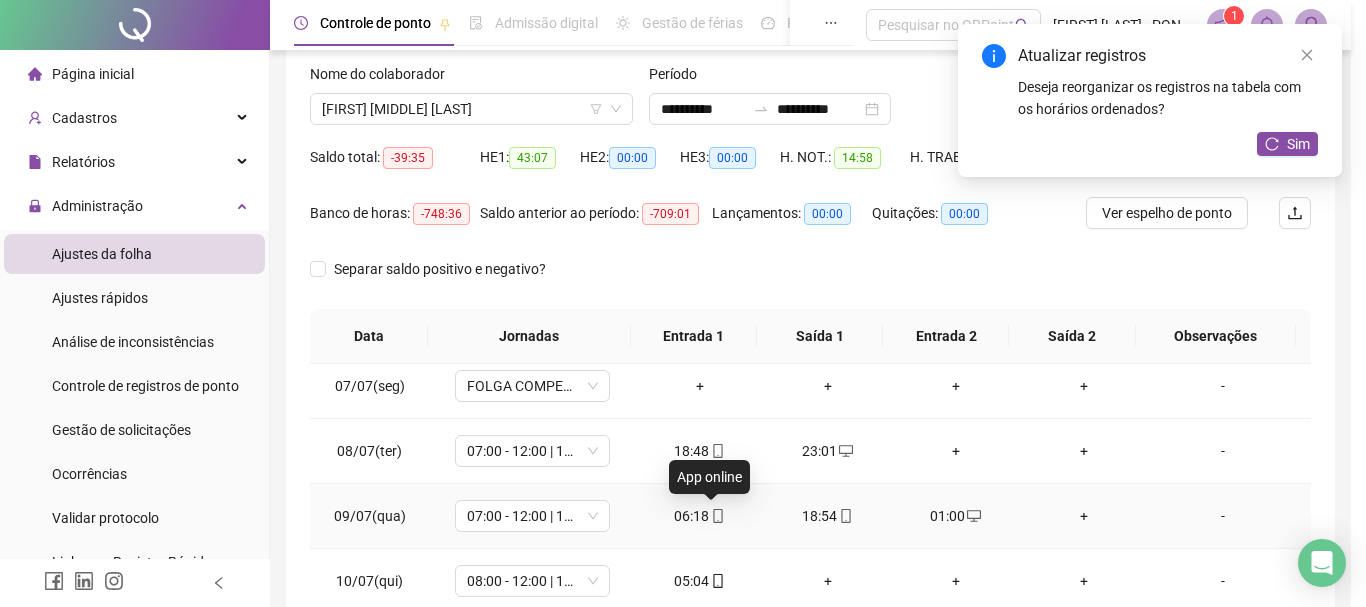 type on "**********" 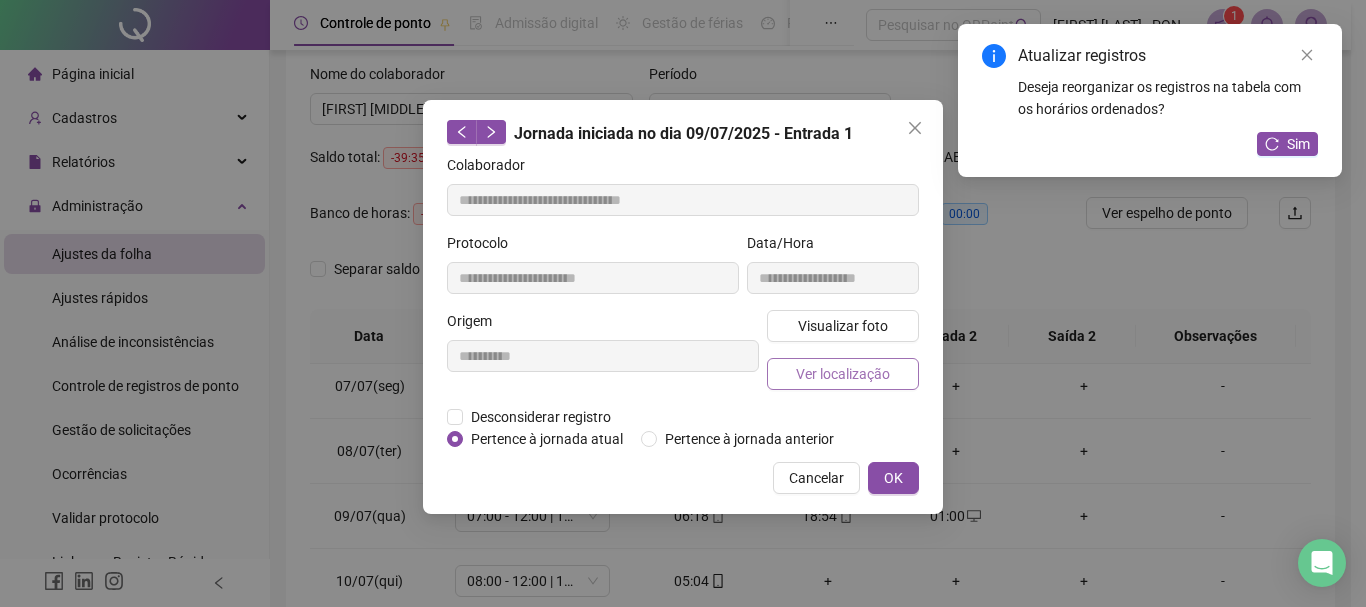 click on "Ver localização" at bounding box center (843, 374) 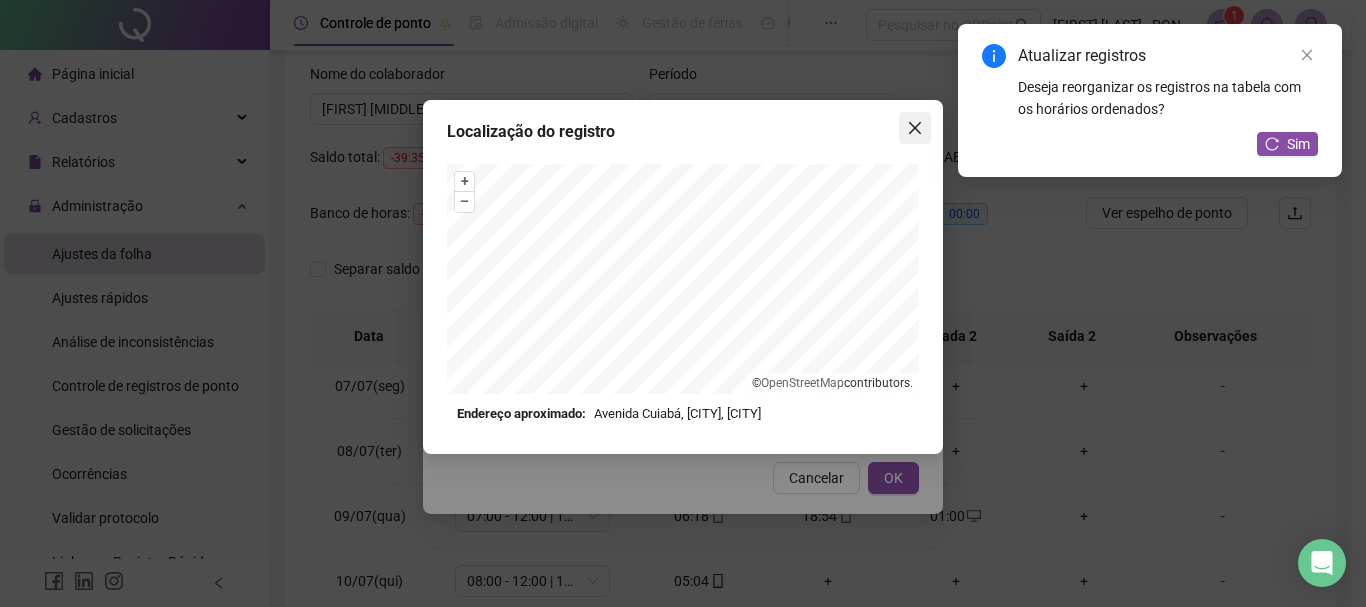 click 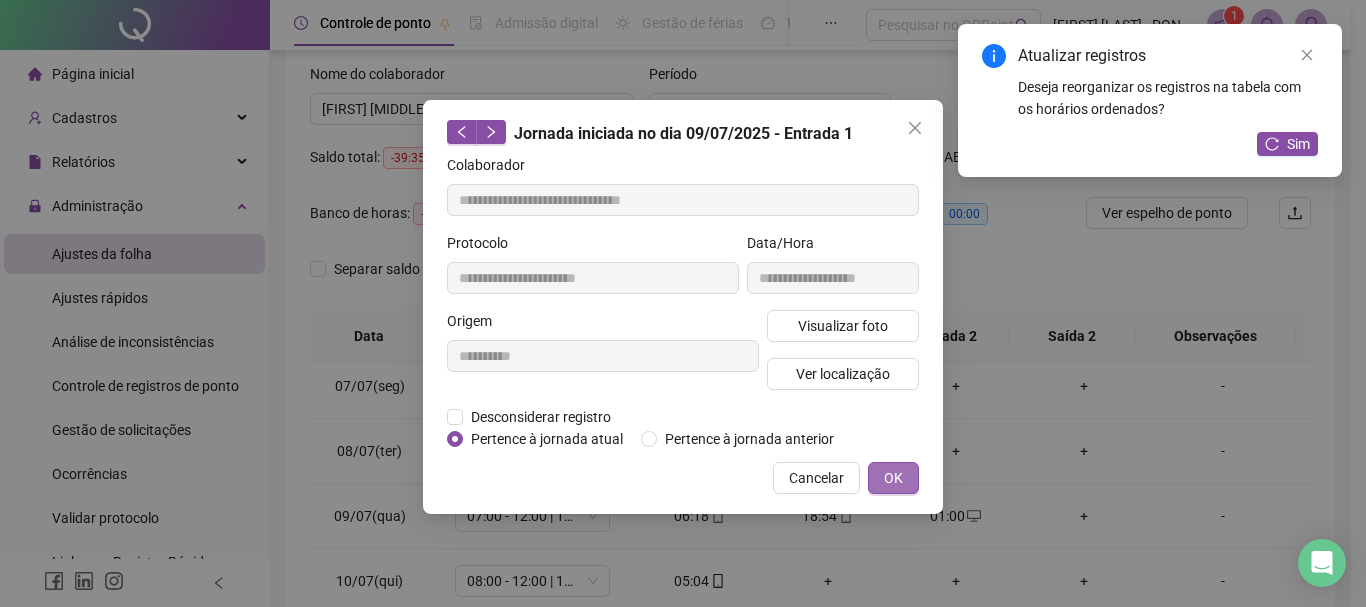 click on "OK" at bounding box center [893, 478] 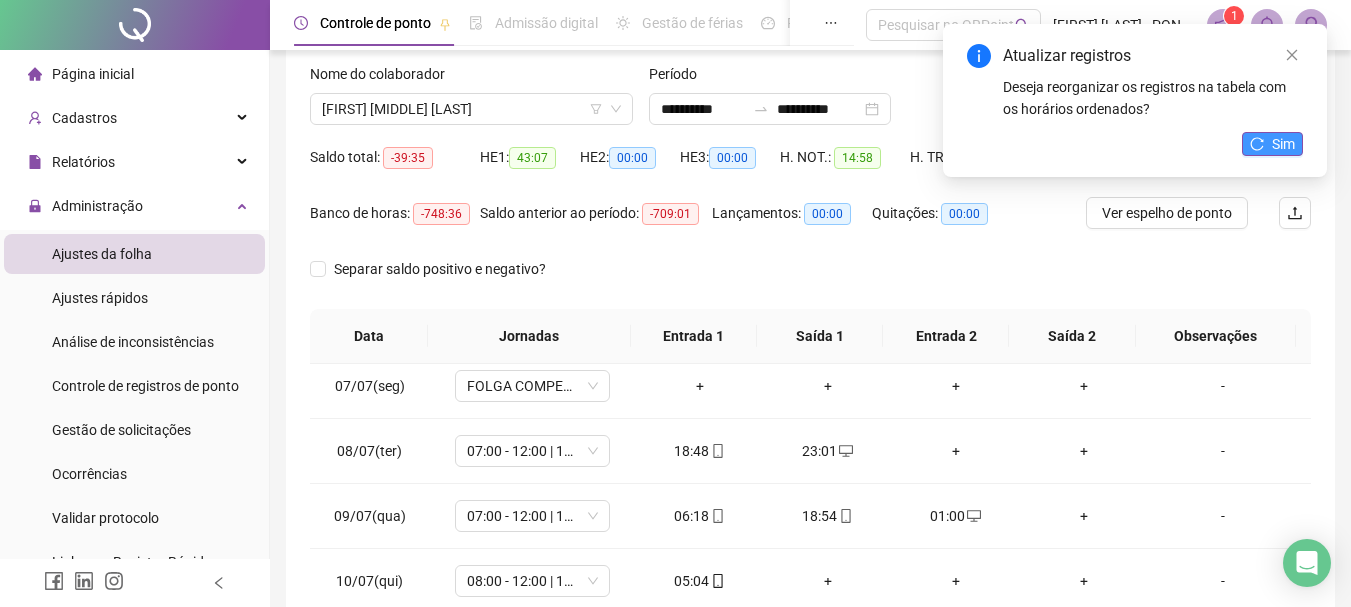 click on "Sim" at bounding box center (1283, 144) 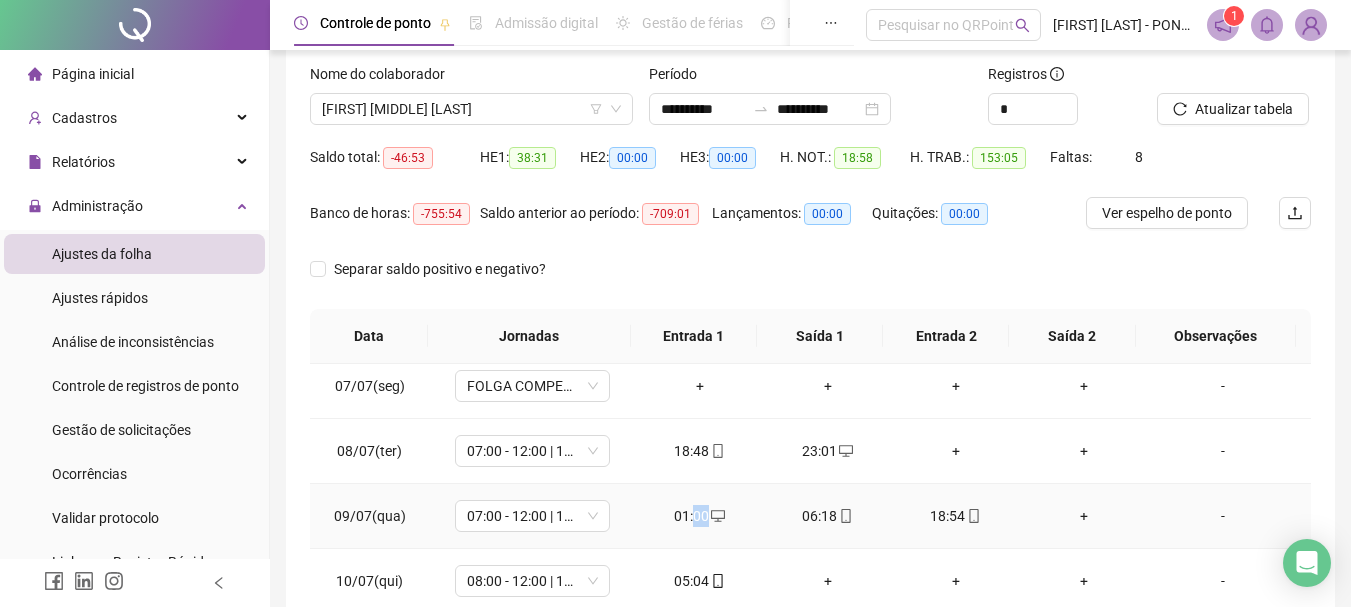 drag, startPoint x: 688, startPoint y: 520, endPoint x: 750, endPoint y: 540, distance: 65.14599 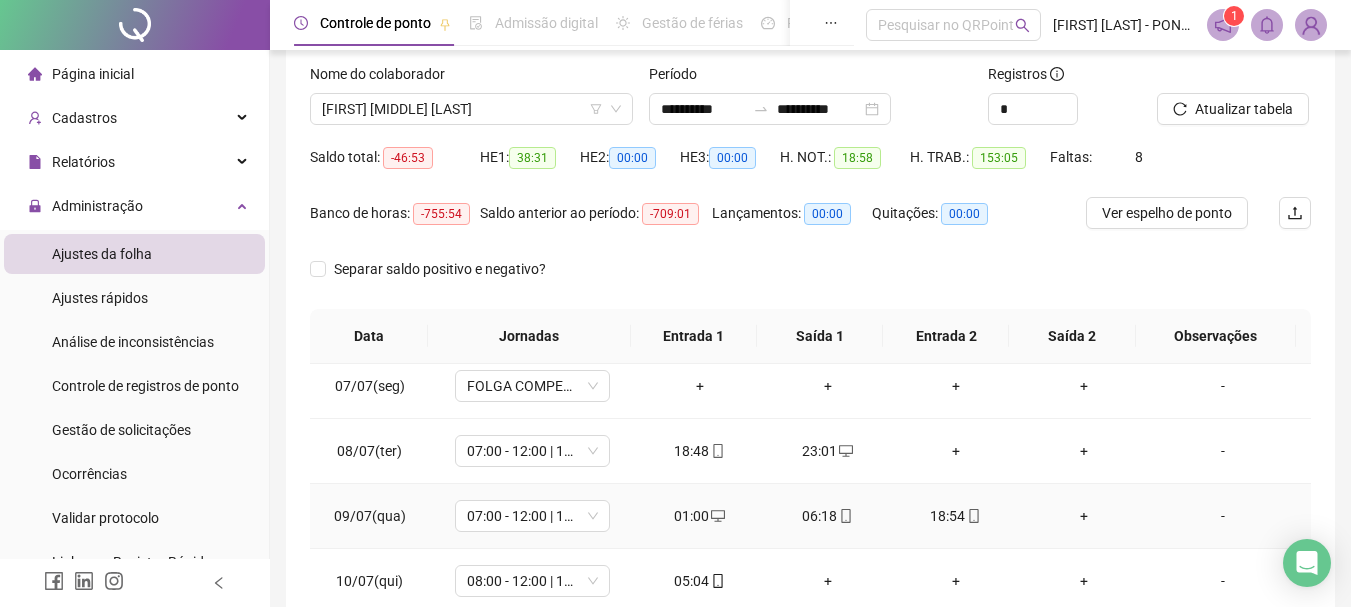 click on "+" at bounding box center (1084, 516) 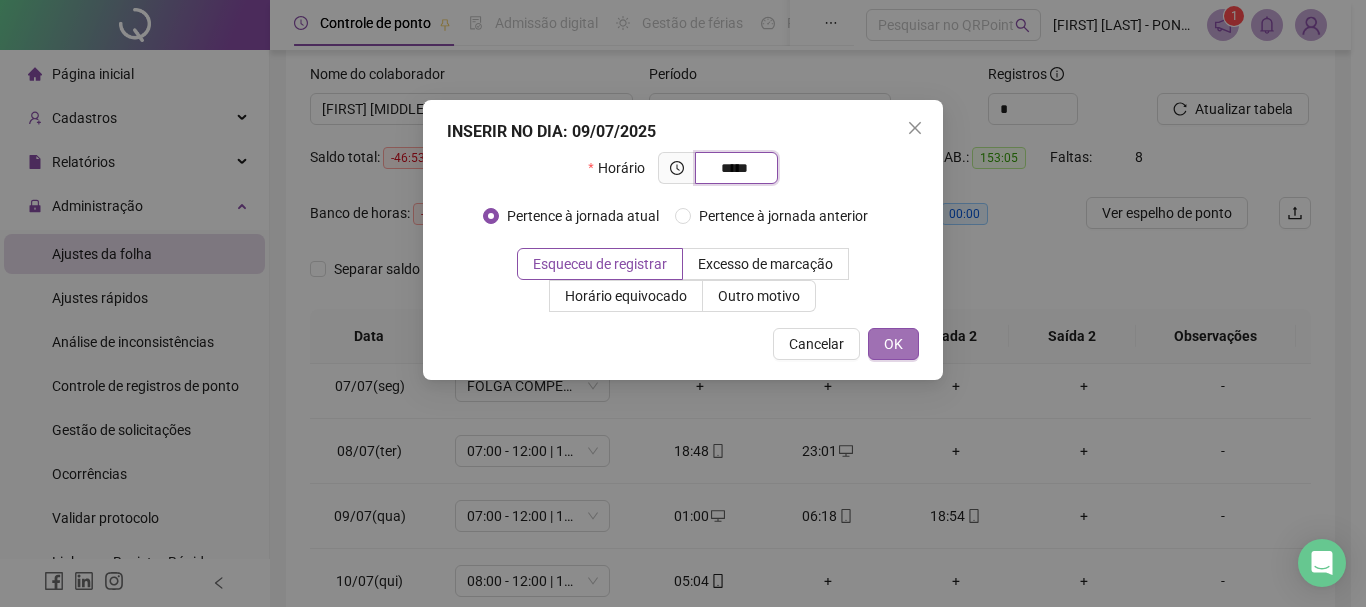 type on "*****" 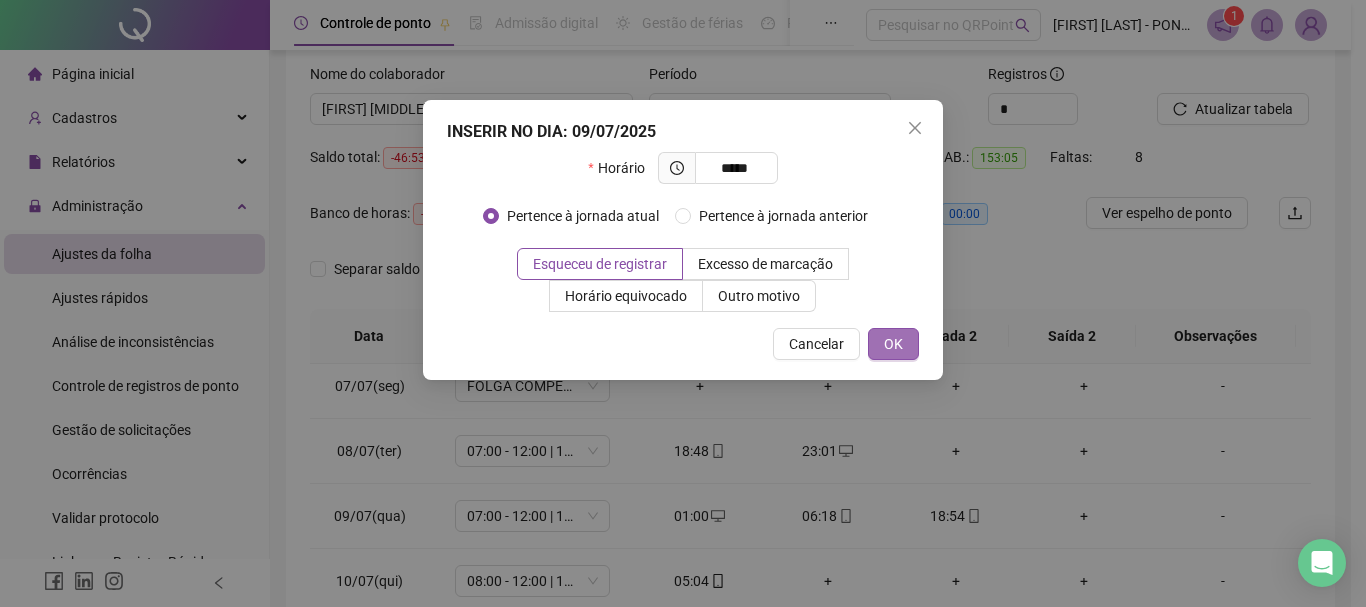 click on "OK" at bounding box center (893, 344) 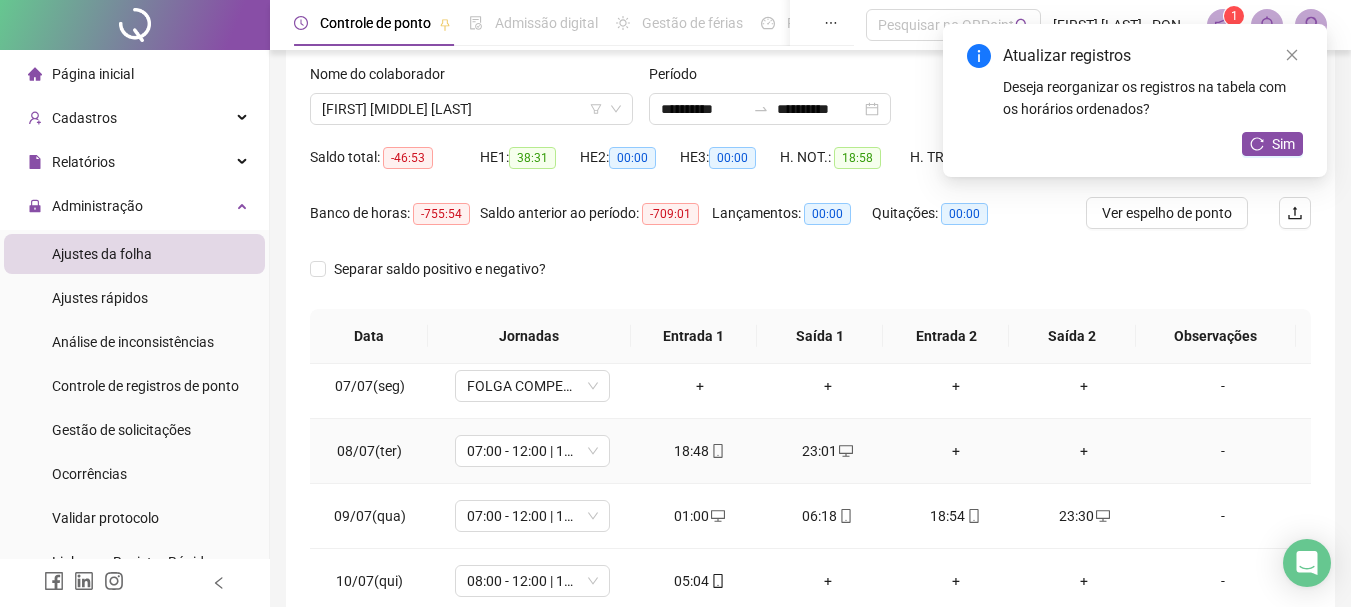scroll, scrollTop: 500, scrollLeft: 0, axis: vertical 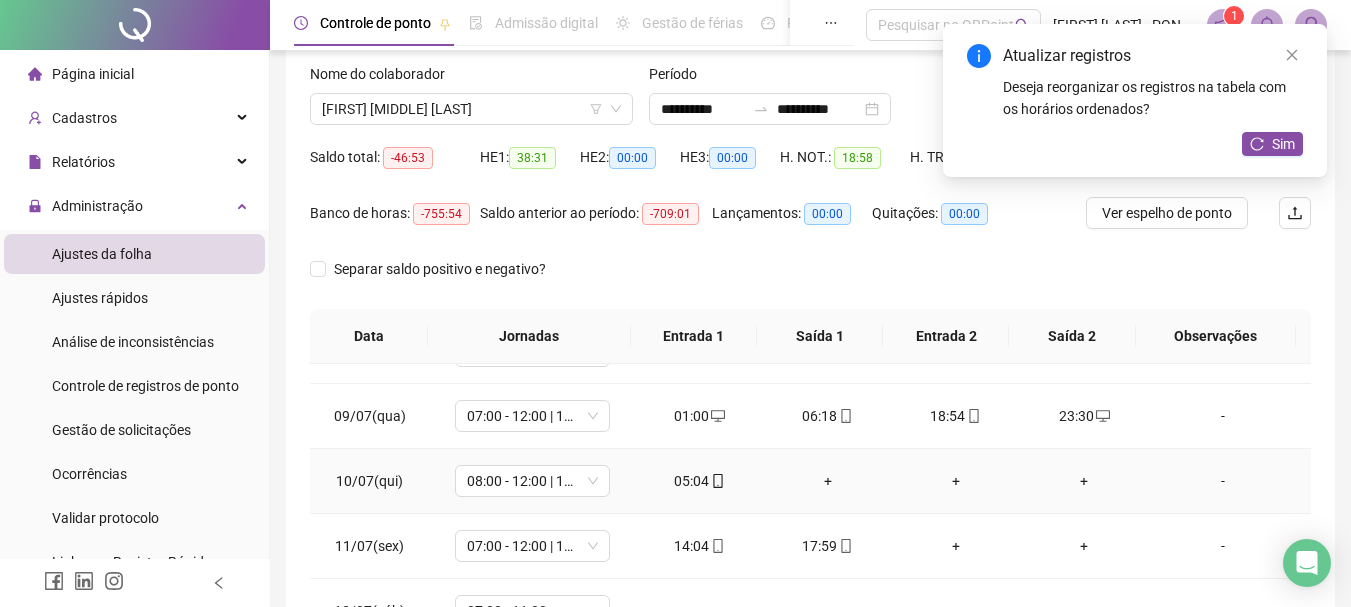 click on "+" at bounding box center (828, 481) 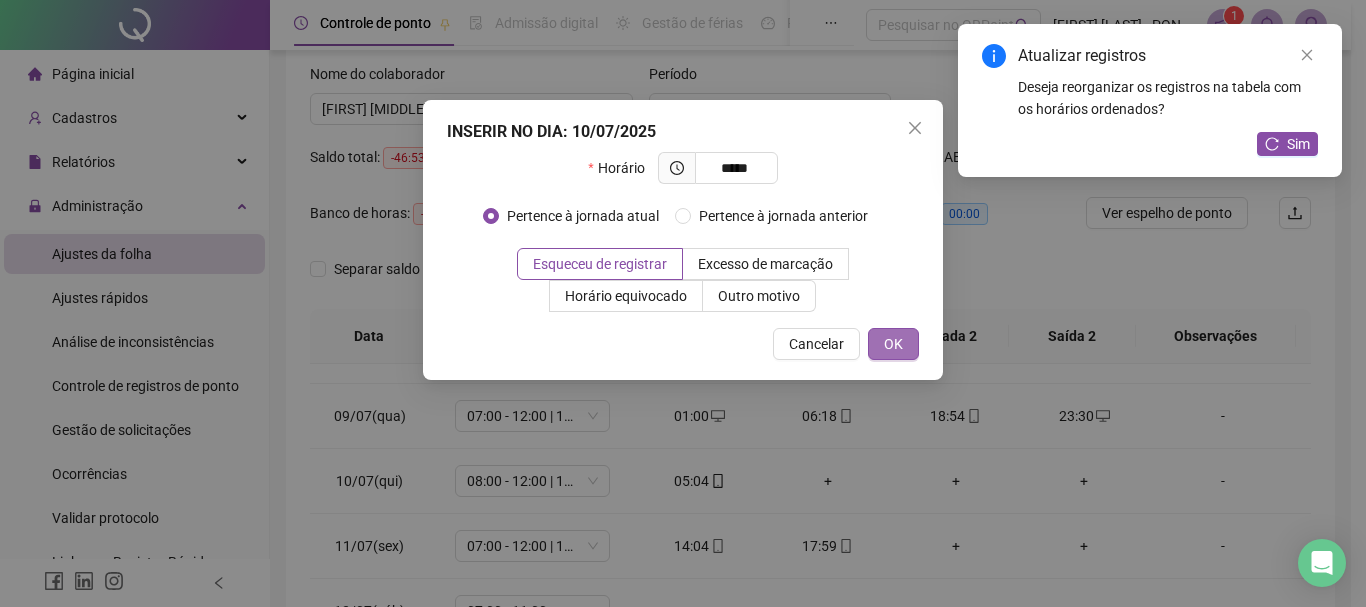 type on "*****" 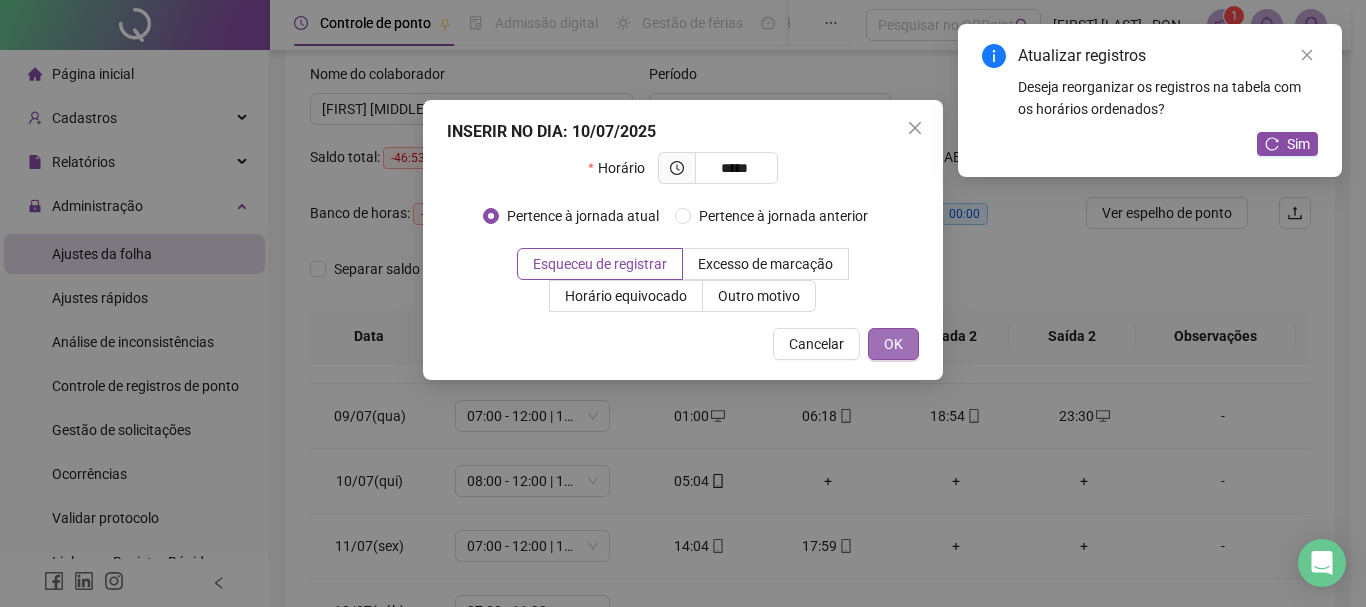 click on "OK" at bounding box center [893, 344] 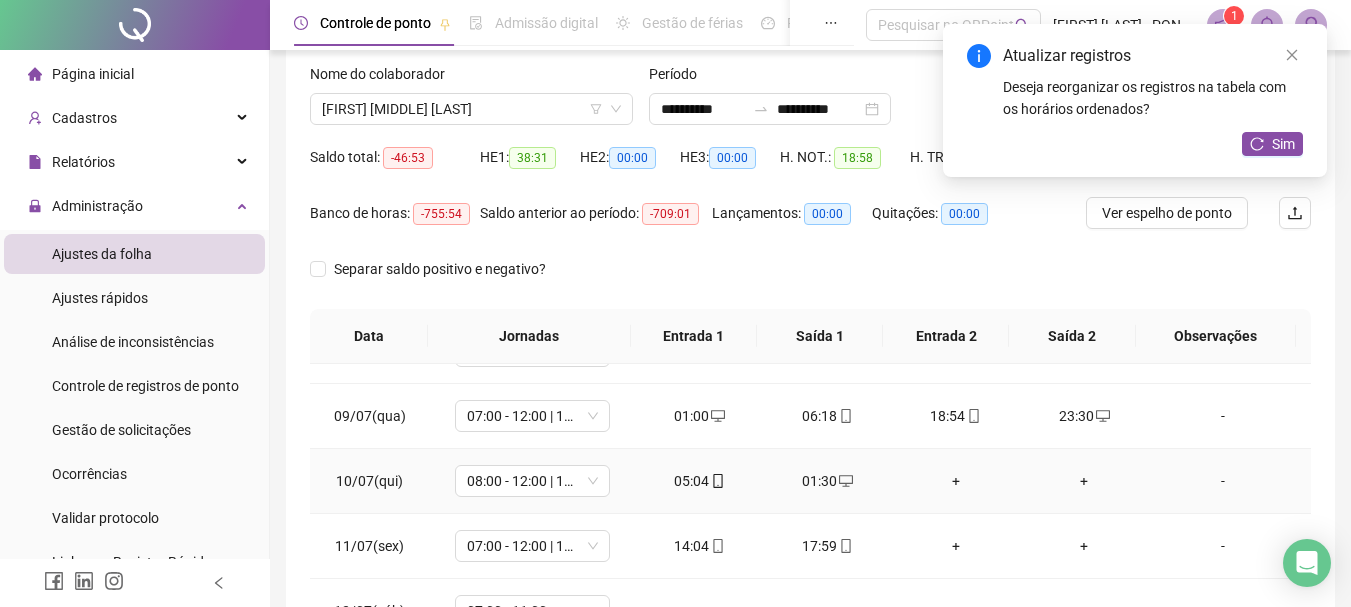scroll, scrollTop: 600, scrollLeft: 0, axis: vertical 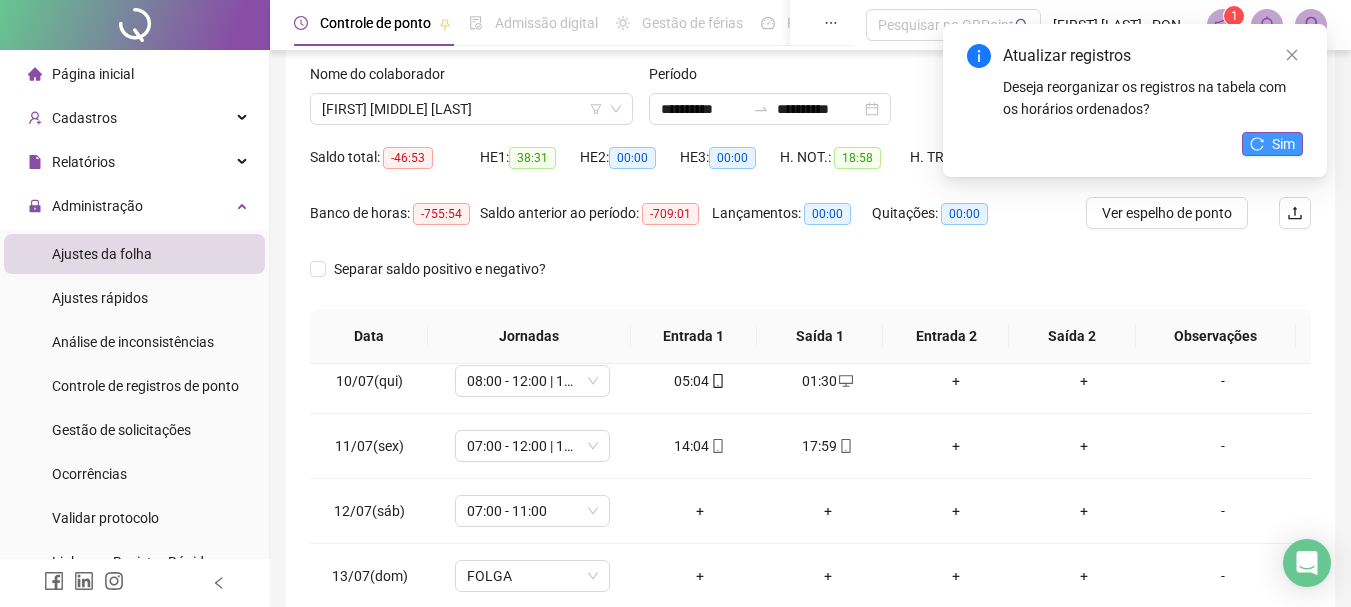 click on "Sim" at bounding box center (1283, 144) 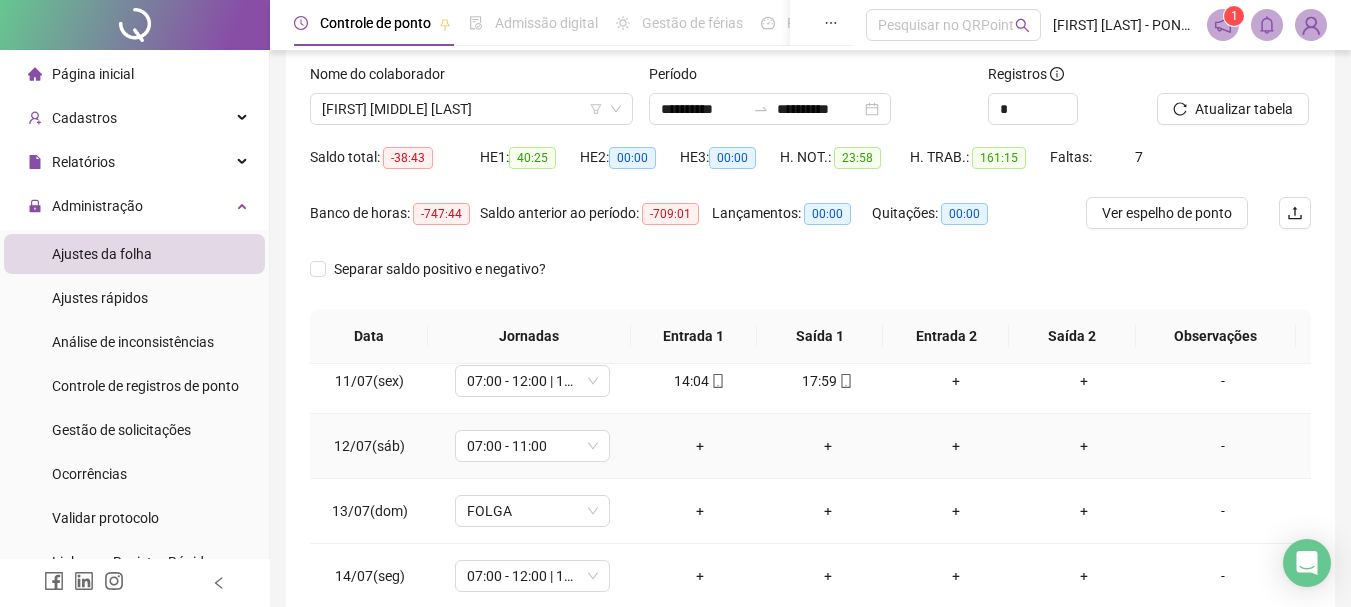 scroll, scrollTop: 700, scrollLeft: 0, axis: vertical 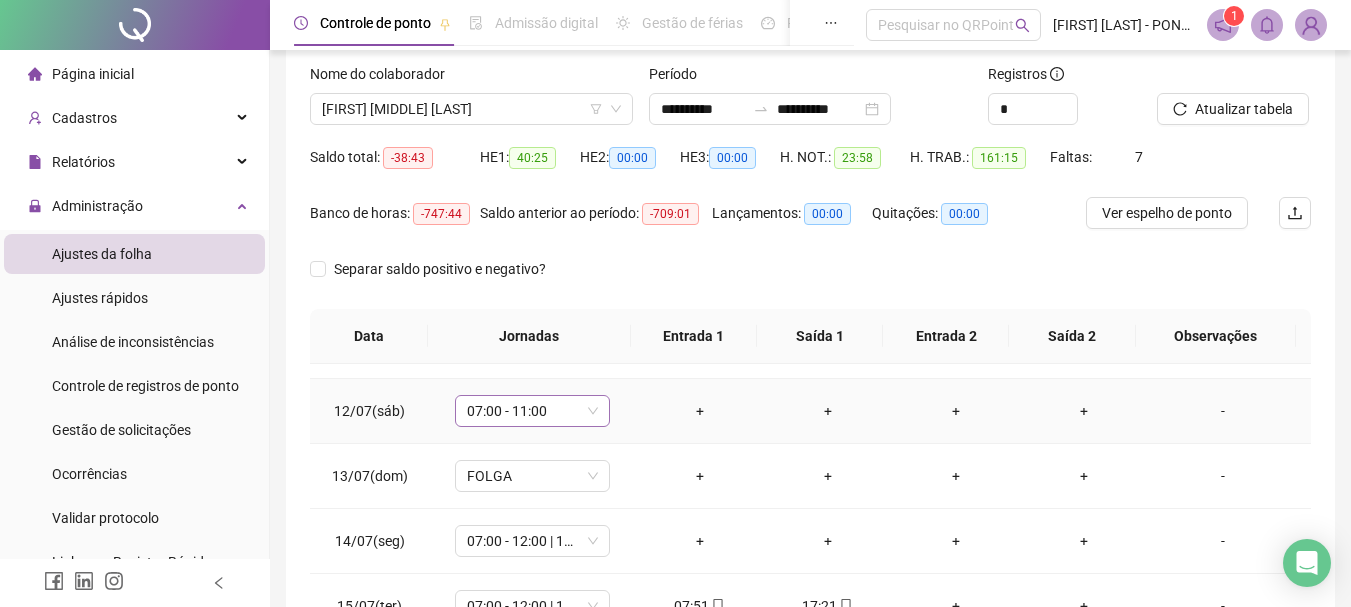 click on "07:00 - 11:00" at bounding box center [532, 411] 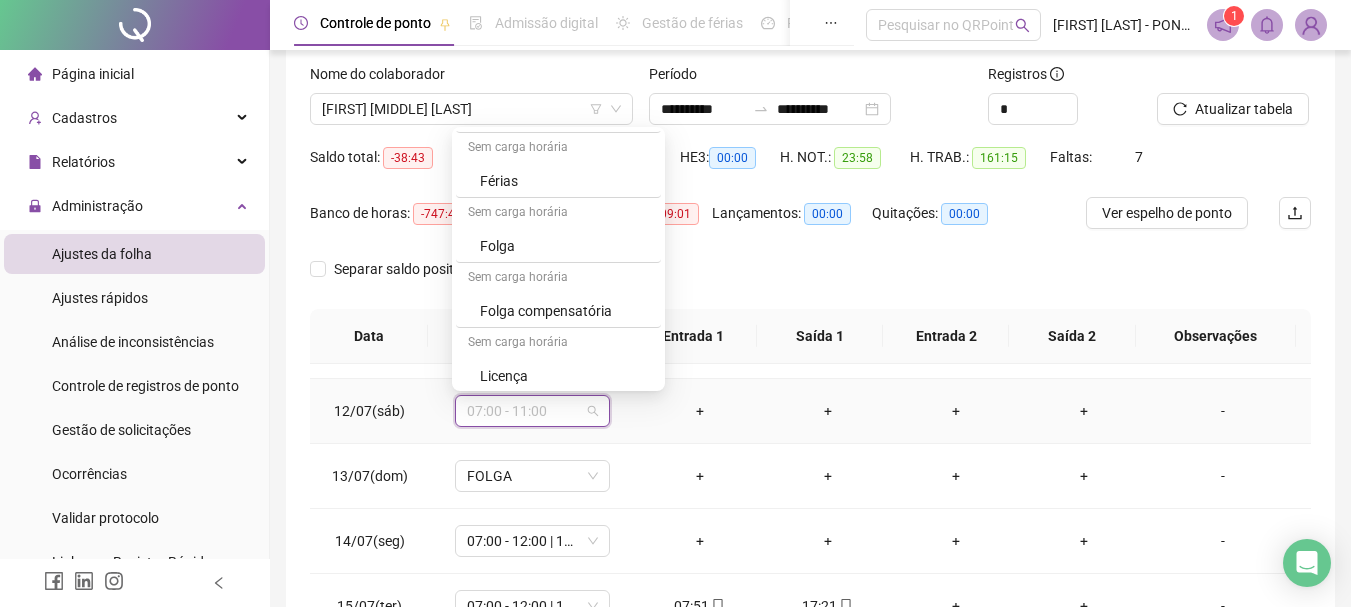 scroll, scrollTop: 784, scrollLeft: 0, axis: vertical 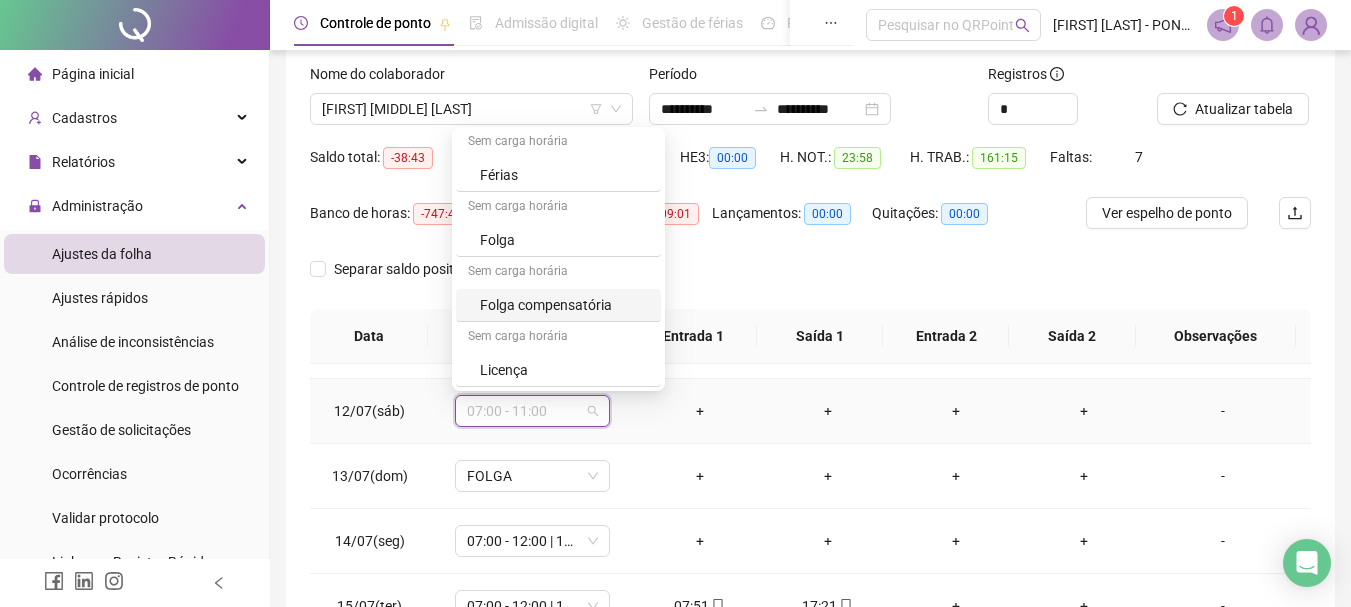 click on "Folga compensatória" at bounding box center [564, 305] 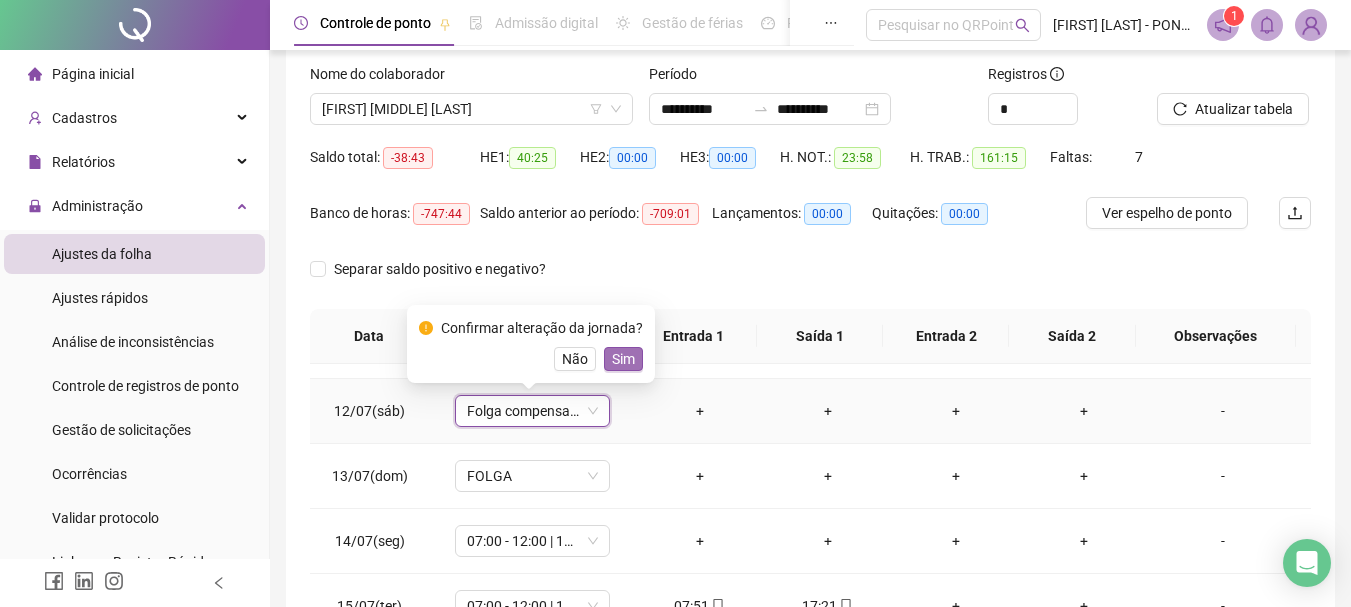 click on "Sim" at bounding box center [623, 359] 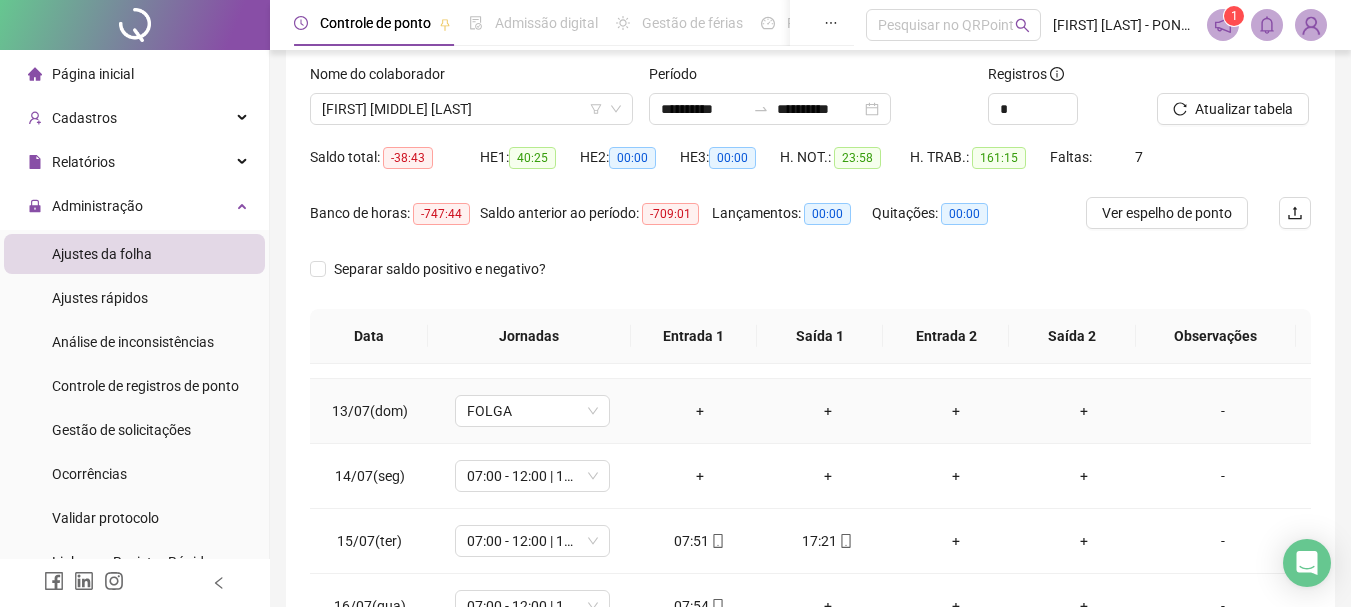 scroll, scrollTop: 800, scrollLeft: 0, axis: vertical 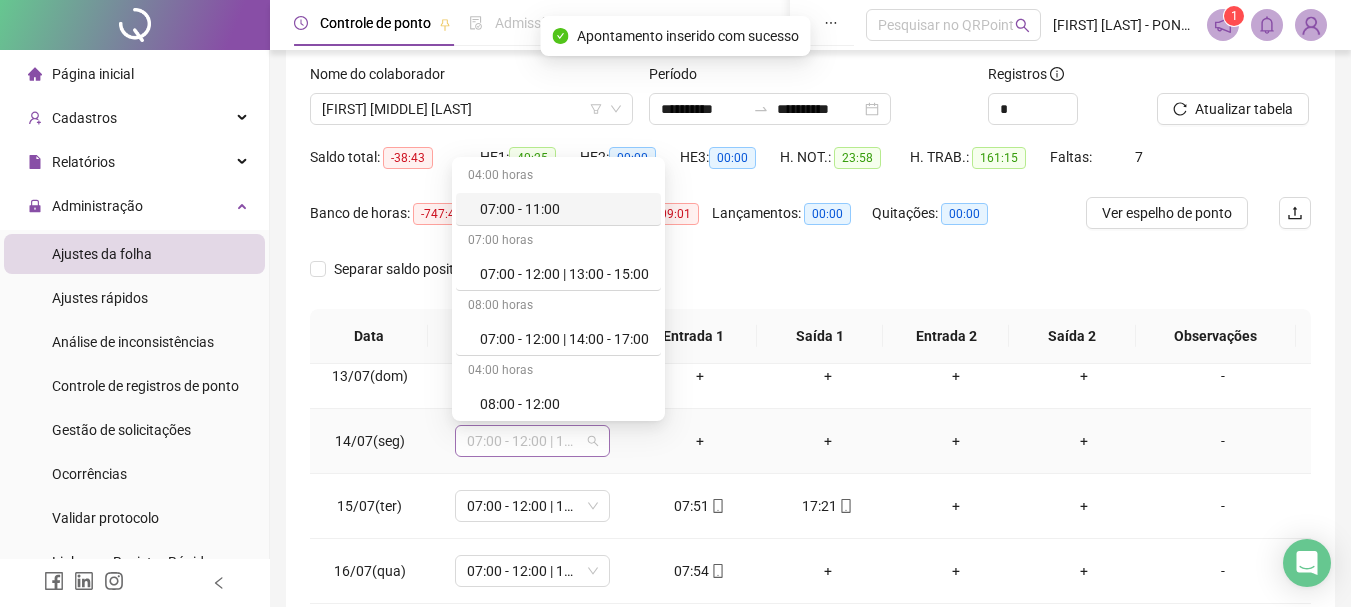 click on "07:00 - 12:00 | 14:00 - 17:00" at bounding box center [532, 441] 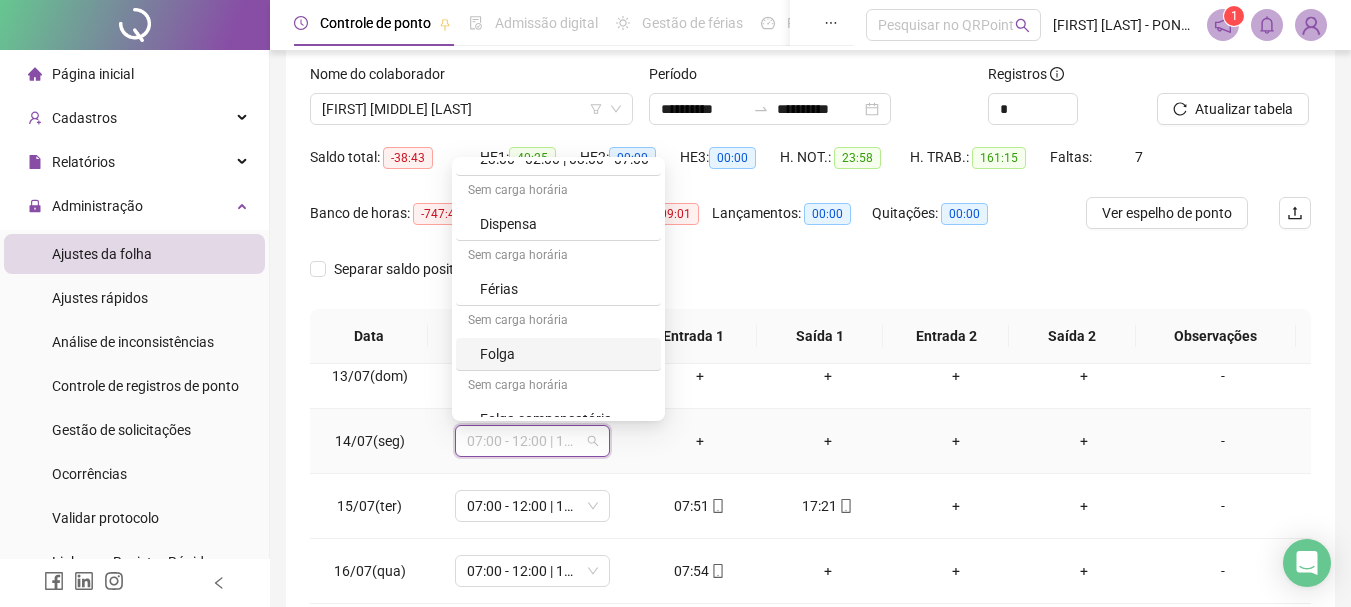 scroll, scrollTop: 784, scrollLeft: 0, axis: vertical 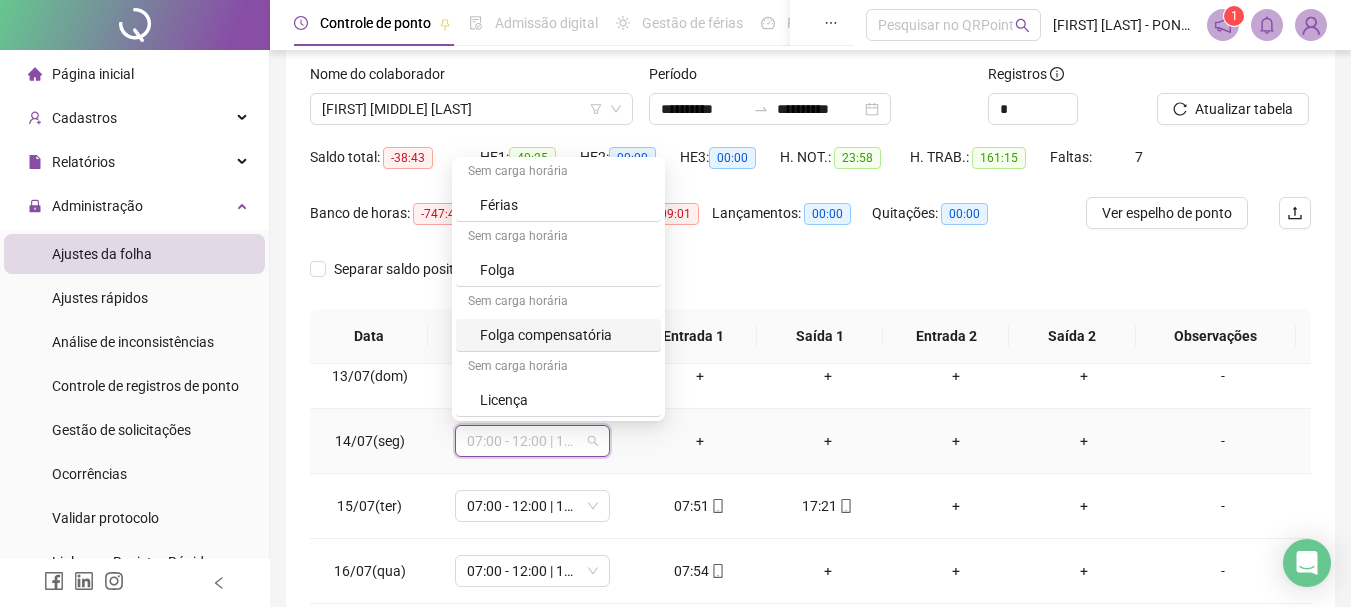 click on "Folga compensatória" at bounding box center [564, 335] 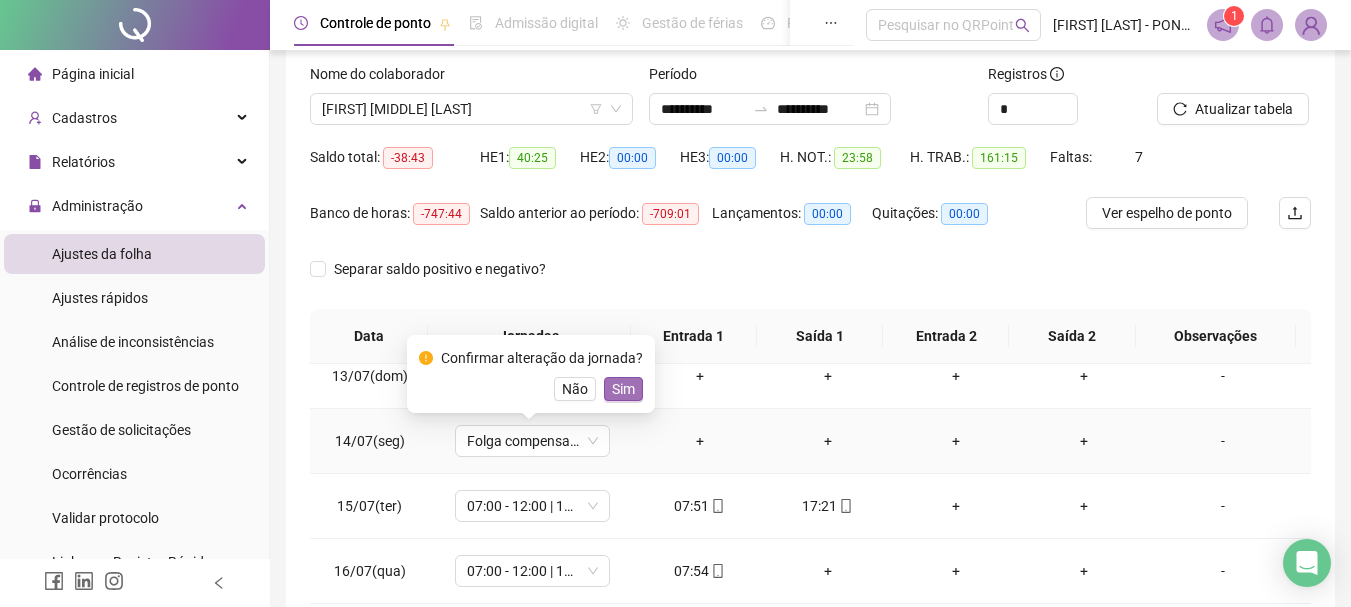 click on "Sim" at bounding box center [623, 389] 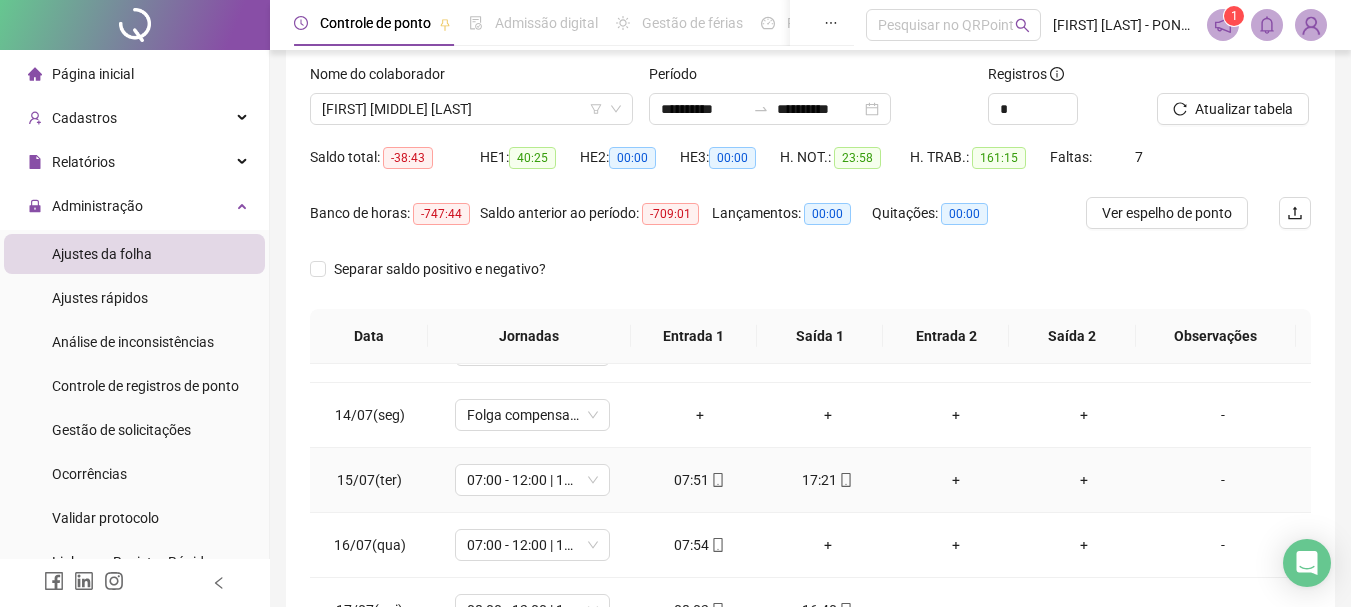 scroll, scrollTop: 900, scrollLeft: 0, axis: vertical 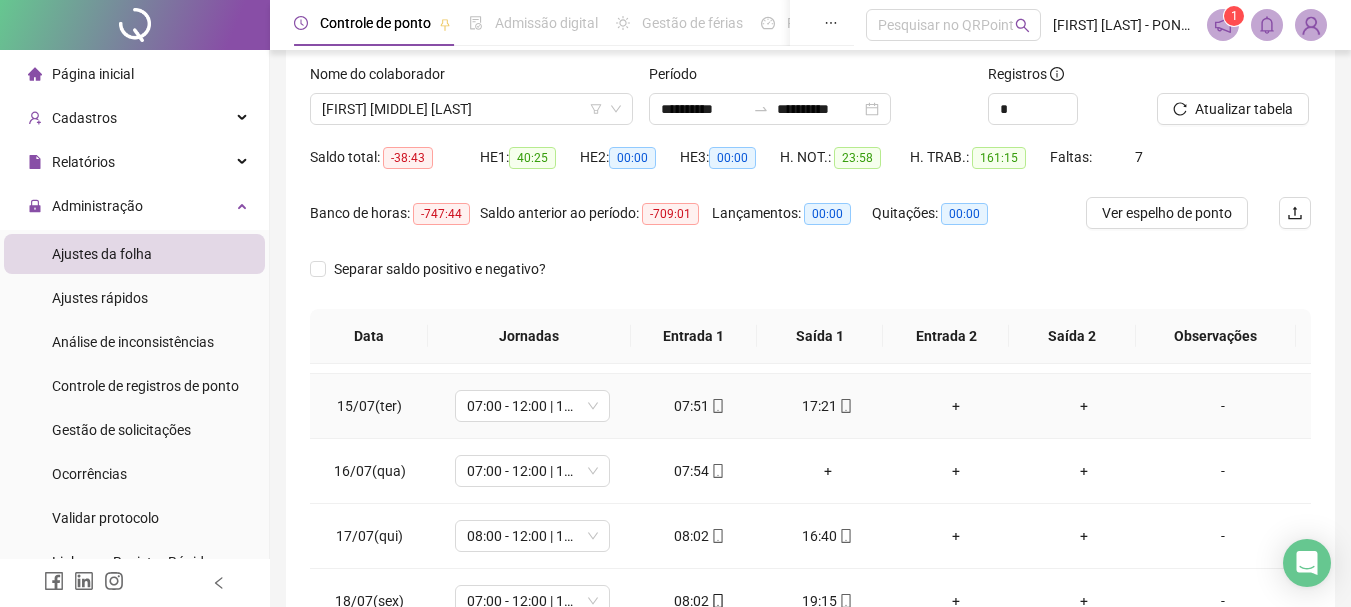 click on "+" at bounding box center [956, 406] 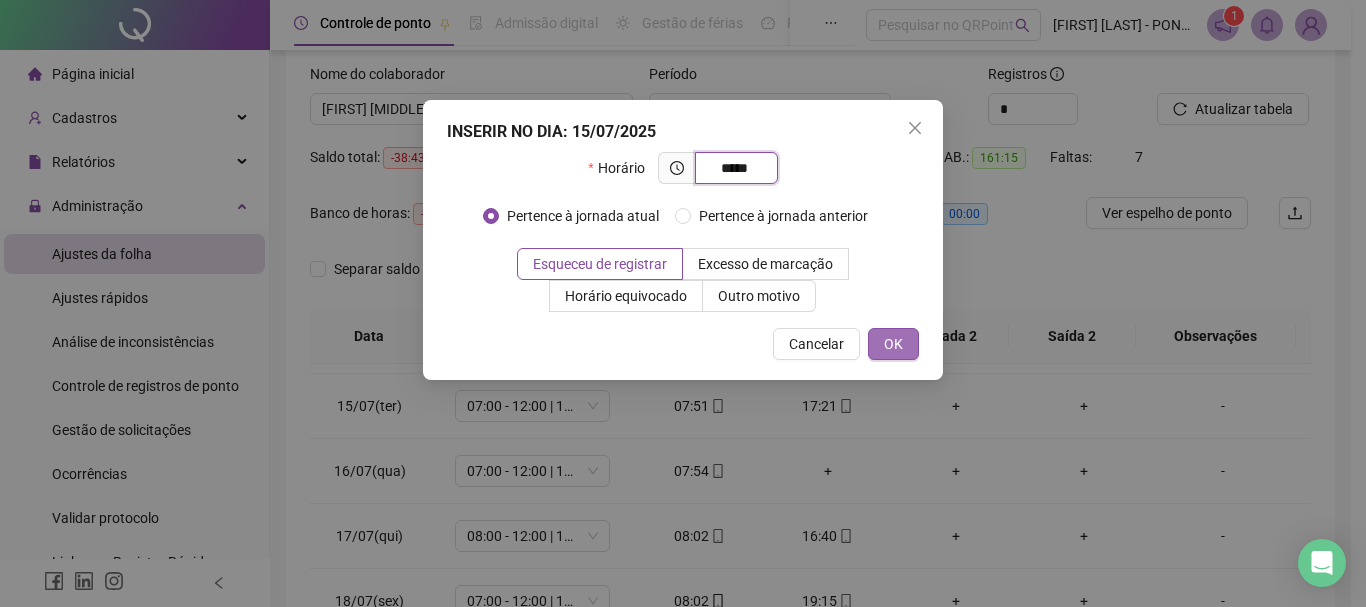 type on "*****" 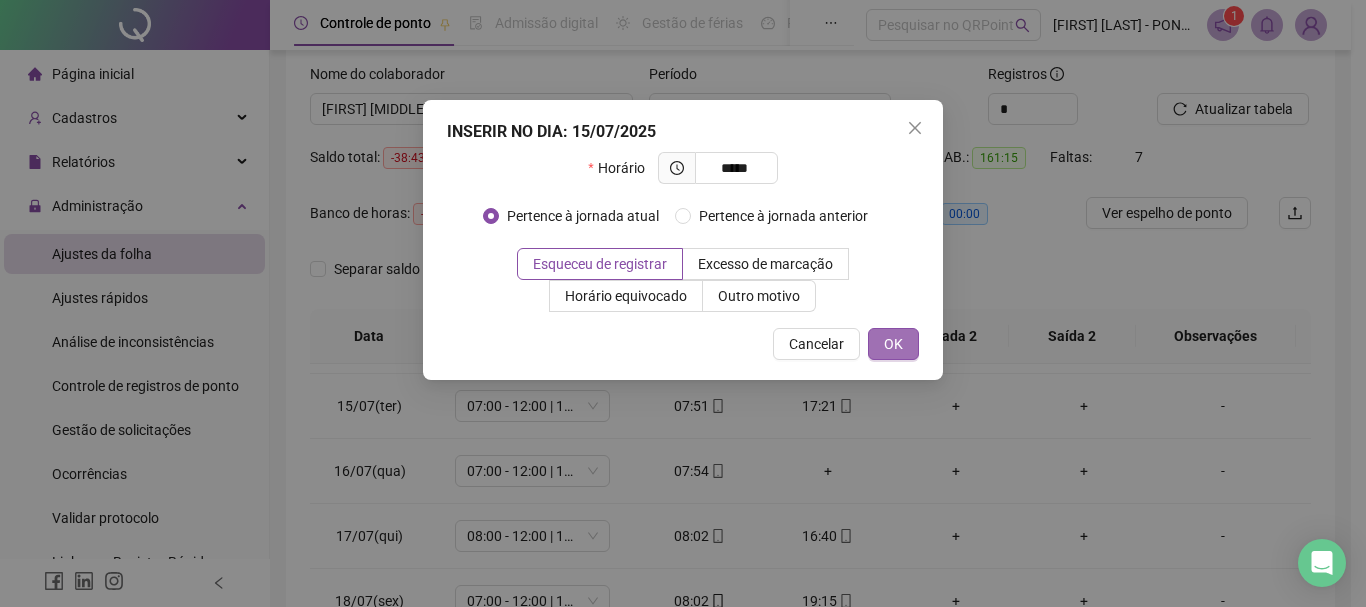 click on "OK" at bounding box center (893, 344) 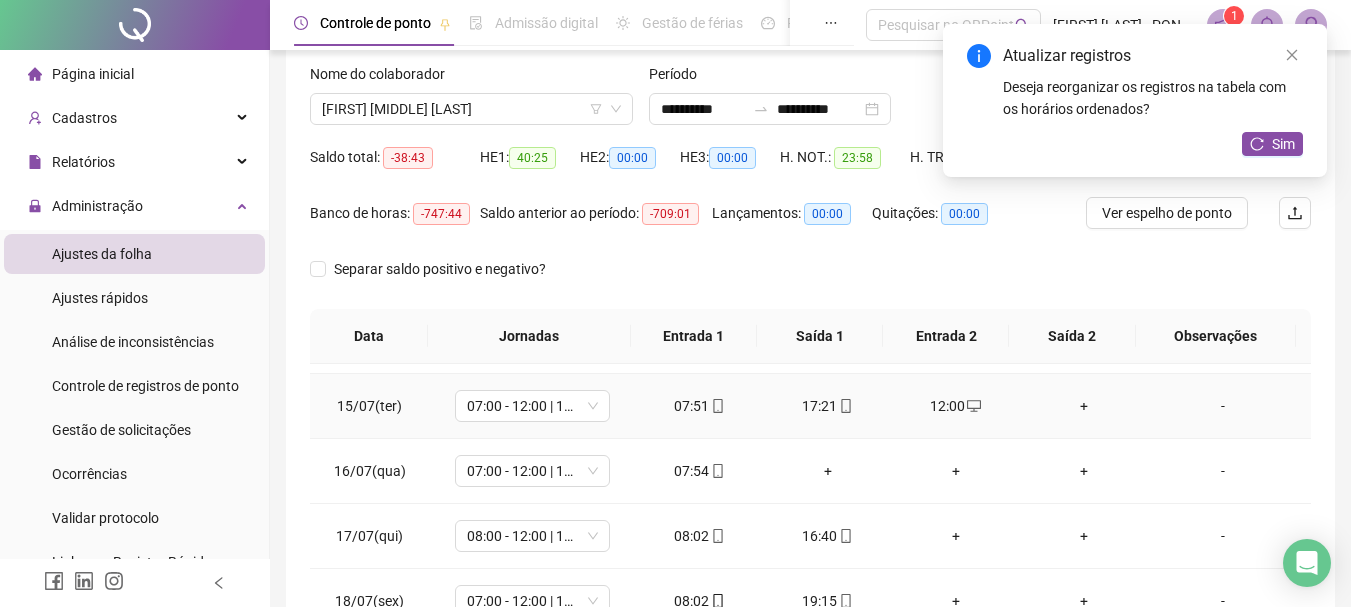 click on "+" at bounding box center (1084, 406) 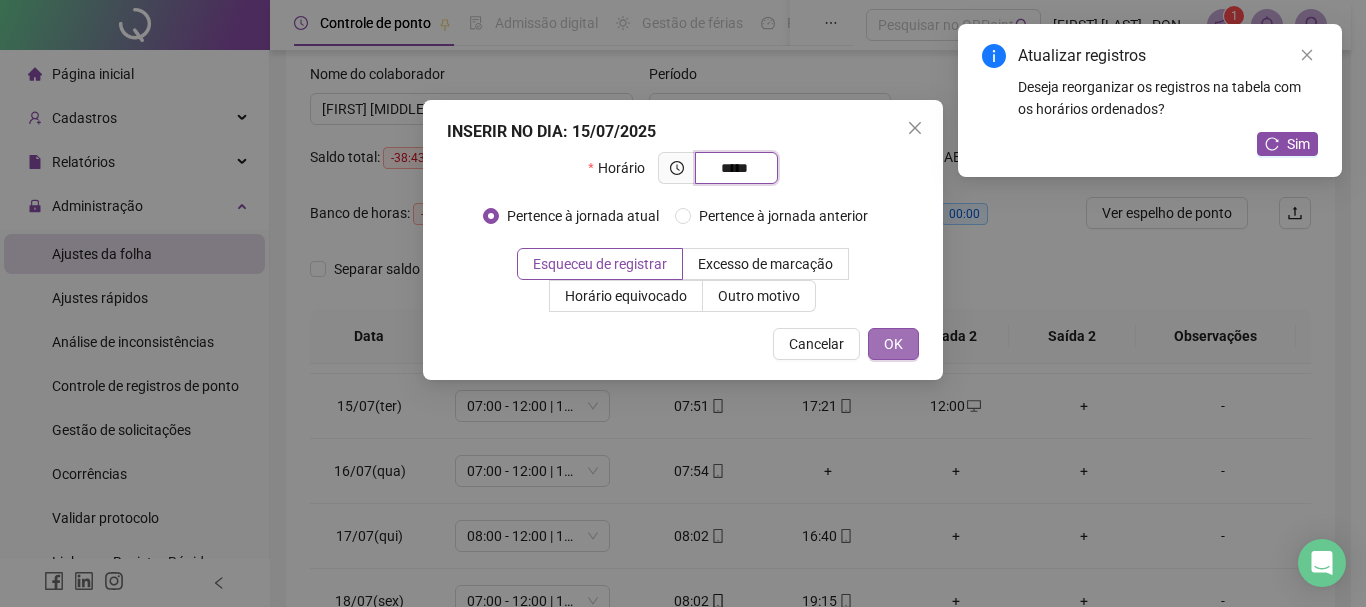 type on "*****" 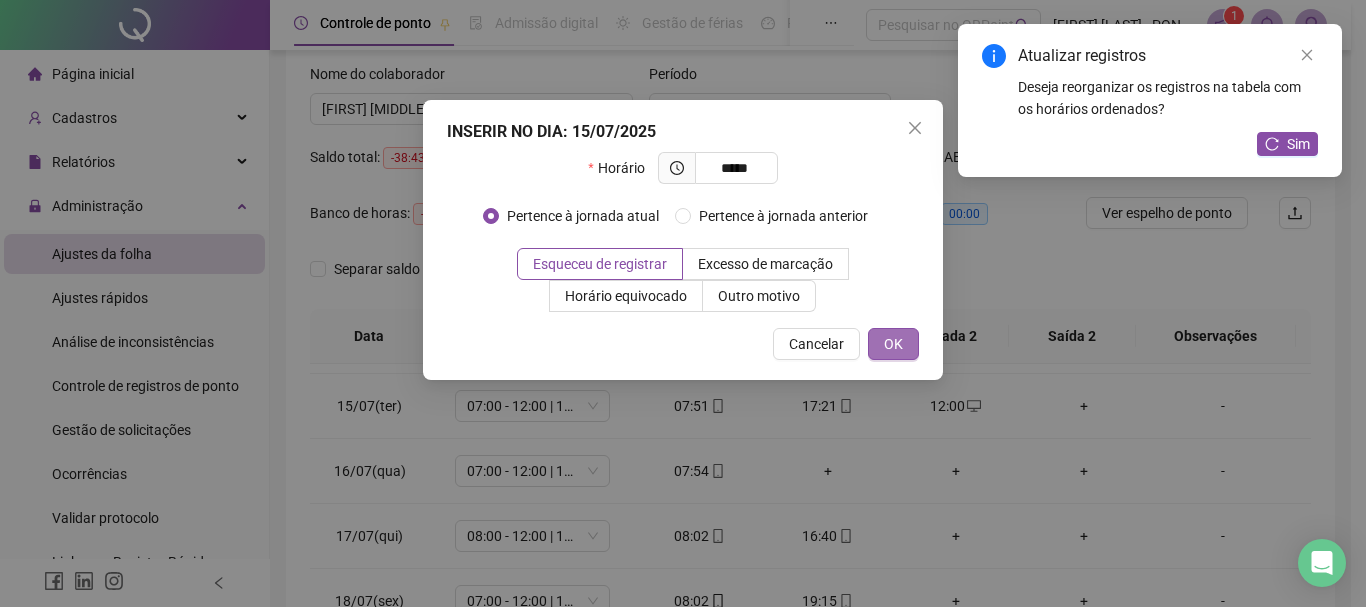 click on "OK" at bounding box center (893, 344) 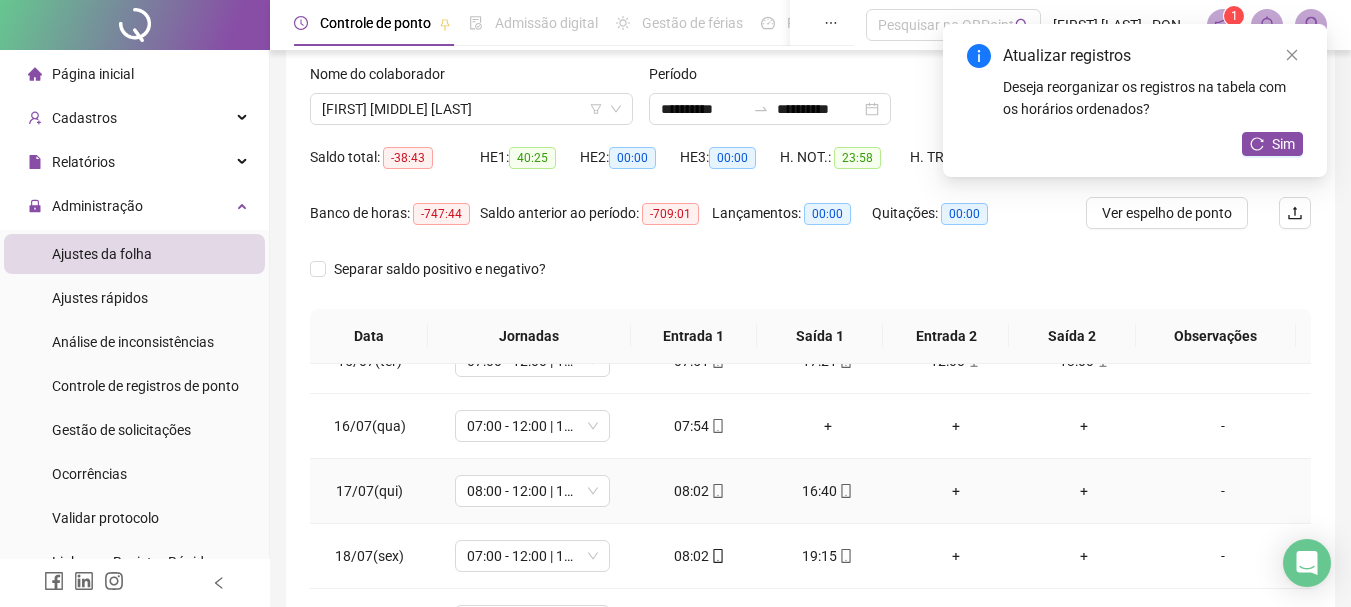 scroll, scrollTop: 900, scrollLeft: 0, axis: vertical 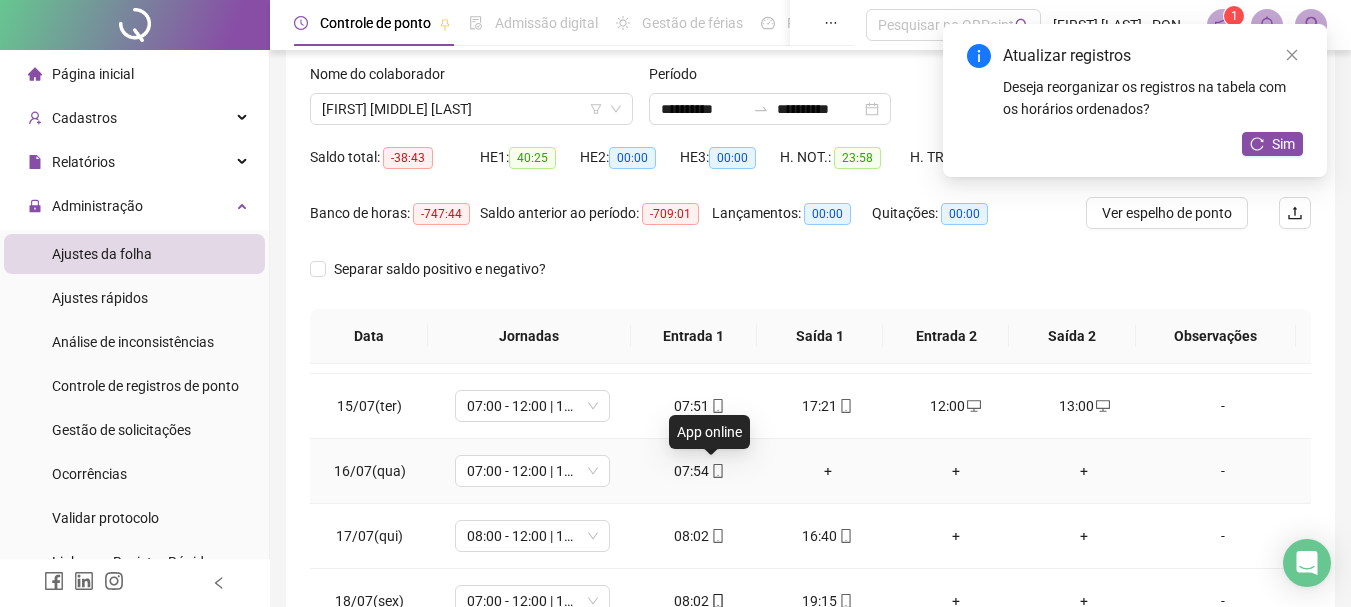 click 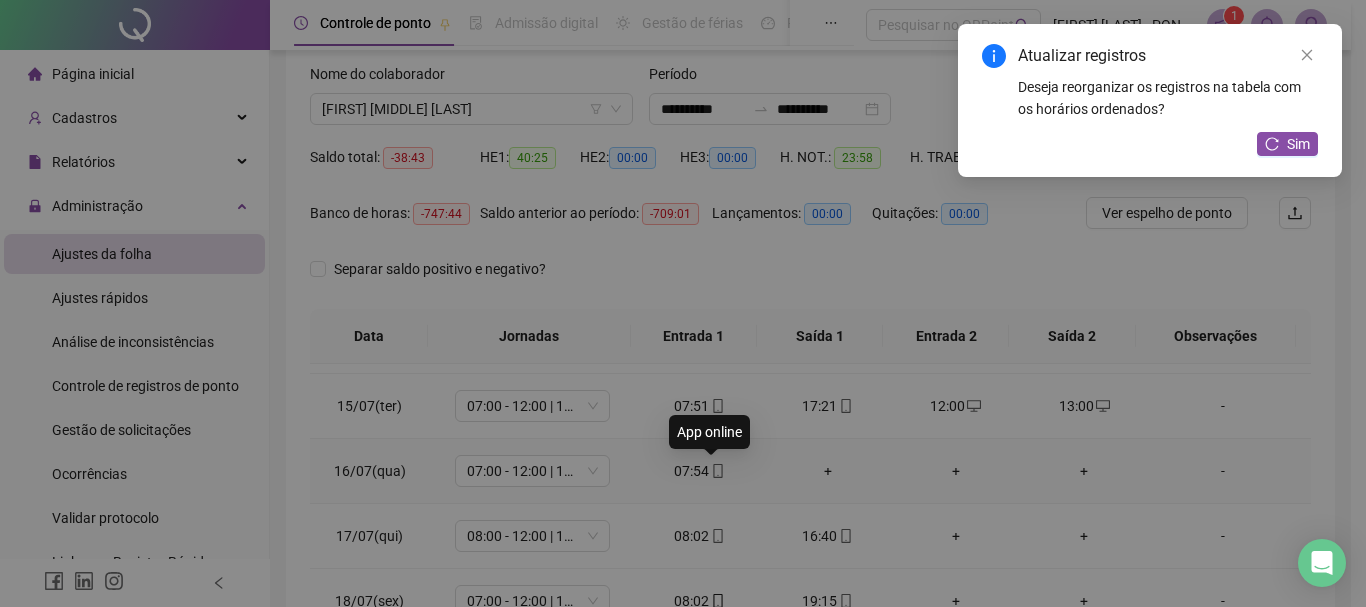 type on "**********" 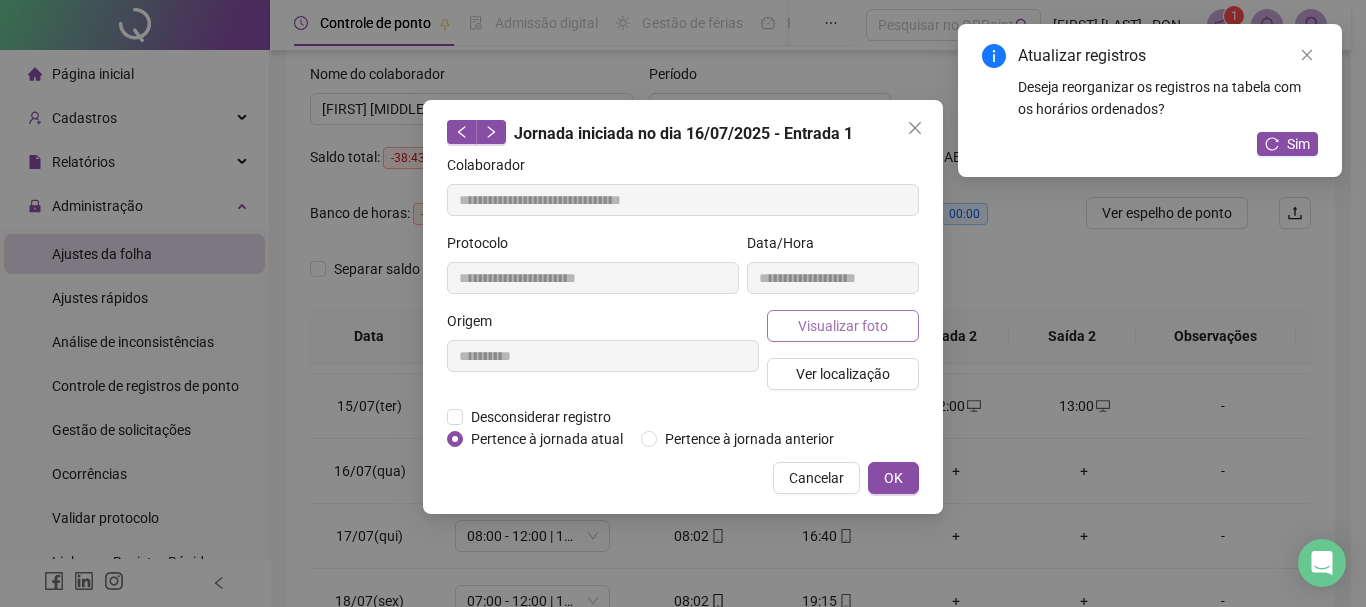 click on "Visualizar foto" at bounding box center [843, 326] 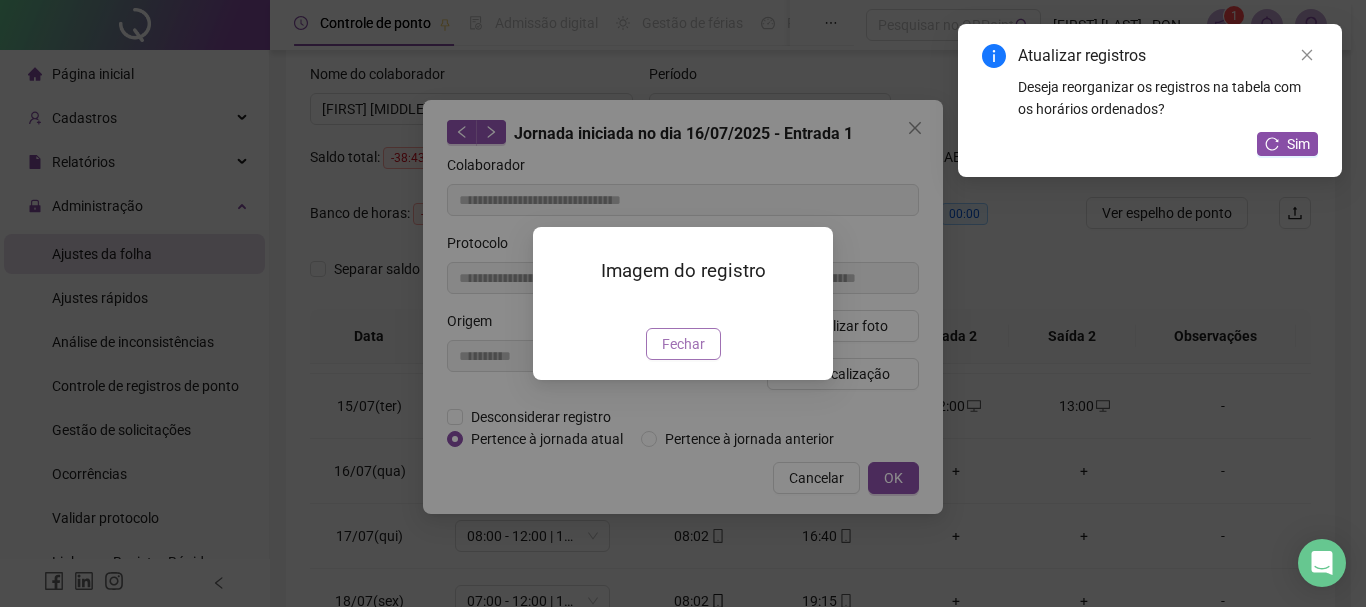 click on "Fechar" at bounding box center [683, 344] 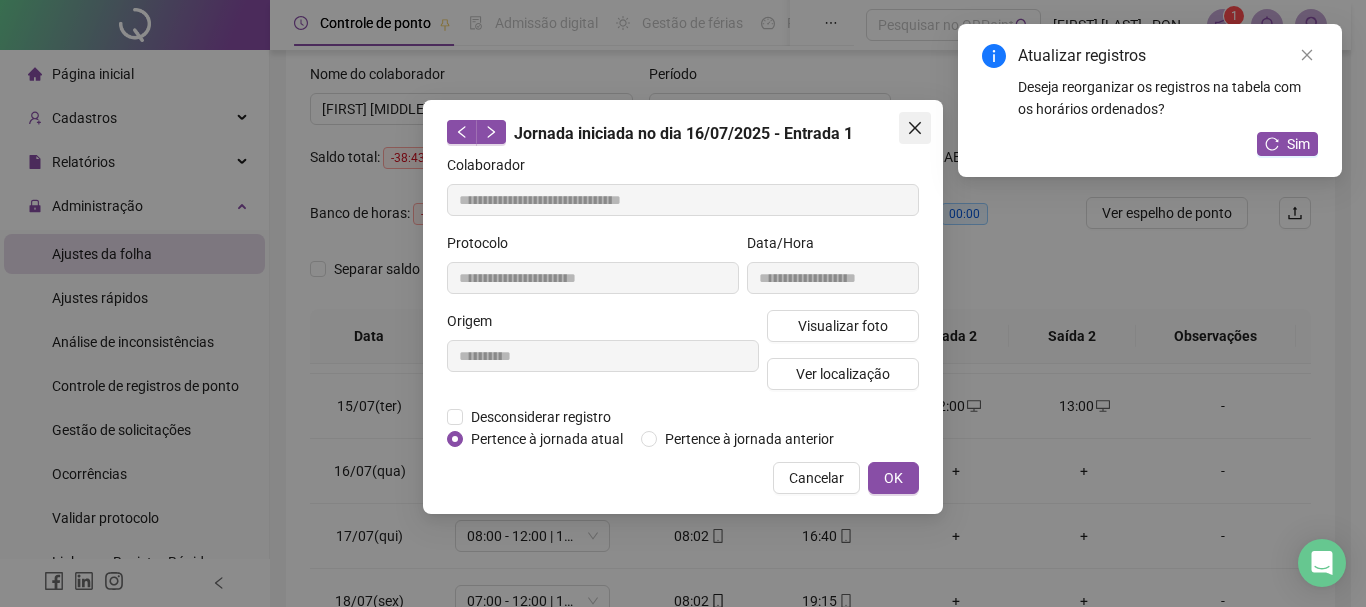 click 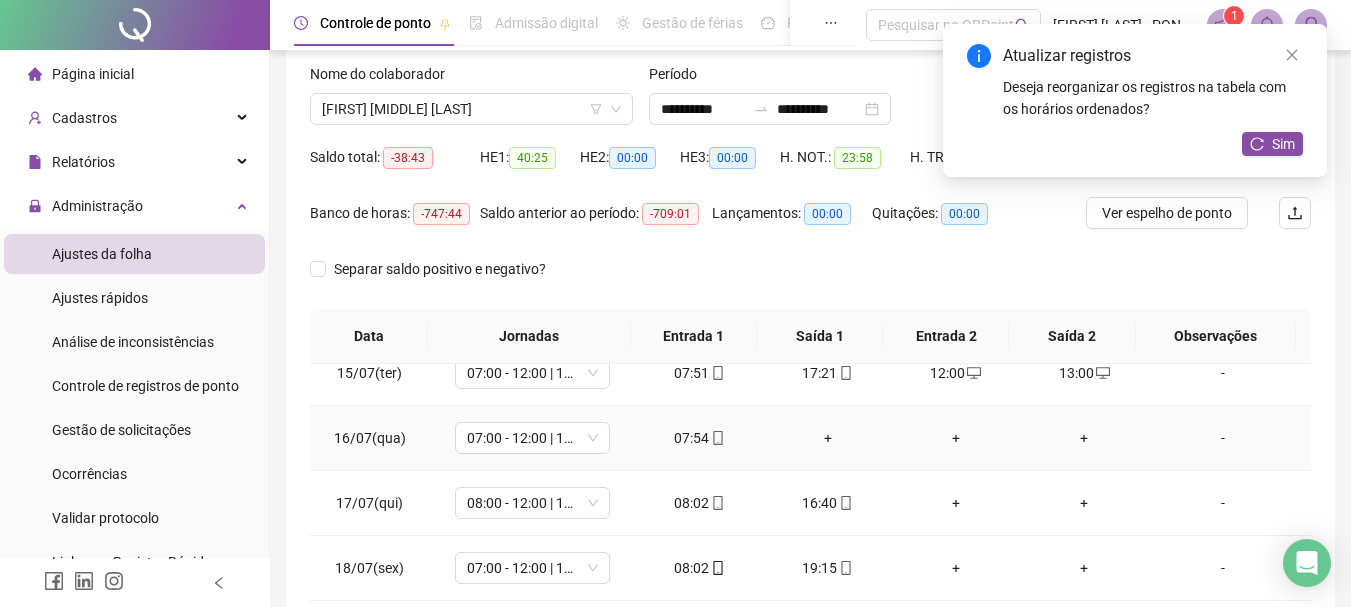 scroll, scrollTop: 900, scrollLeft: 0, axis: vertical 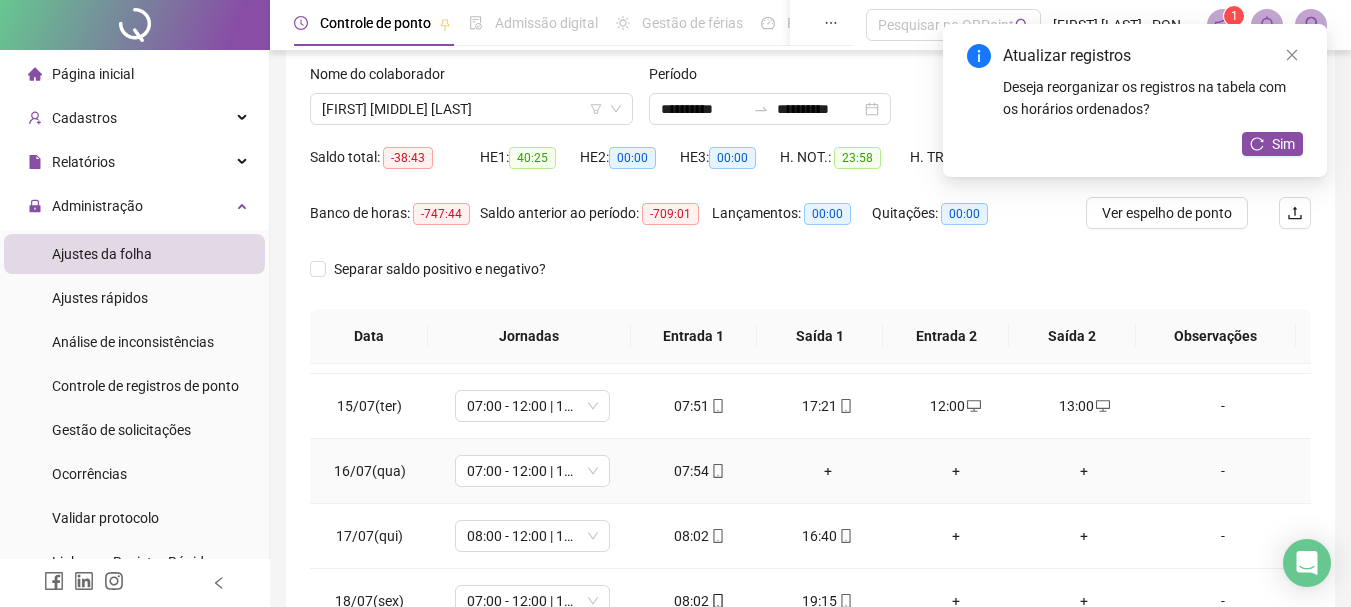 click on "+" at bounding box center [828, 471] 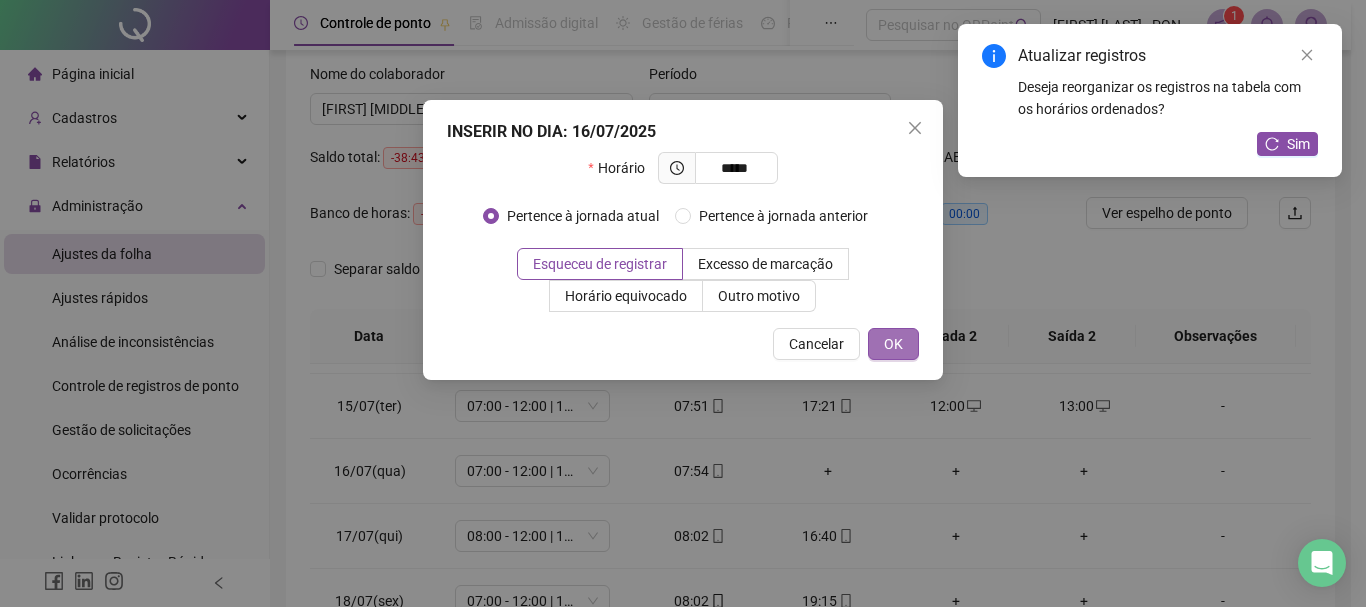 type on "*****" 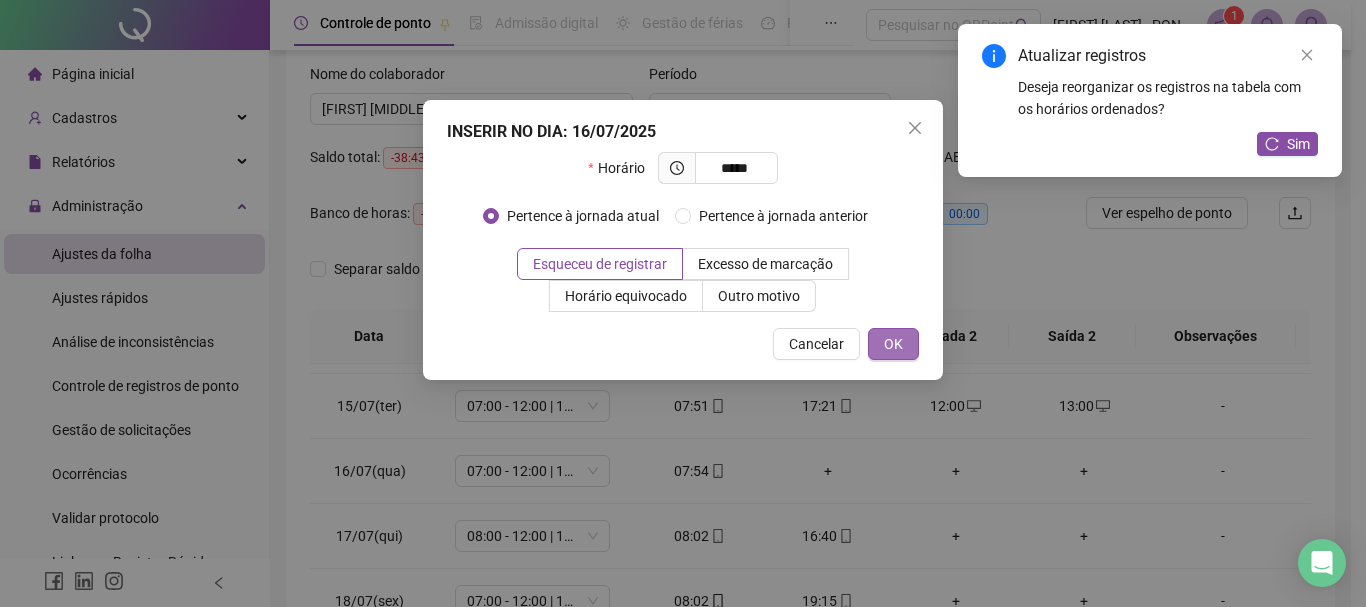 click on "OK" at bounding box center [893, 344] 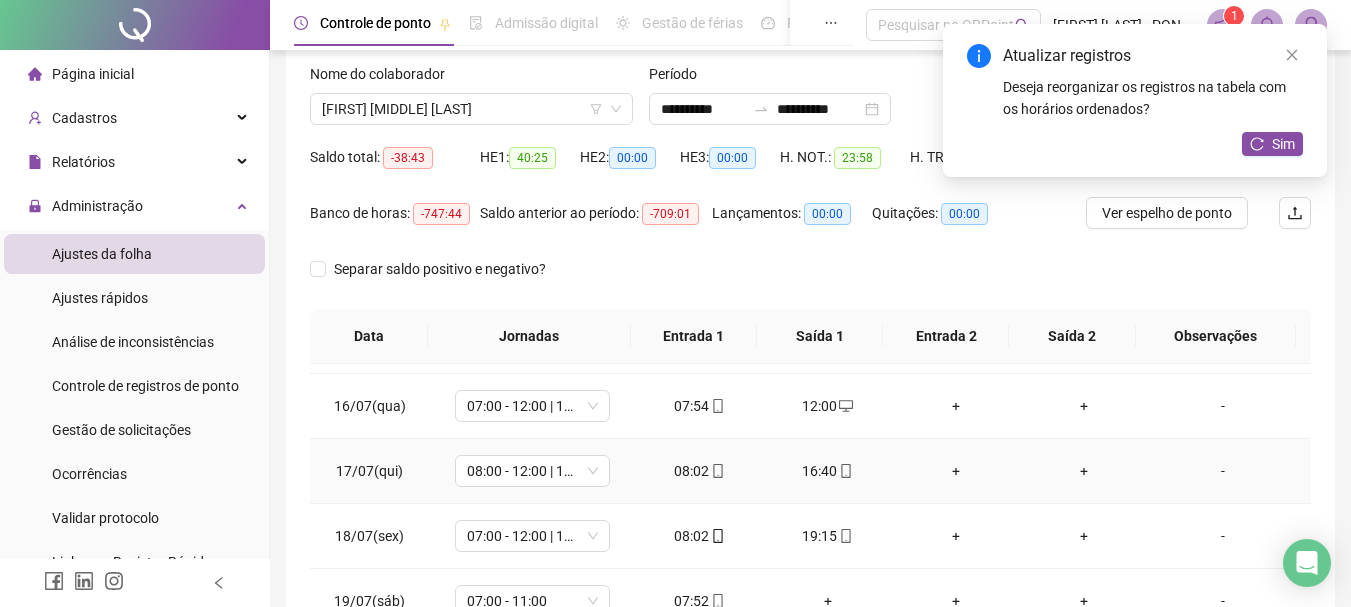 scroll, scrollTop: 1000, scrollLeft: 0, axis: vertical 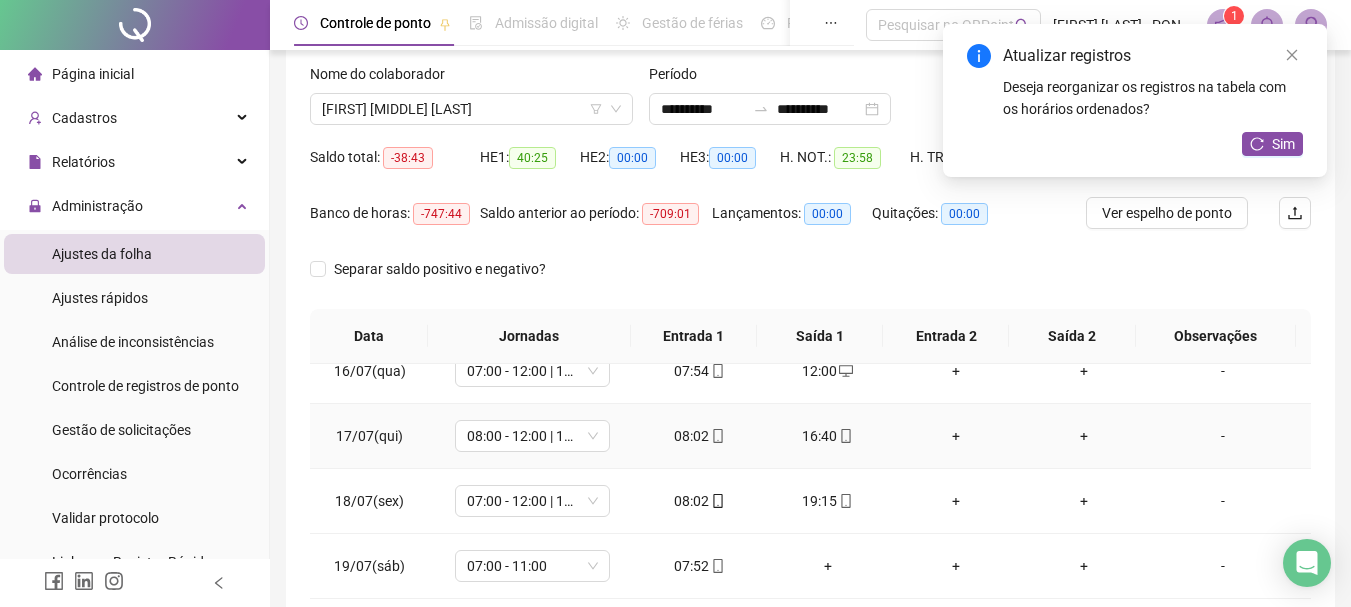 click on "+" at bounding box center [956, 436] 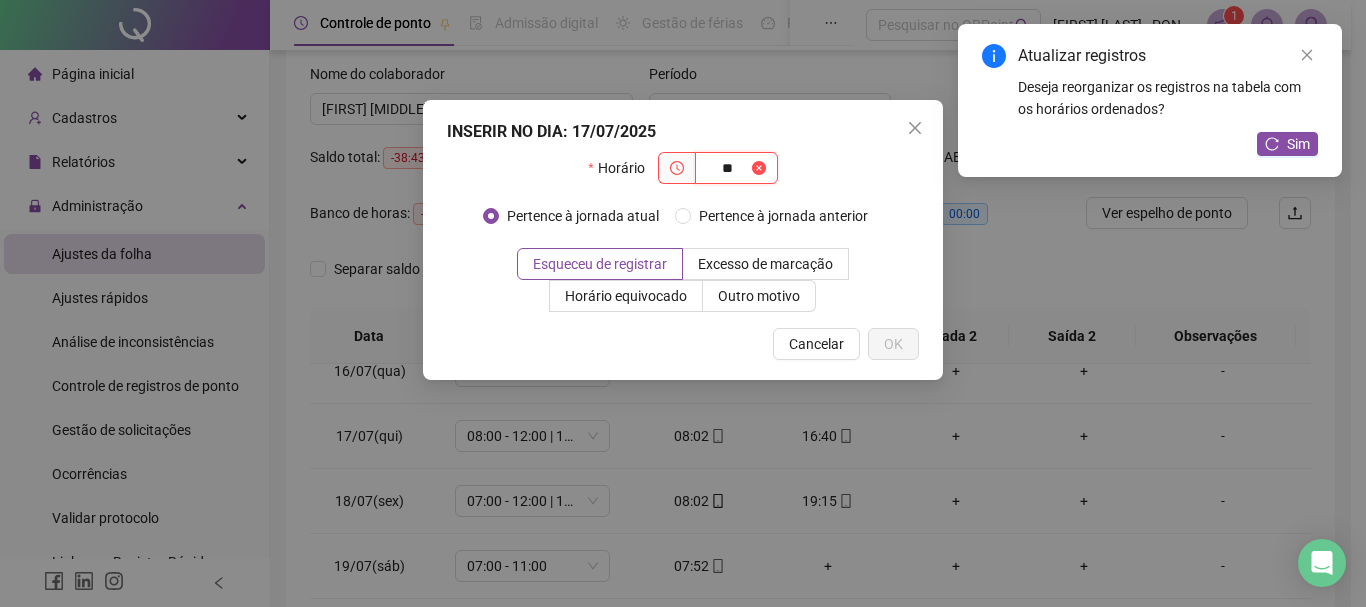 type on "**" 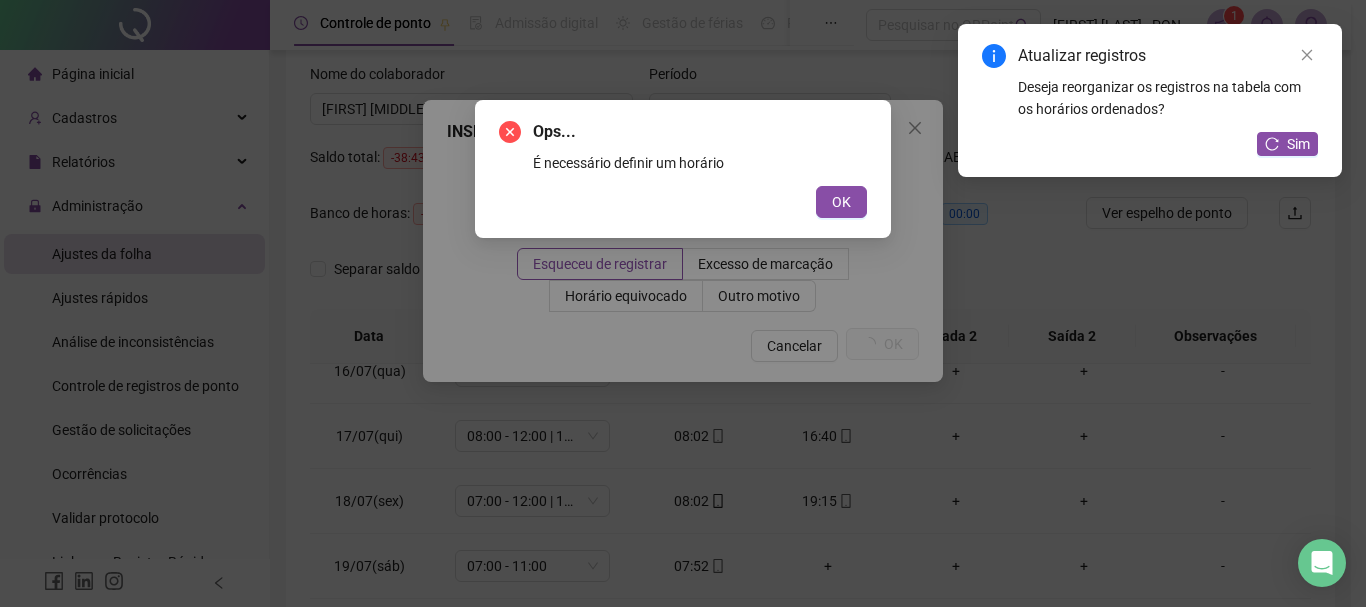 type 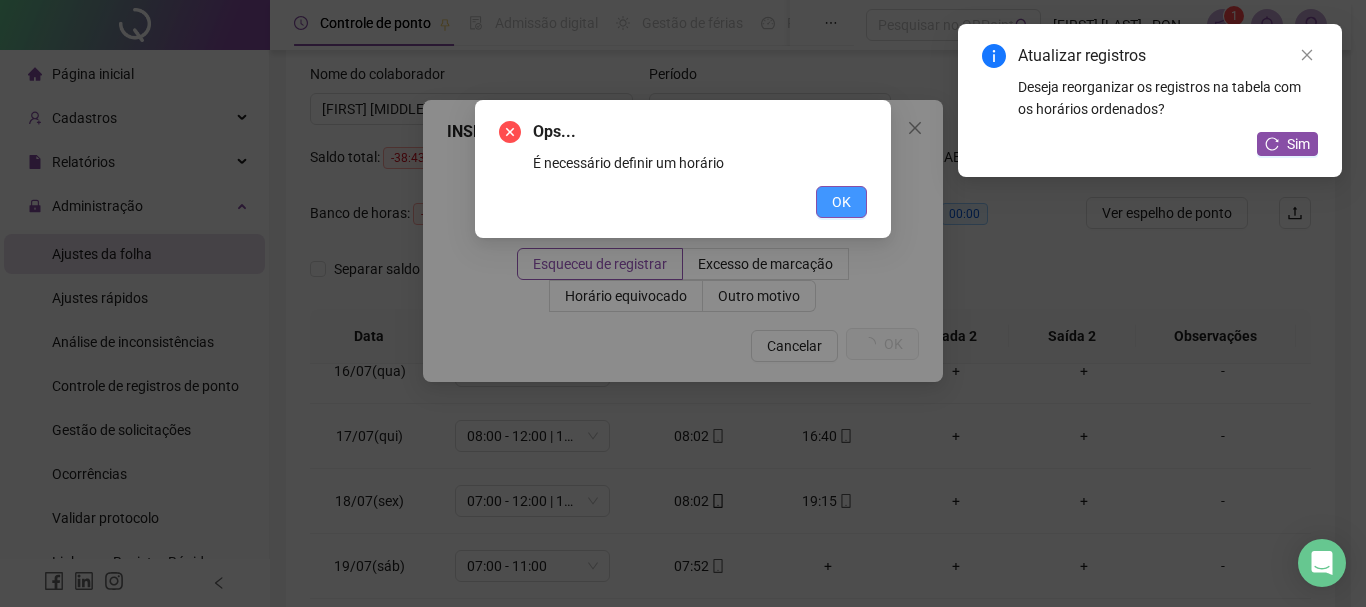click on "OK" at bounding box center (841, 202) 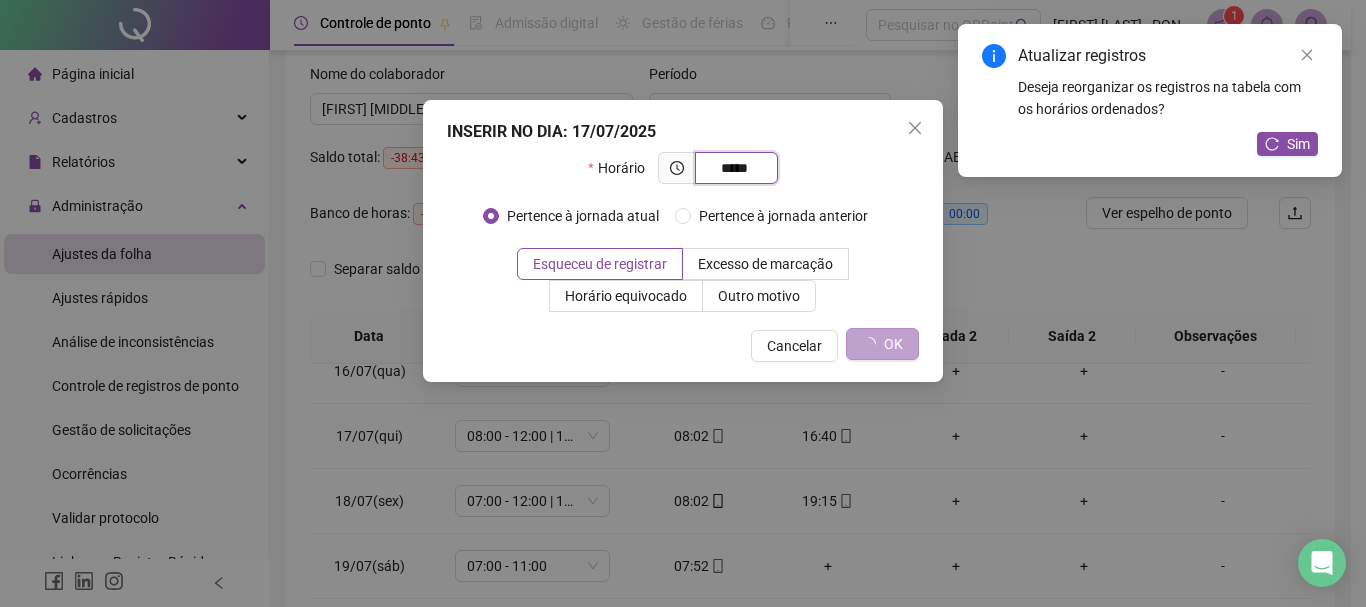 type on "*****" 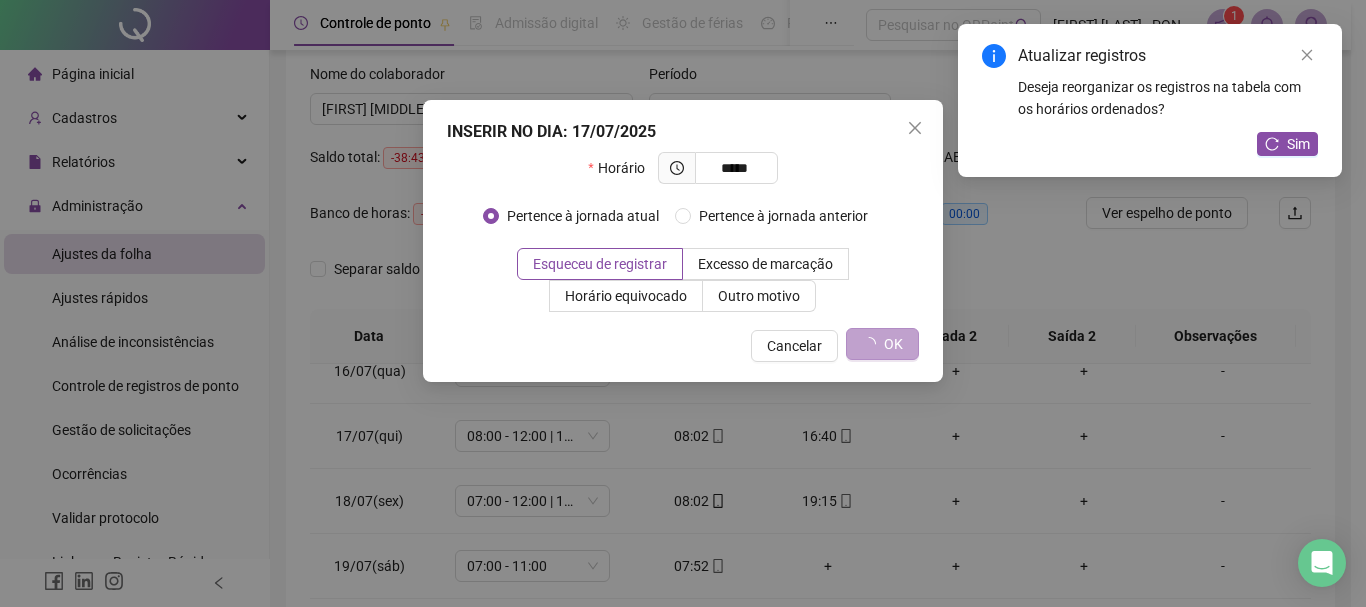 click on "OK" at bounding box center [893, 344] 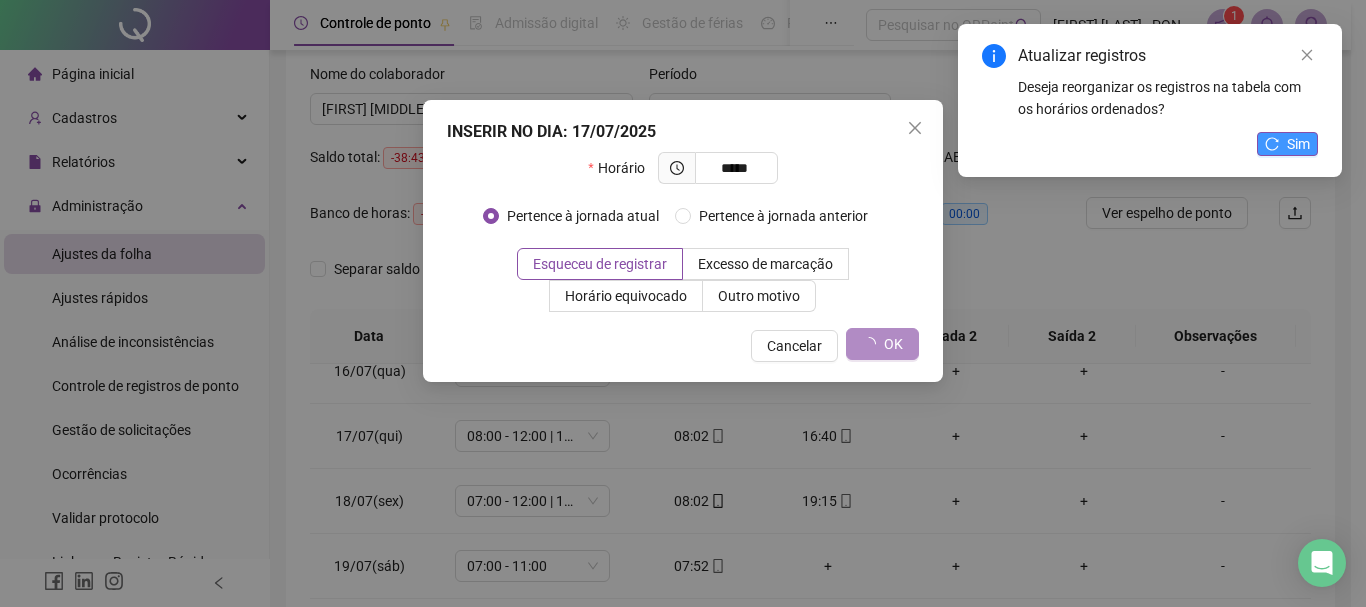 click on "Sim" at bounding box center (1287, 144) 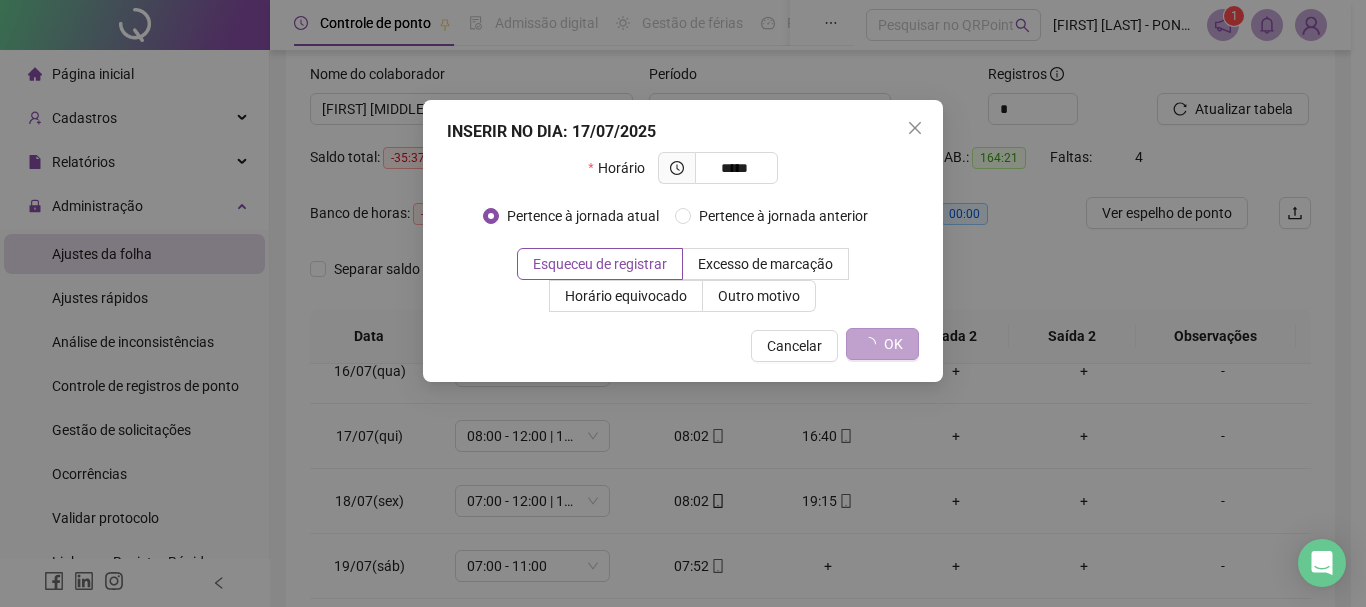 click on "OK" at bounding box center [893, 344] 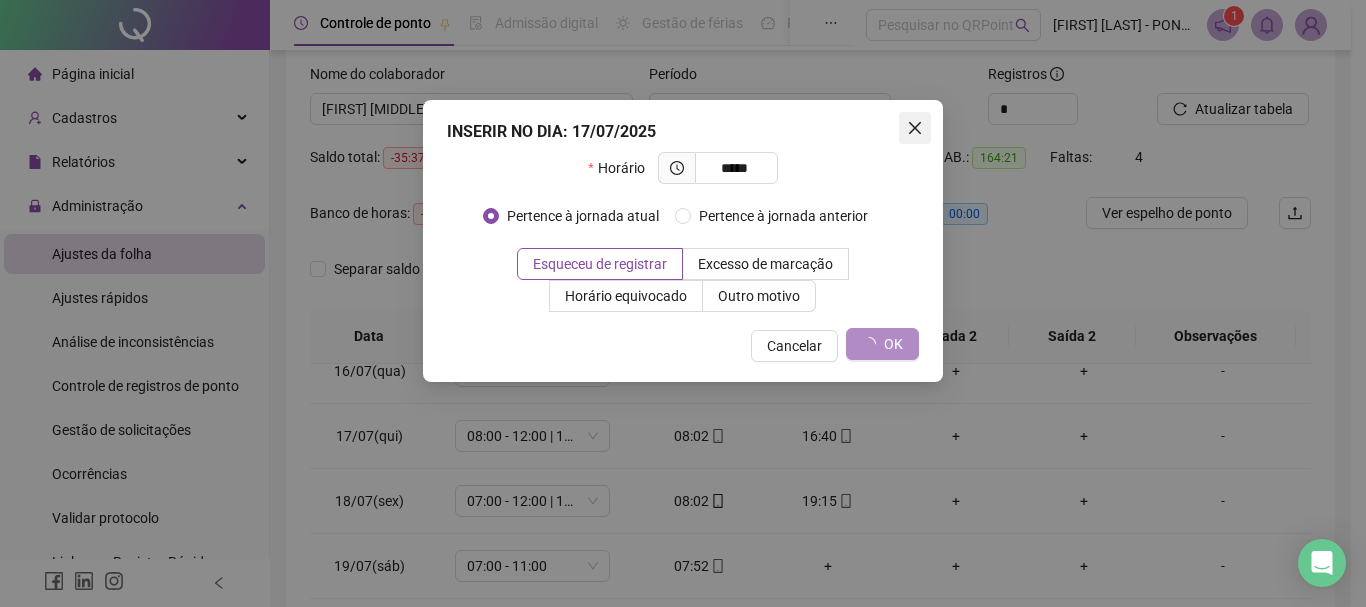 click 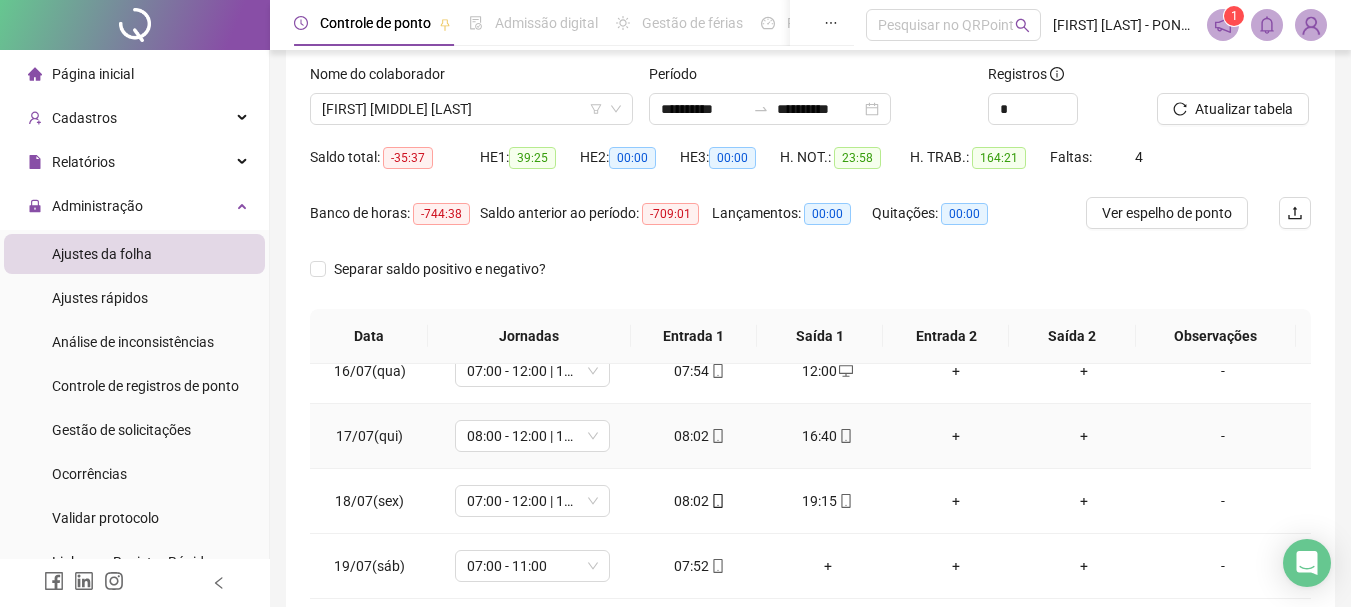 click on "+" at bounding box center (956, 436) 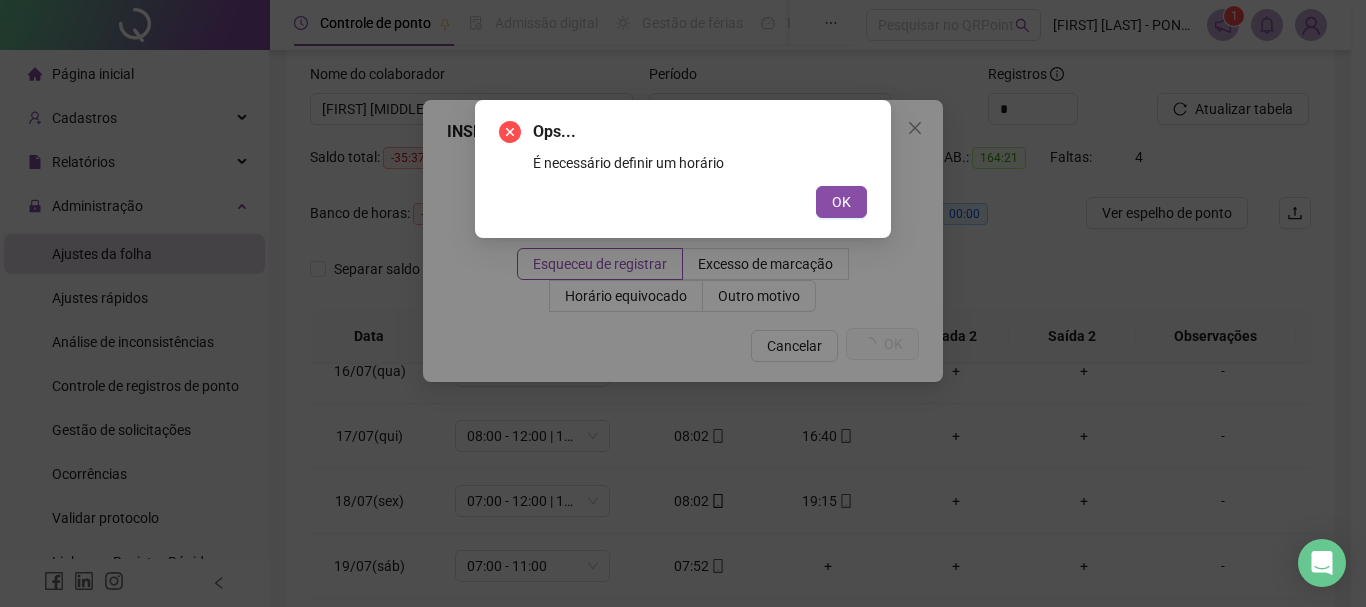 click on "OK" at bounding box center (841, 202) 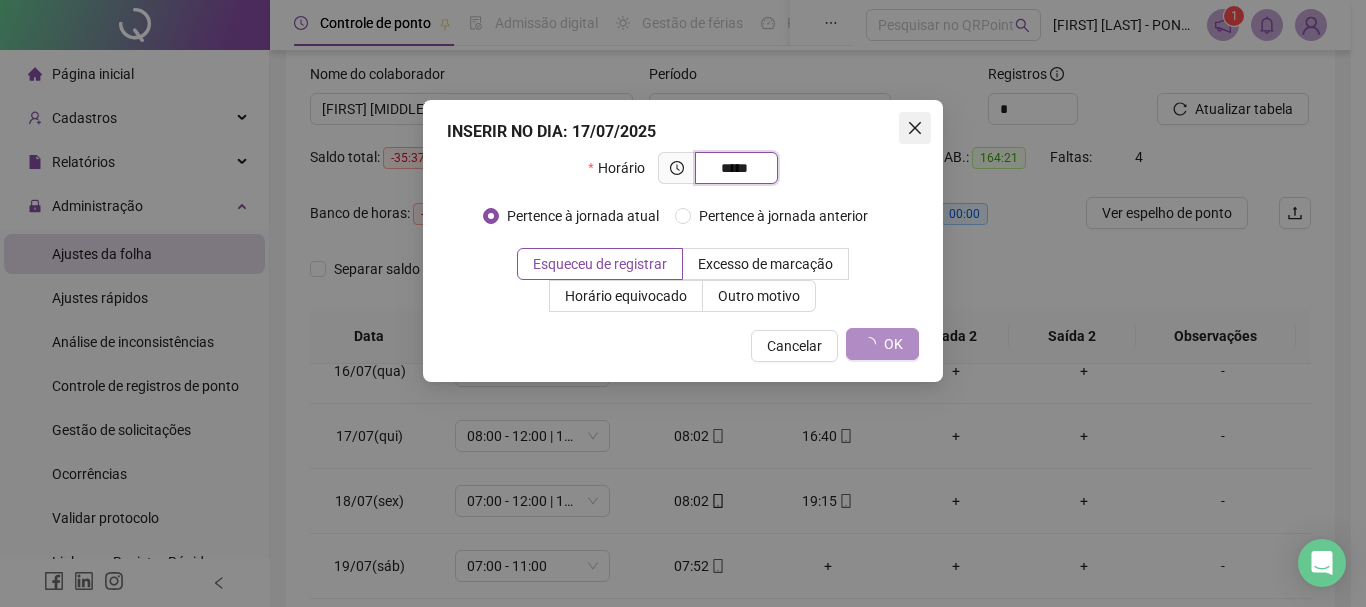 type on "*****" 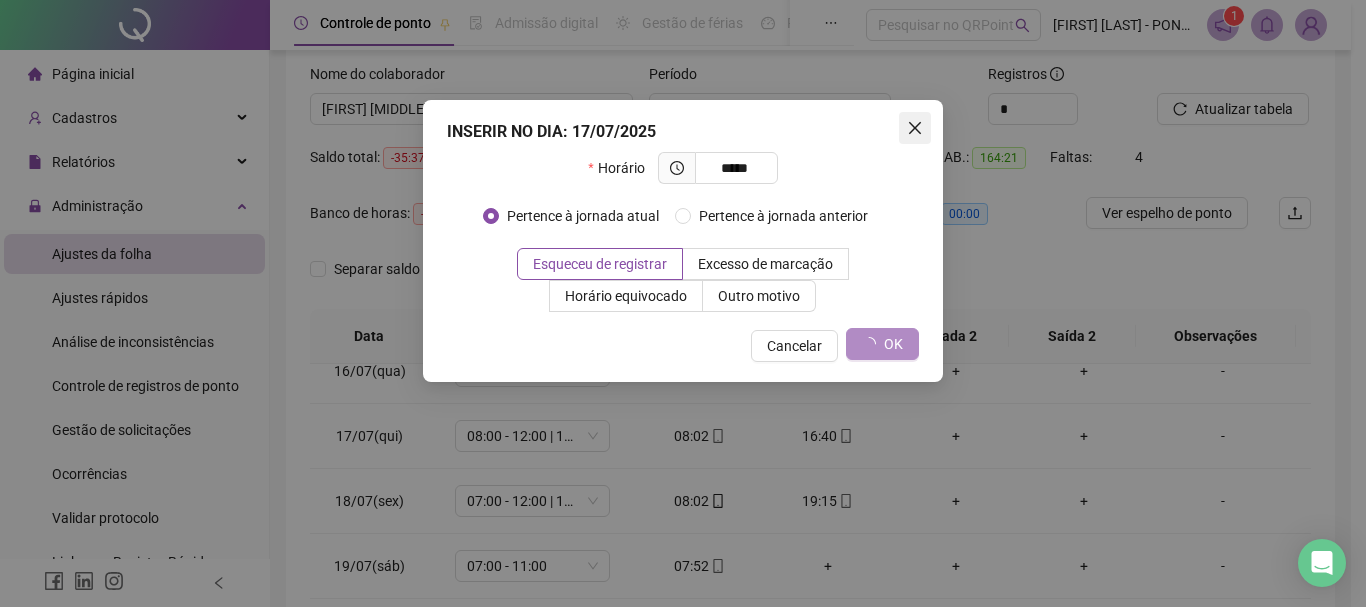 click 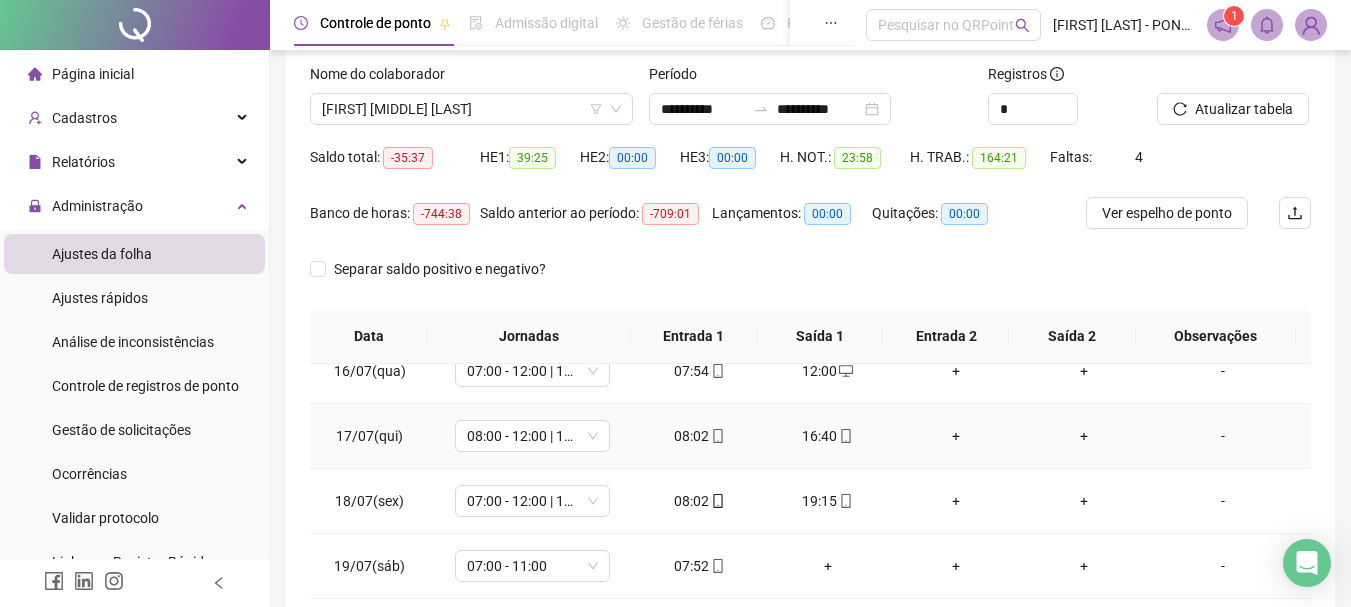 click on "+" at bounding box center [956, 436] 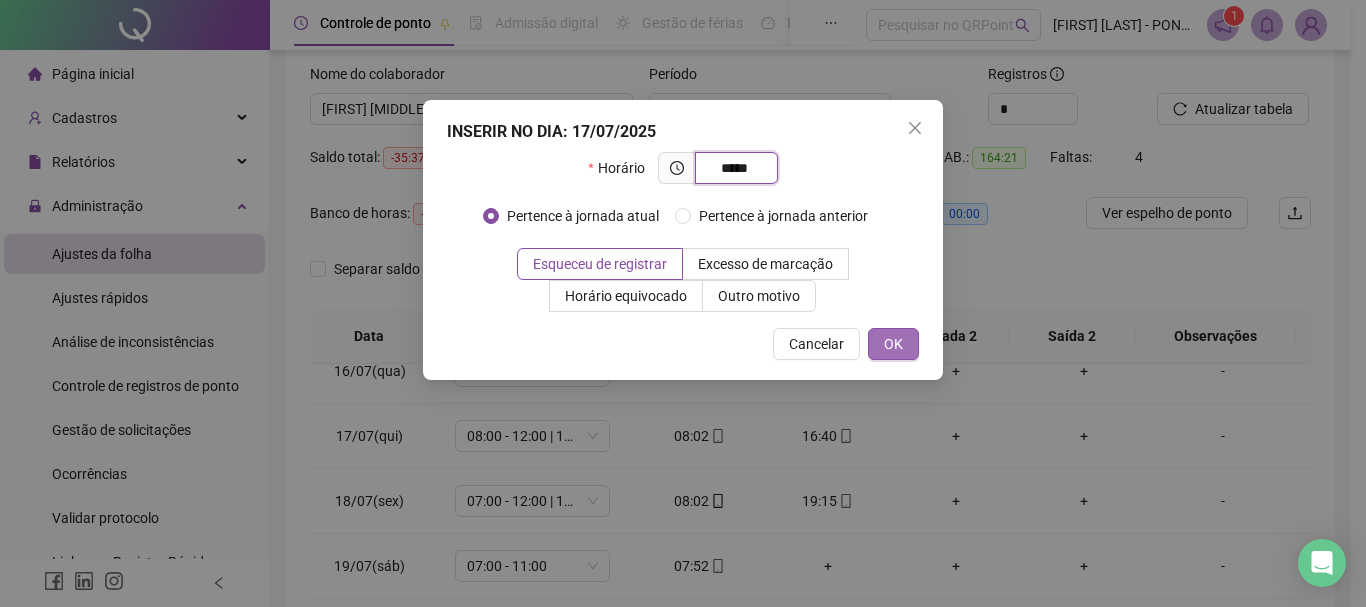 type on "*****" 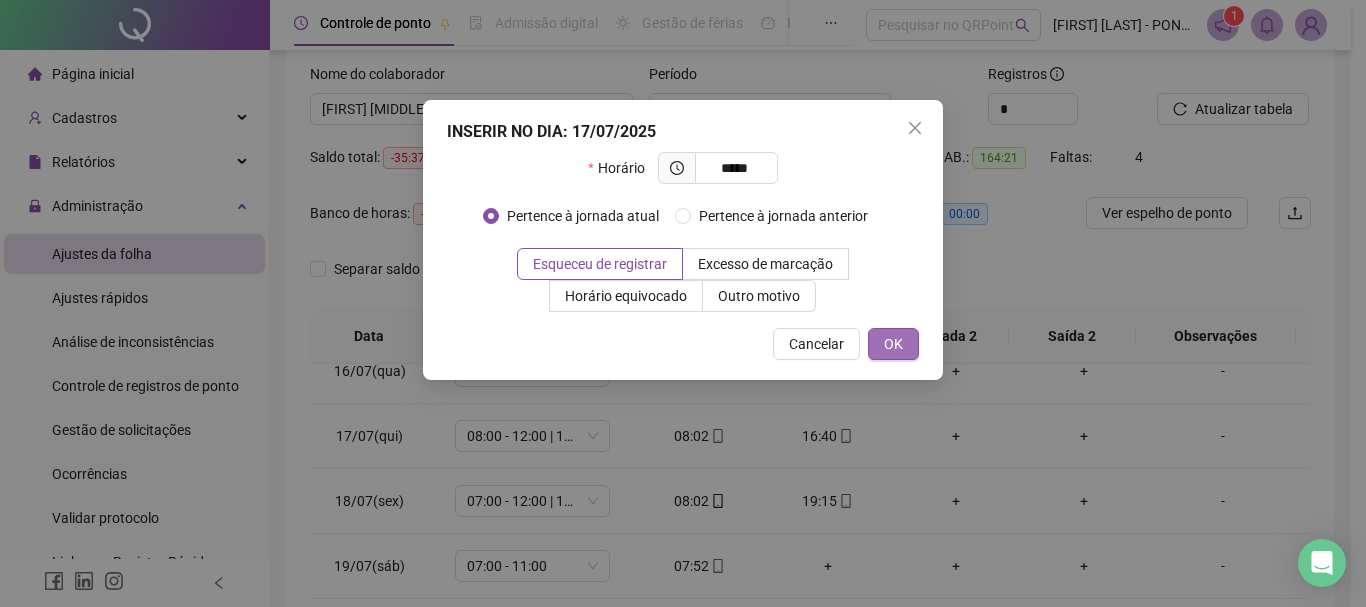 click on "OK" at bounding box center (893, 344) 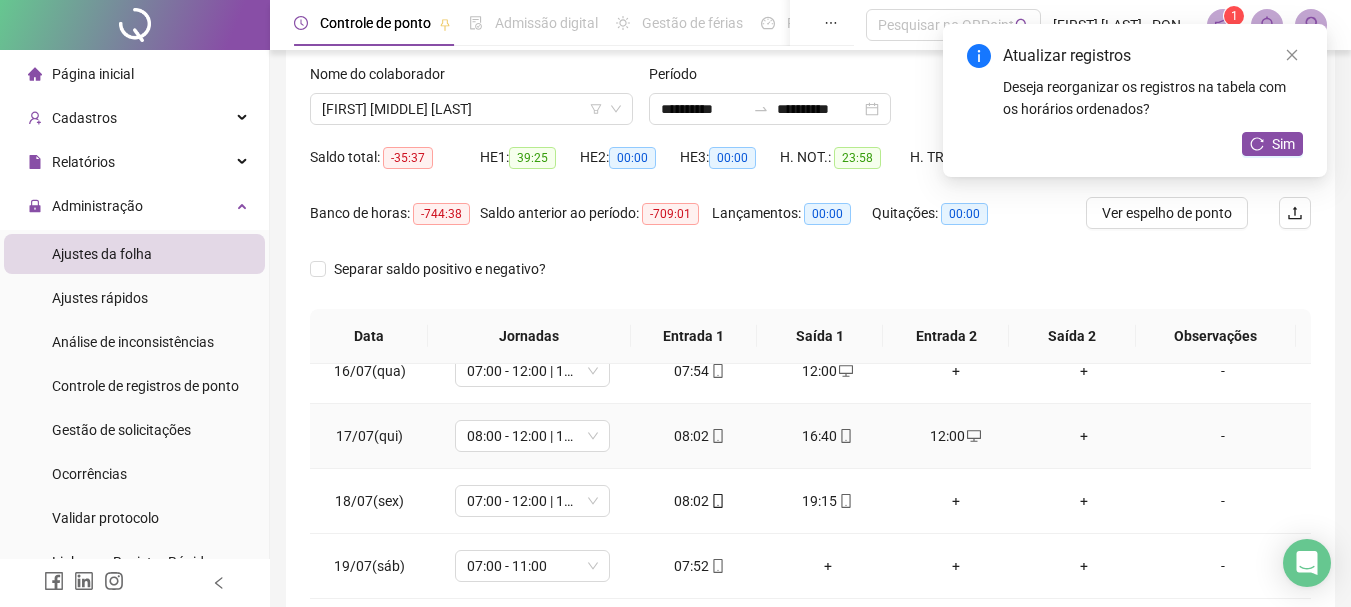 click on "+" at bounding box center [1084, 436] 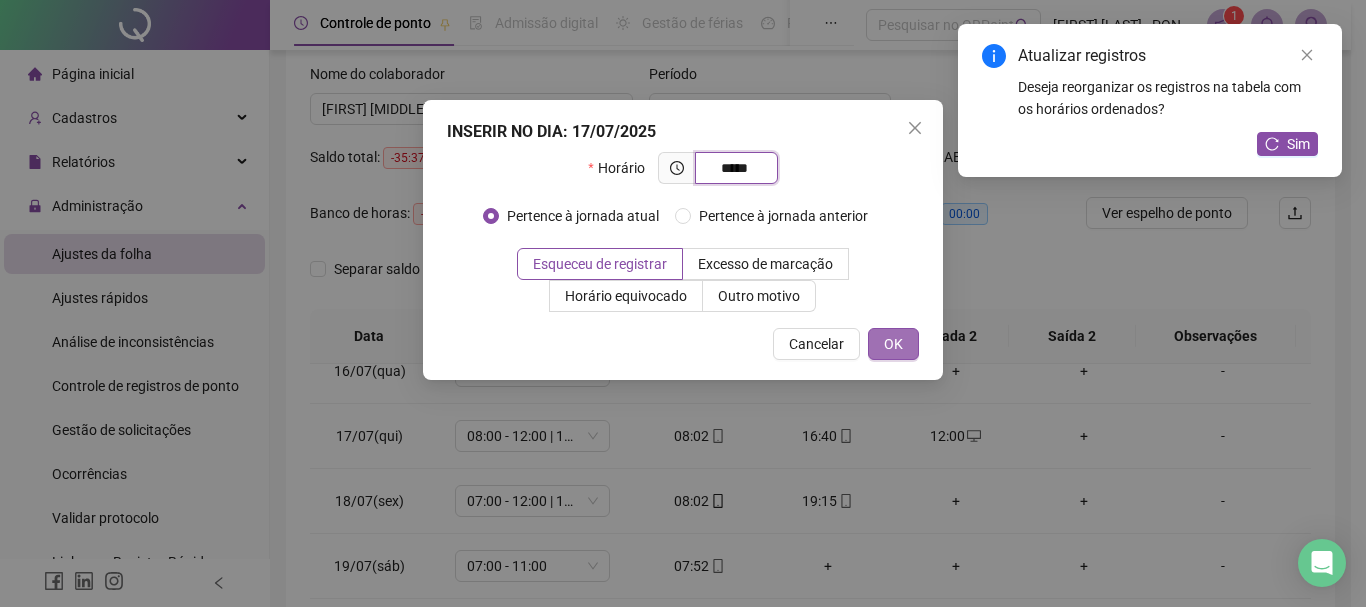 type on "*****" 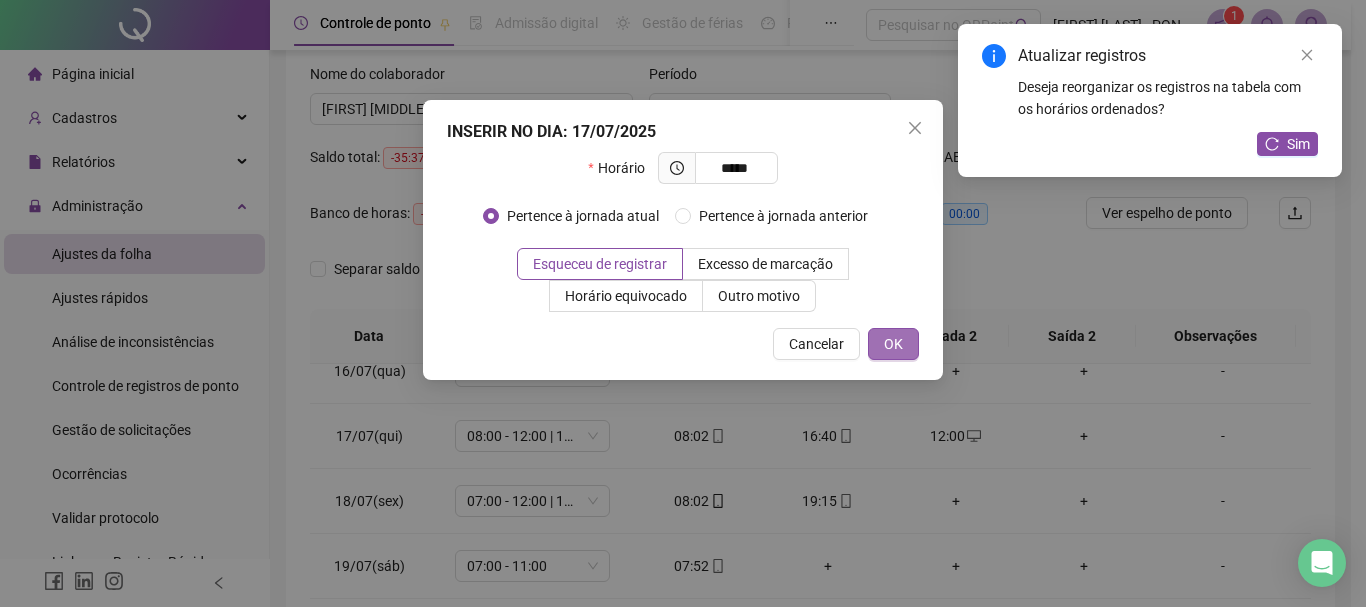 click on "OK" at bounding box center (893, 344) 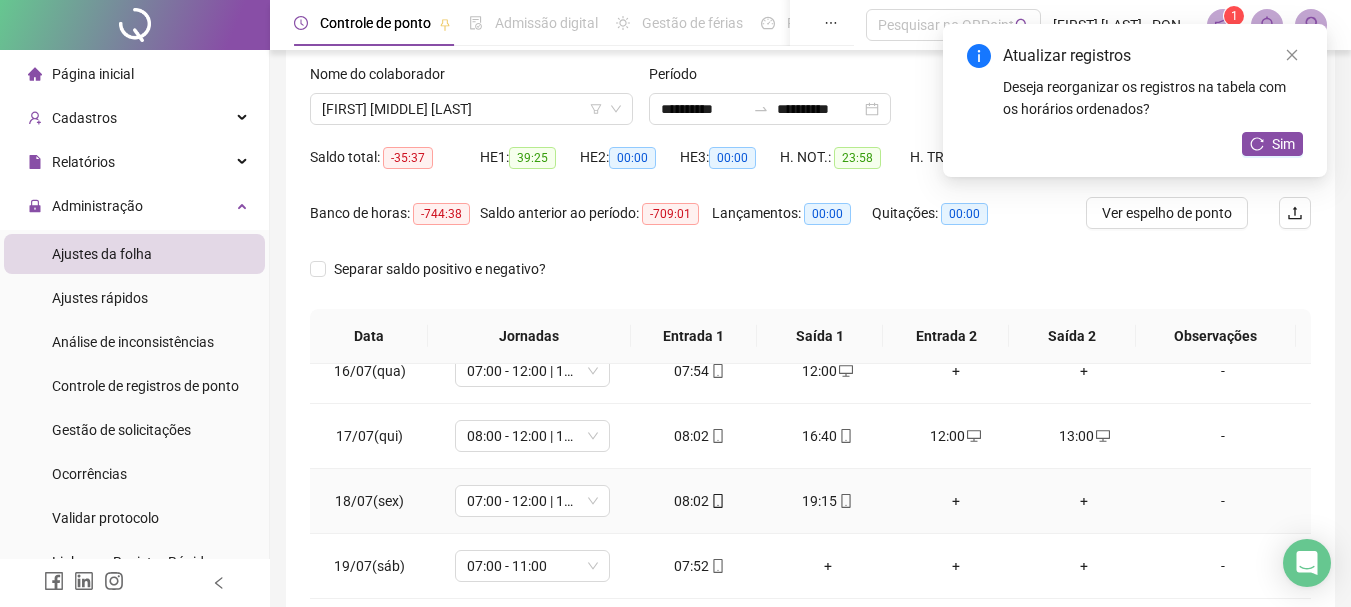 click on "+" at bounding box center [956, 501] 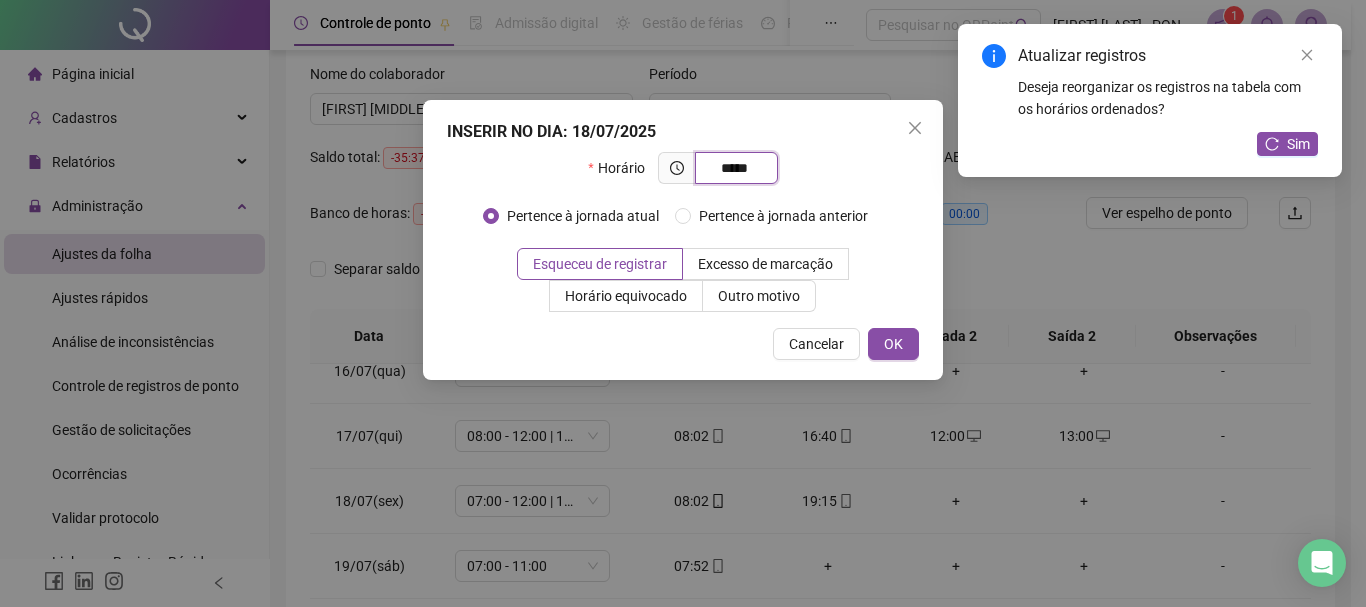 type on "*****" 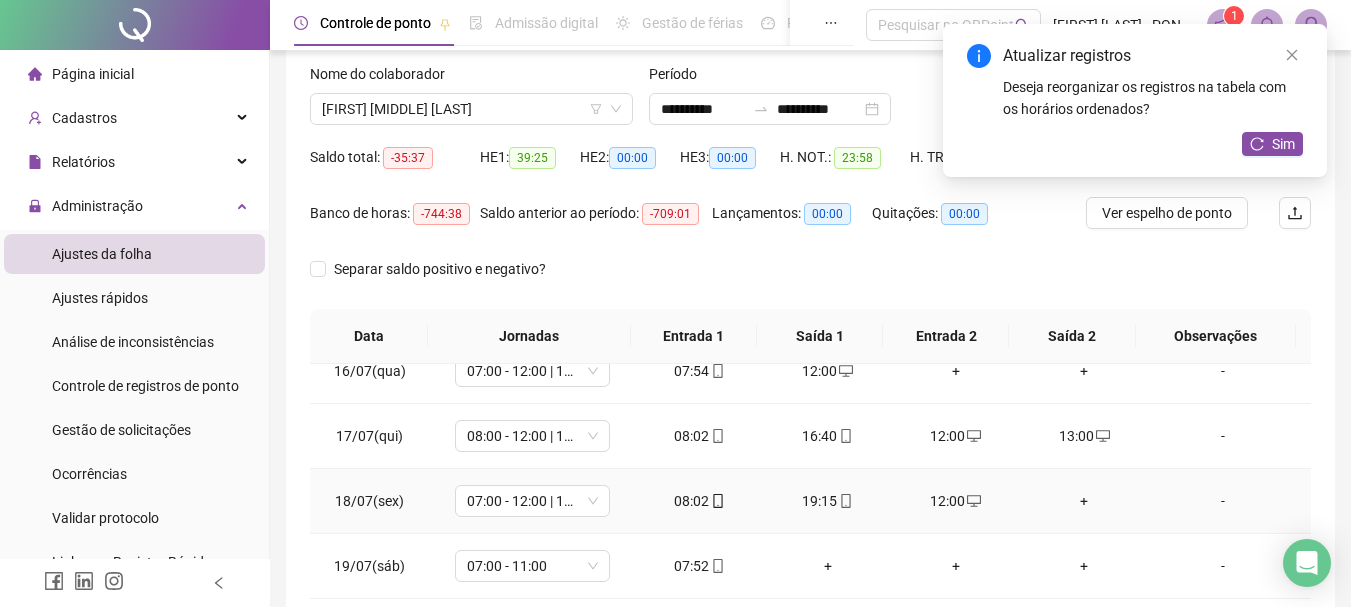 click on "+" at bounding box center [1084, 501] 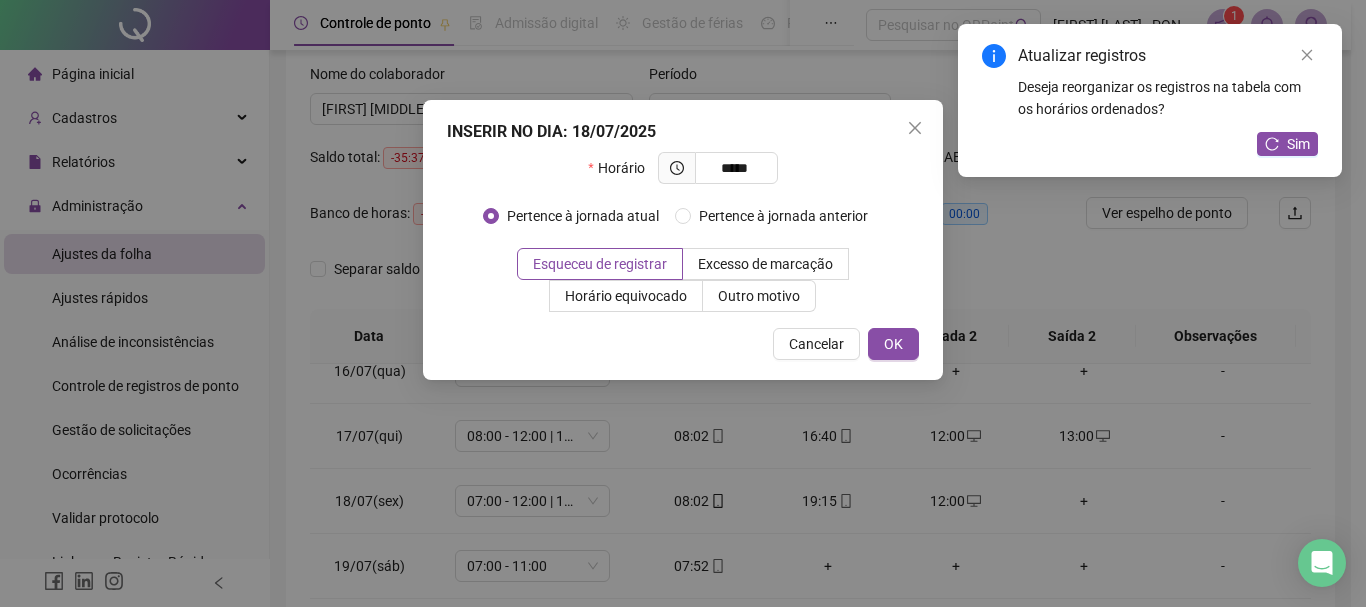 type on "*****" 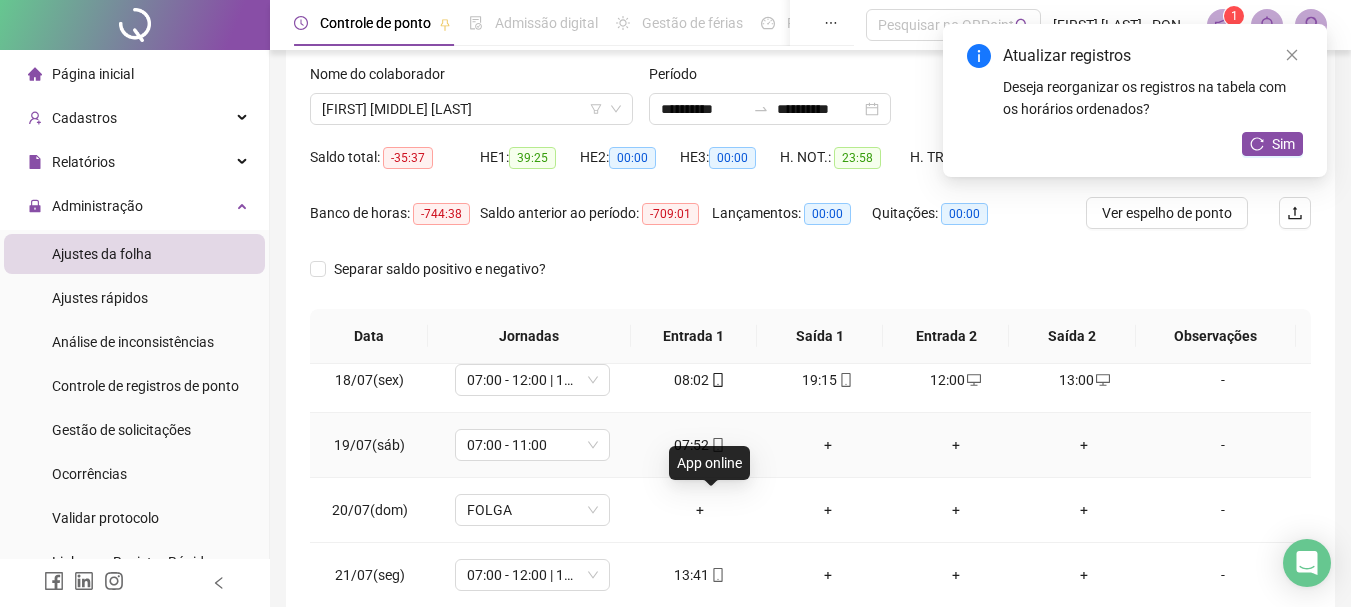 scroll, scrollTop: 1100, scrollLeft: 0, axis: vertical 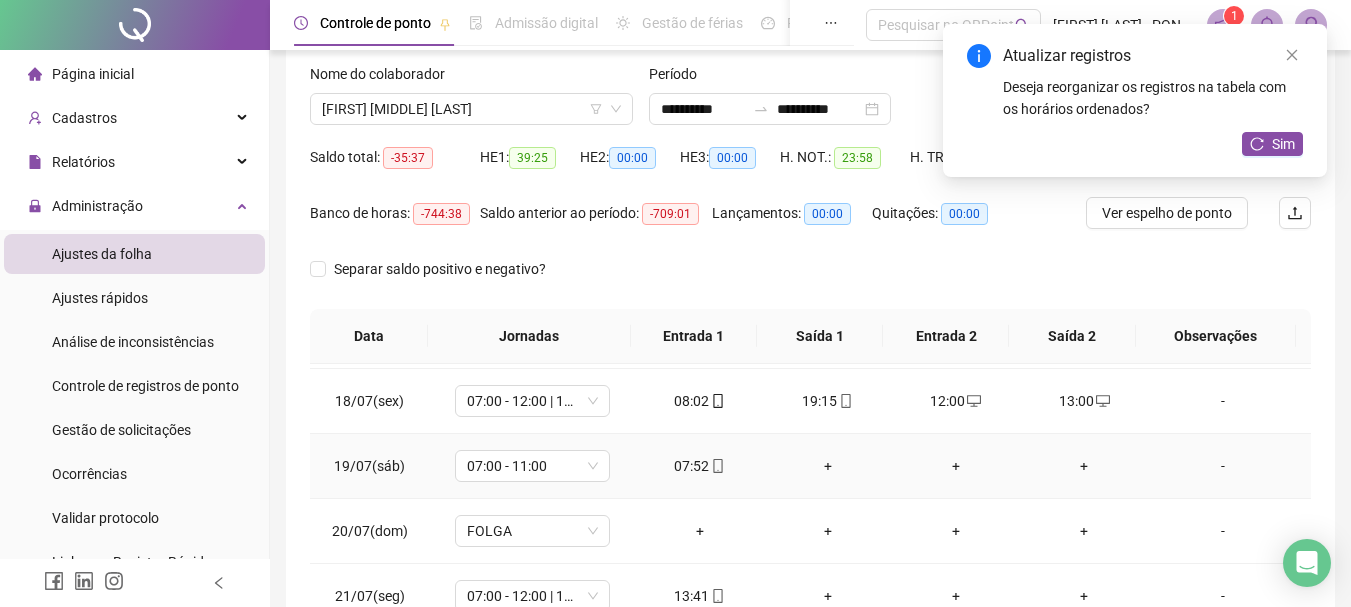 click on "+" at bounding box center [828, 466] 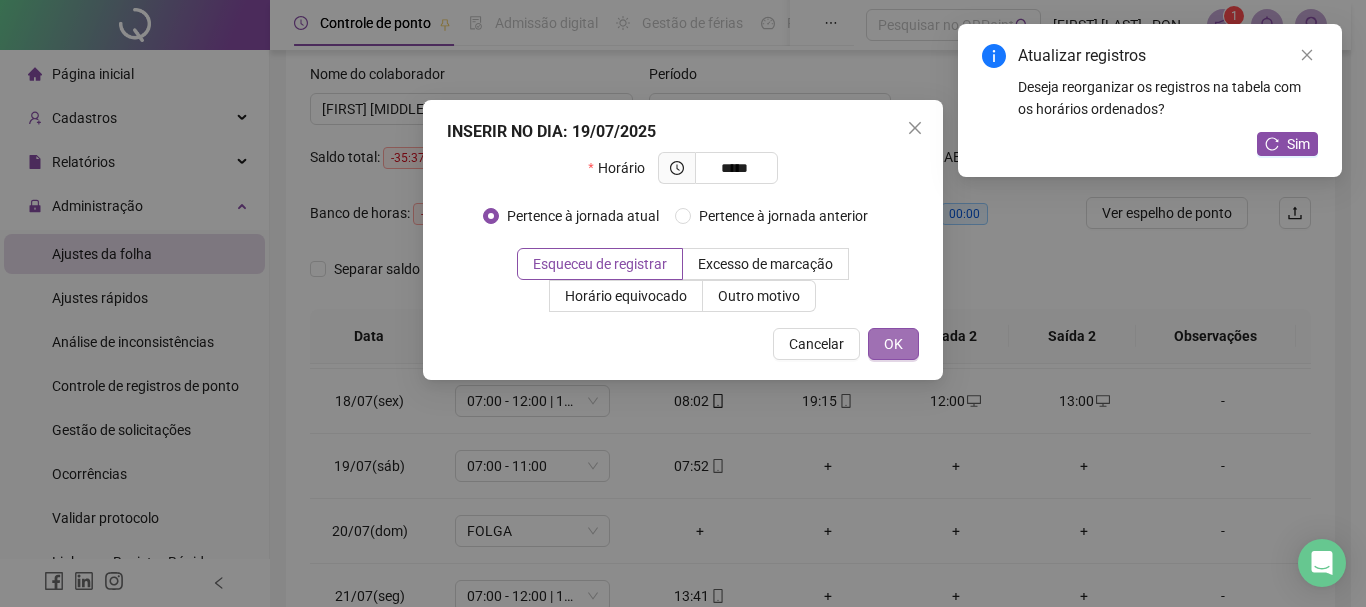 type on "*****" 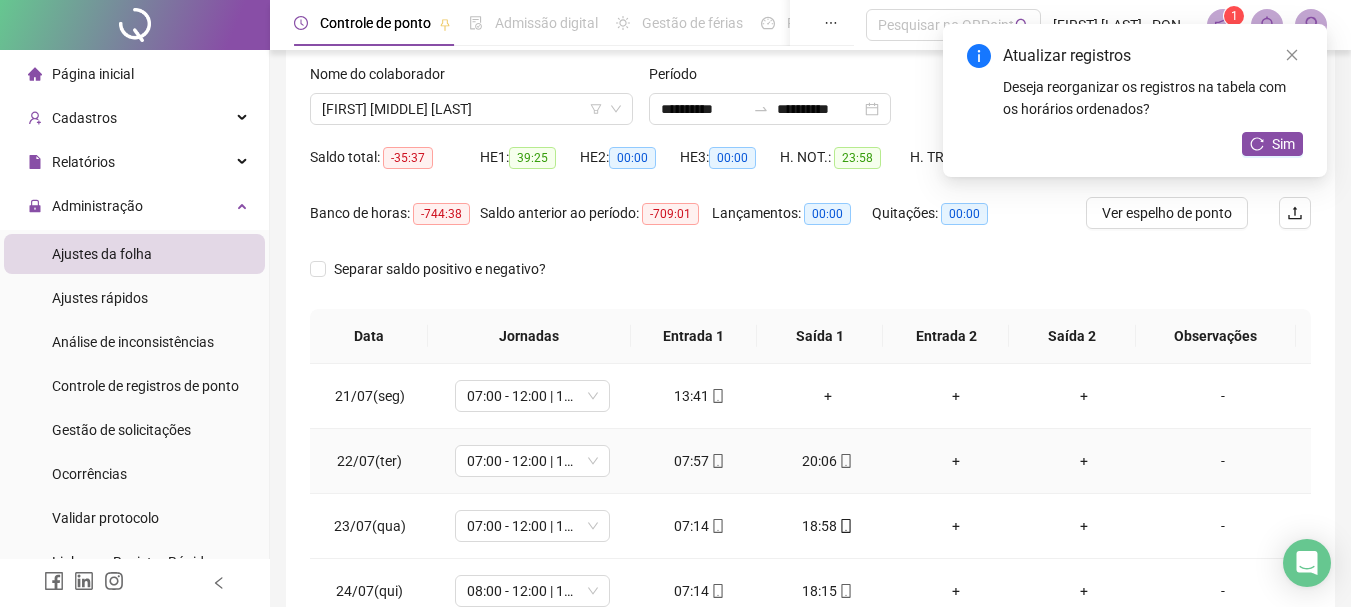 scroll, scrollTop: 1200, scrollLeft: 0, axis: vertical 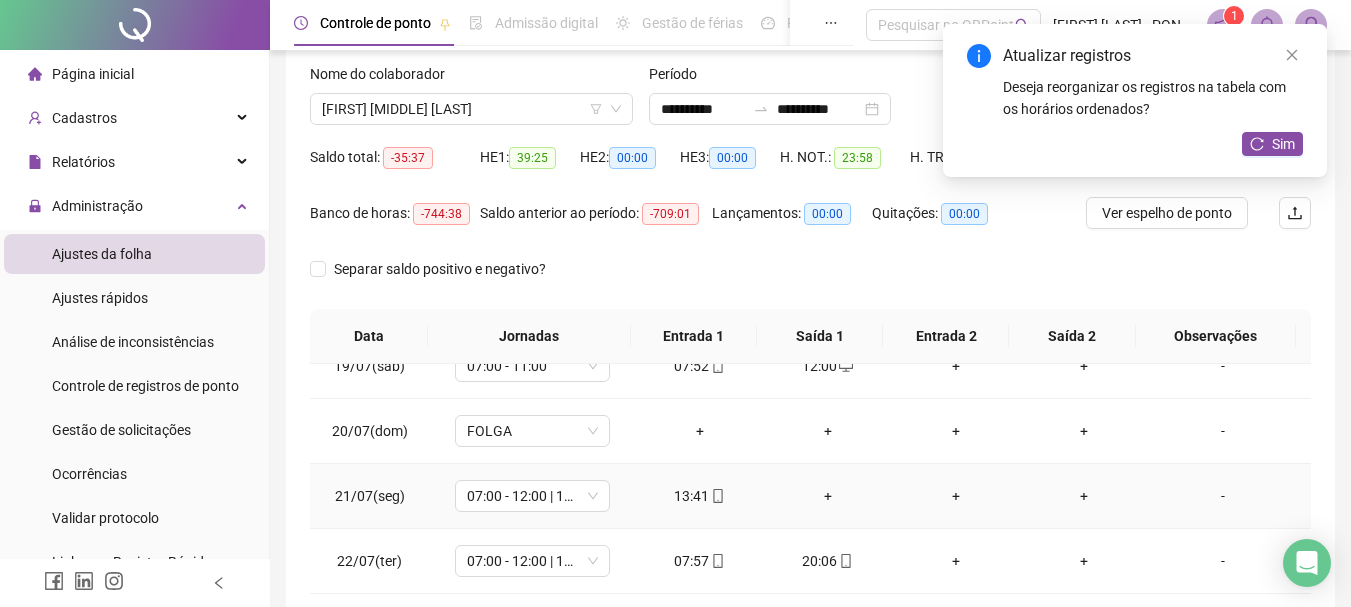 click on "+" at bounding box center [828, 496] 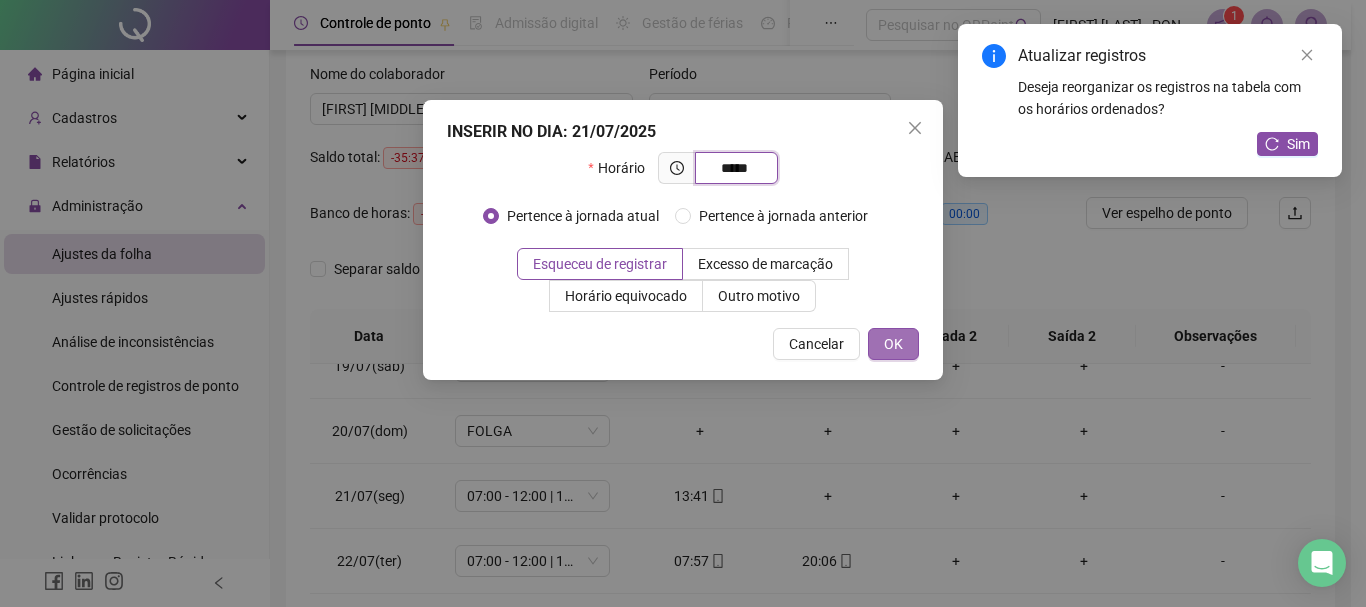 type on "*****" 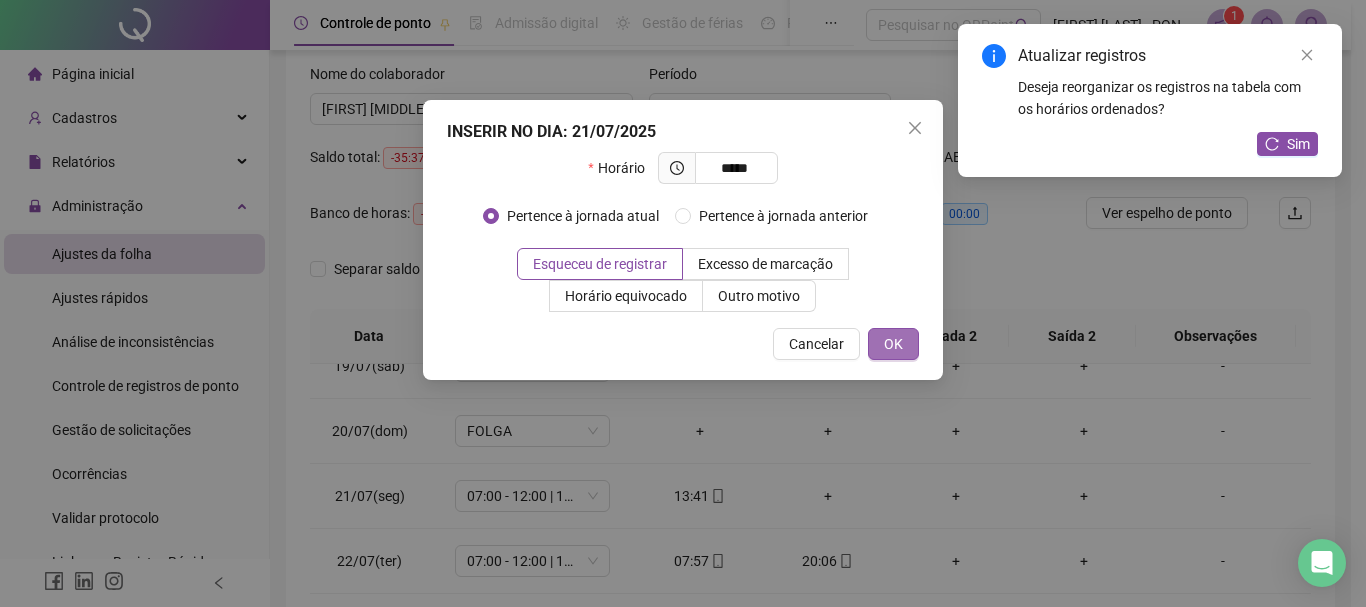 click on "OK" at bounding box center [893, 344] 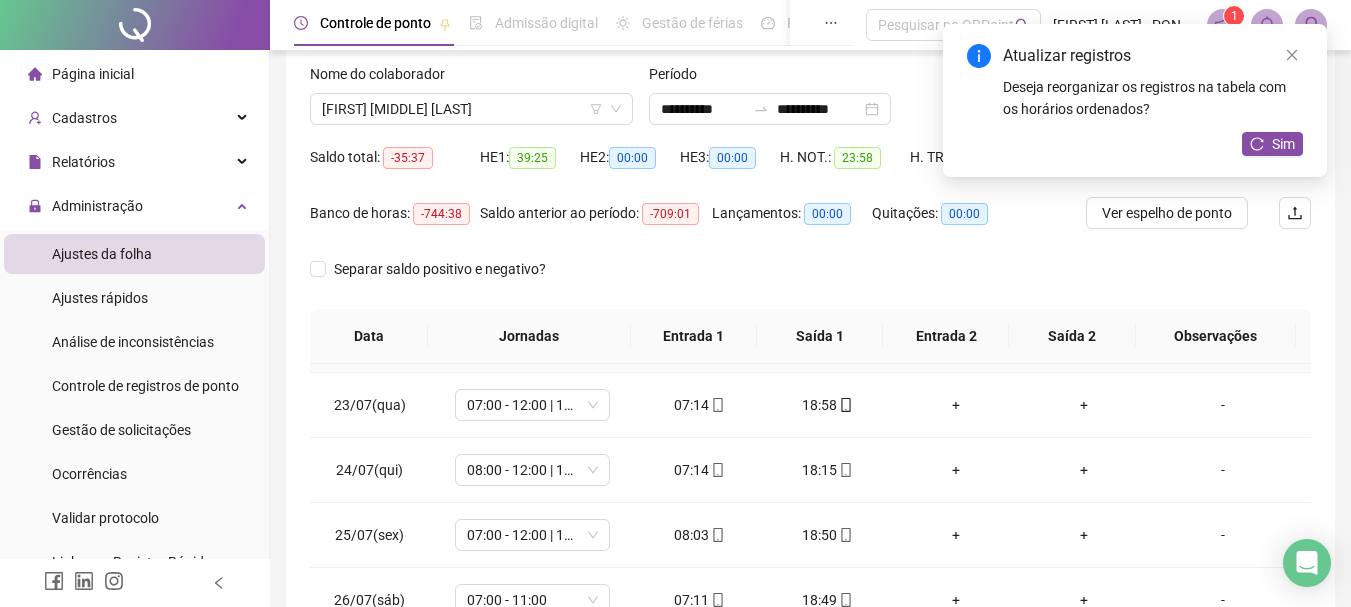 scroll, scrollTop: 1300, scrollLeft: 0, axis: vertical 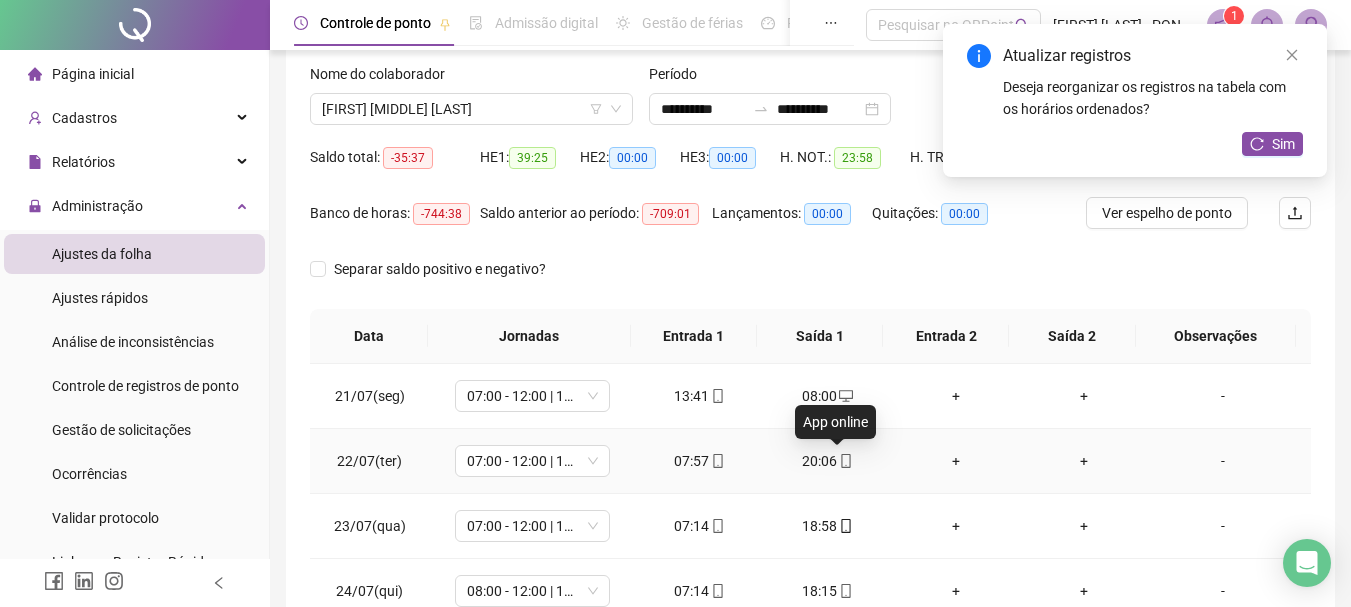 click 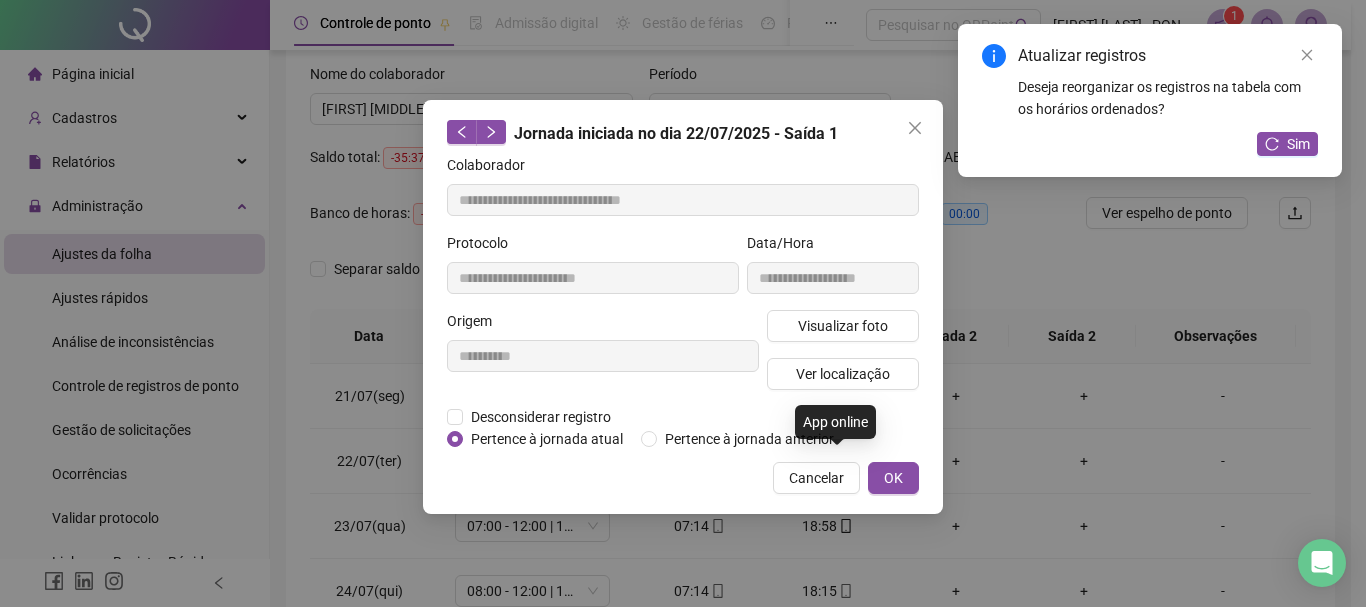 type on "**********" 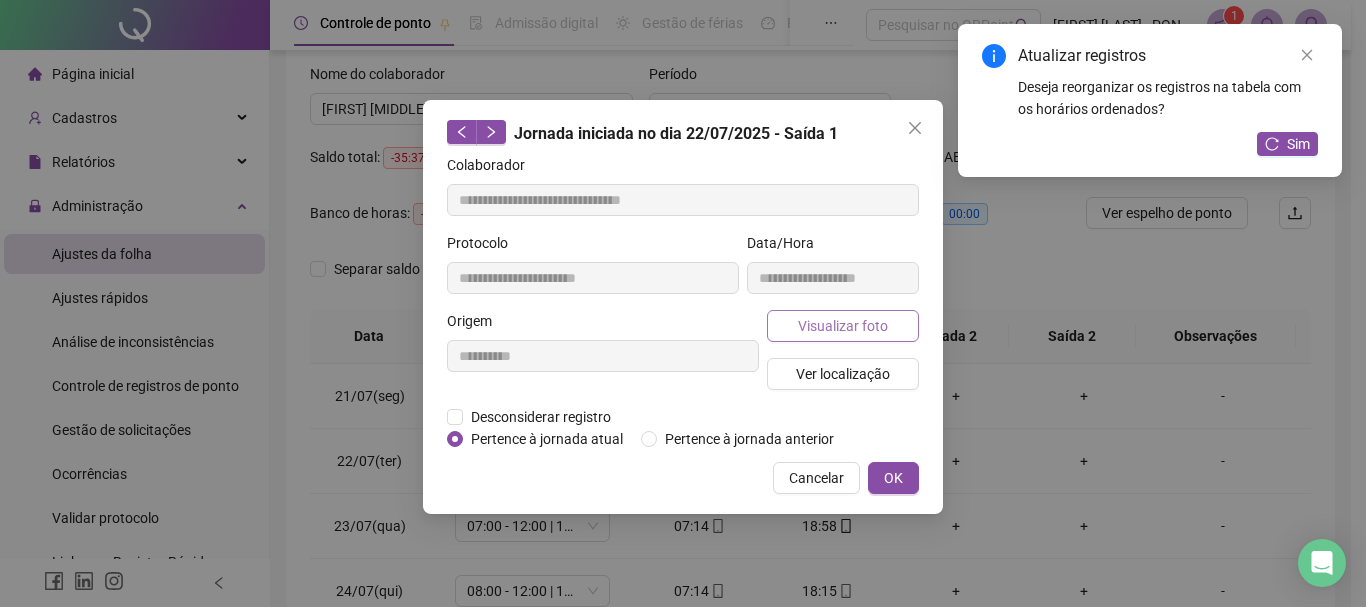 click on "Visualizar foto" at bounding box center [843, 326] 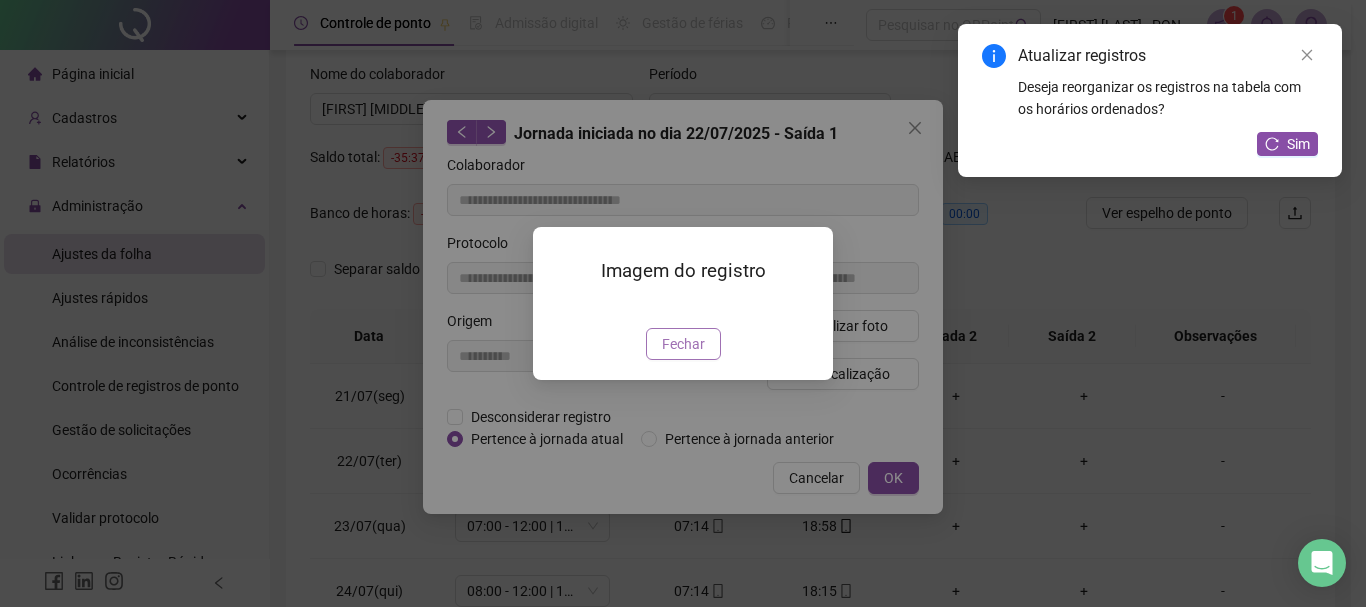 click on "Fechar" at bounding box center [683, 344] 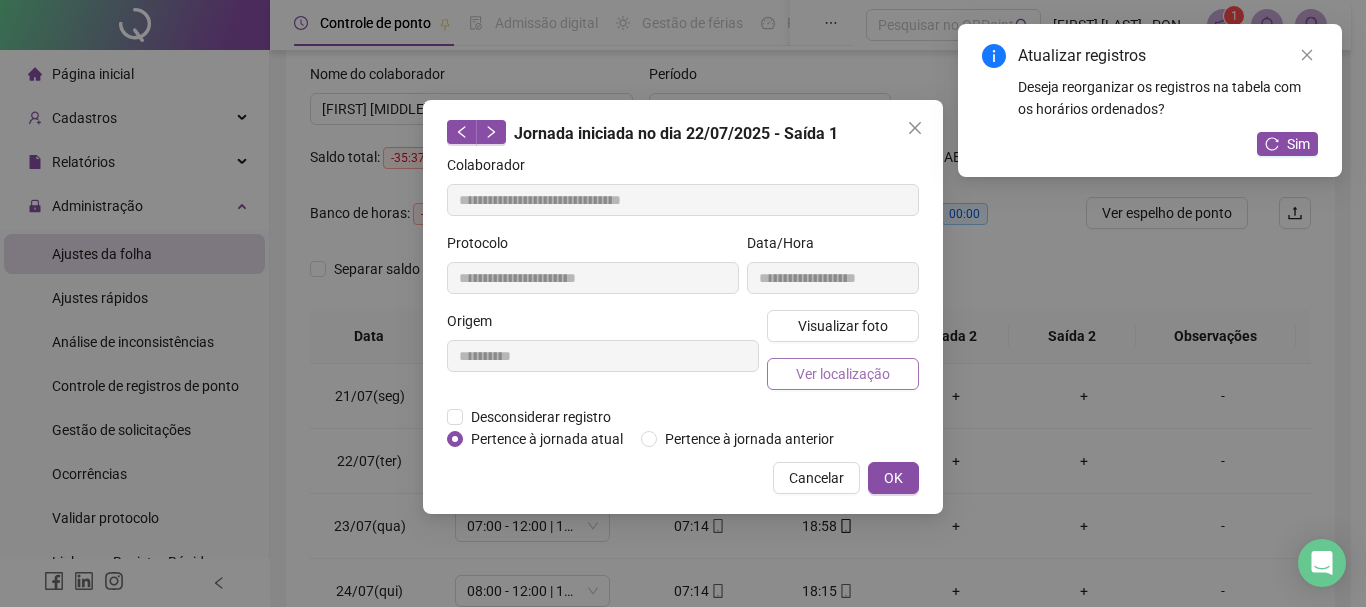 click on "Ver localização" at bounding box center [843, 374] 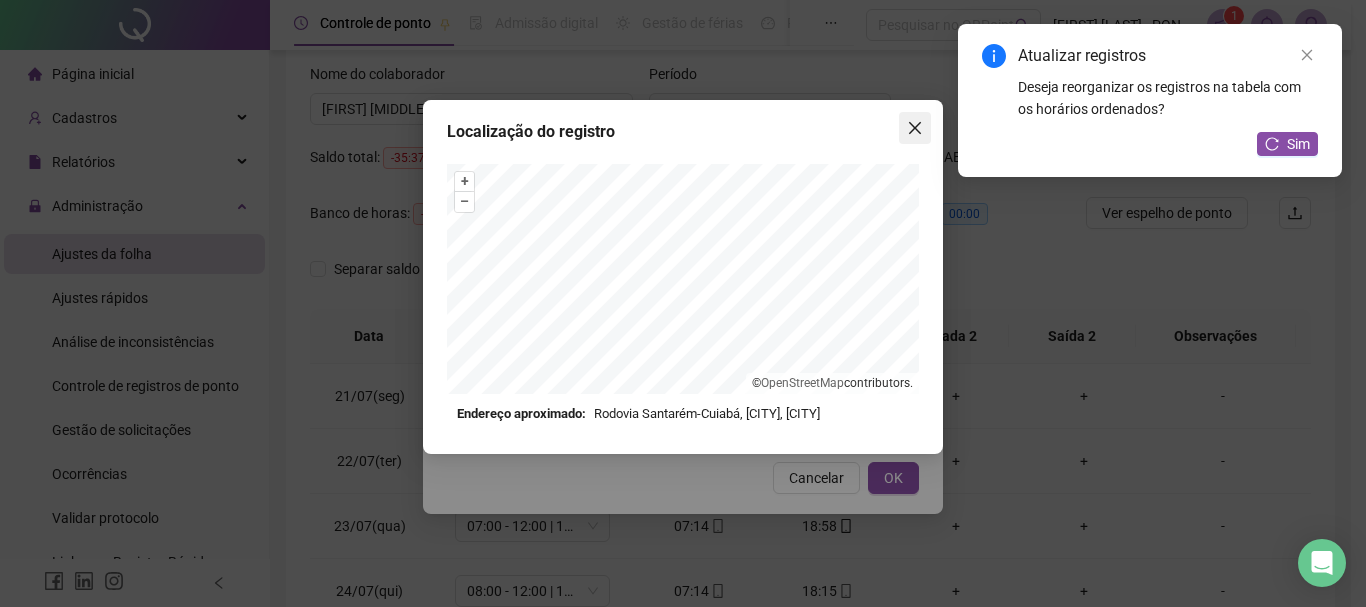 click 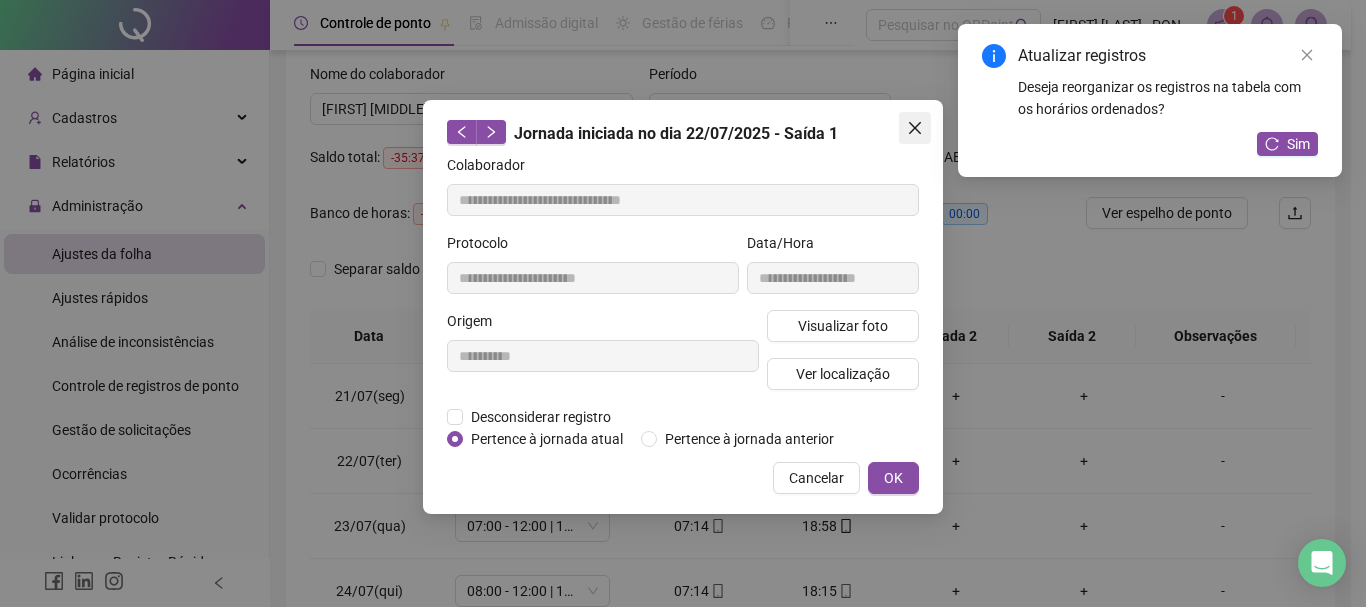click 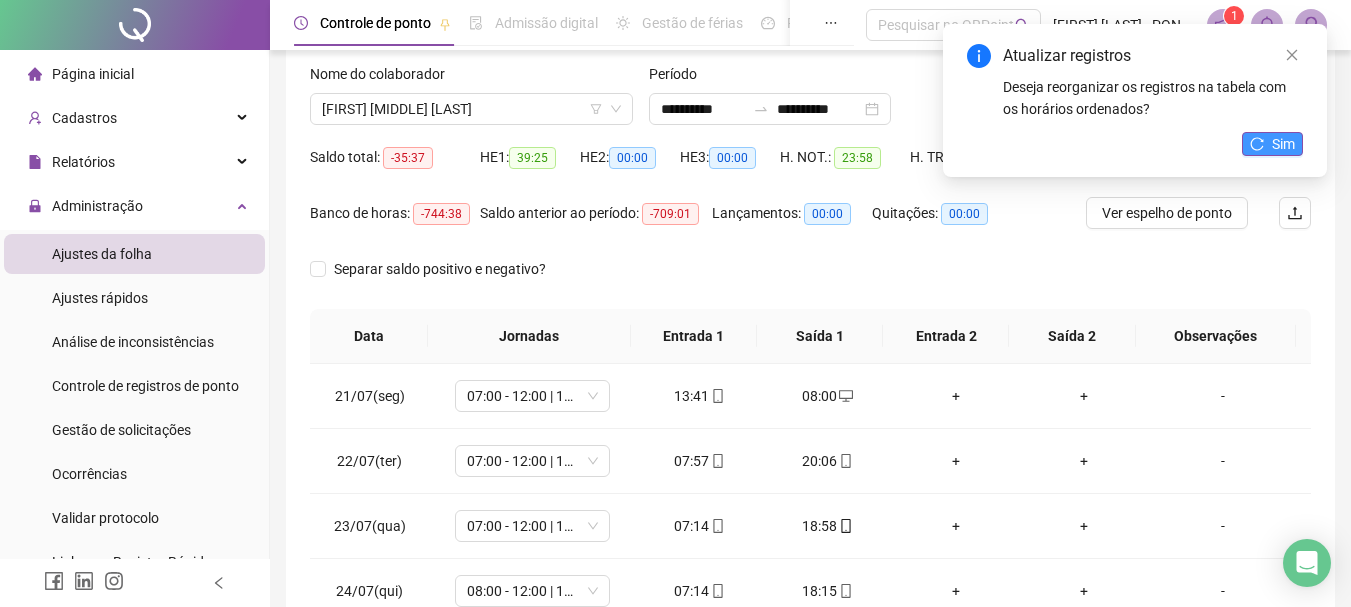 click on "Sim" at bounding box center (1283, 144) 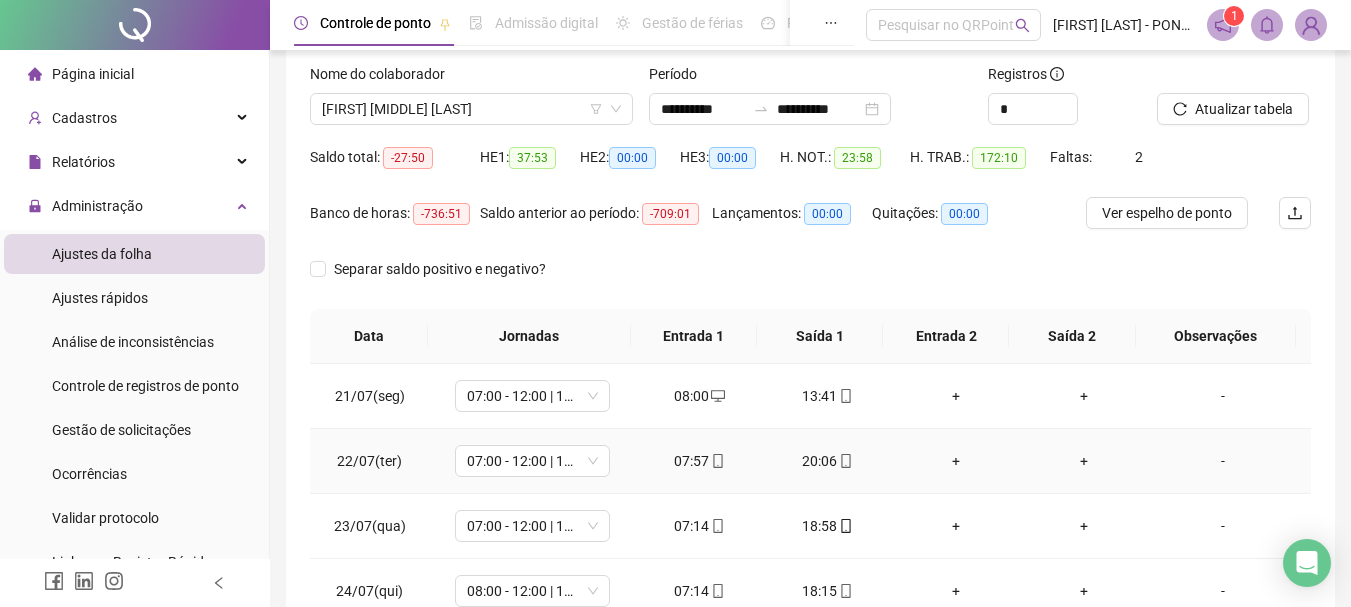 click on "+" at bounding box center (956, 461) 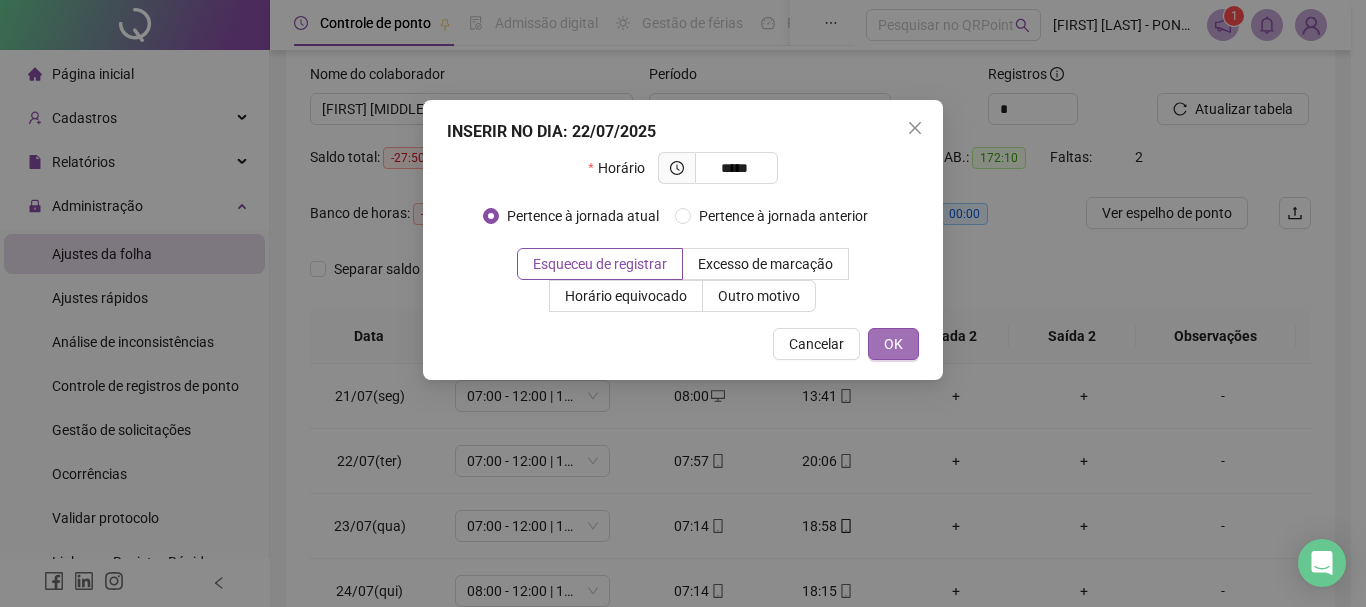 type on "*****" 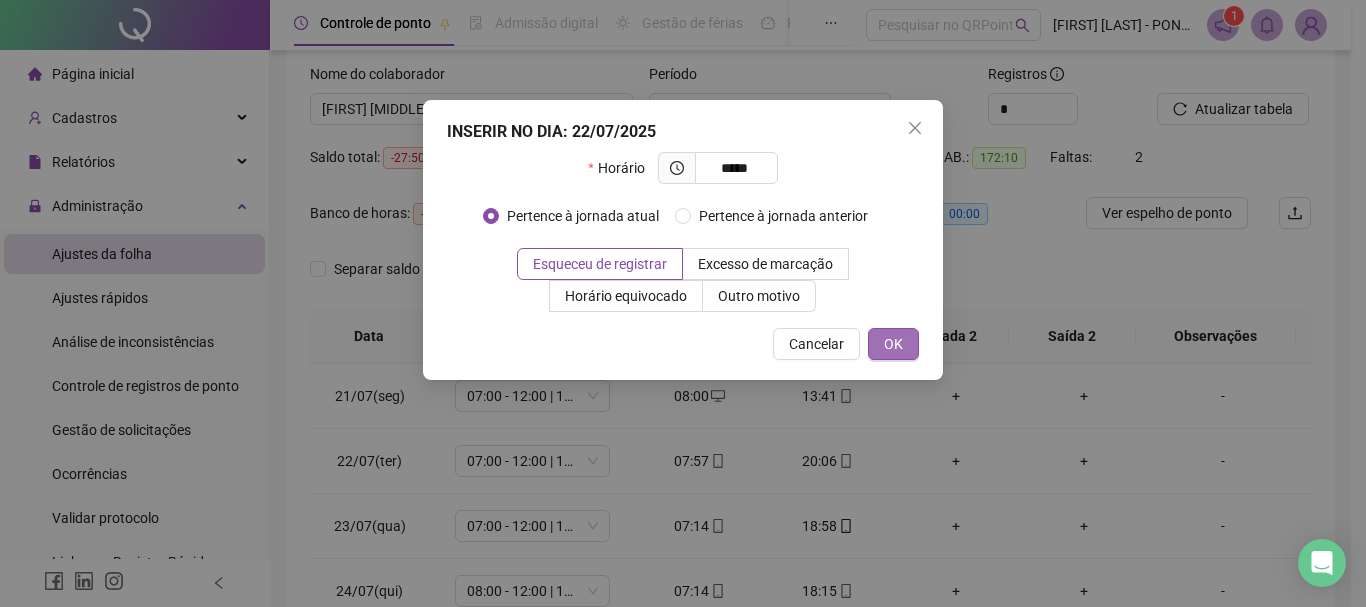 click on "OK" at bounding box center (893, 344) 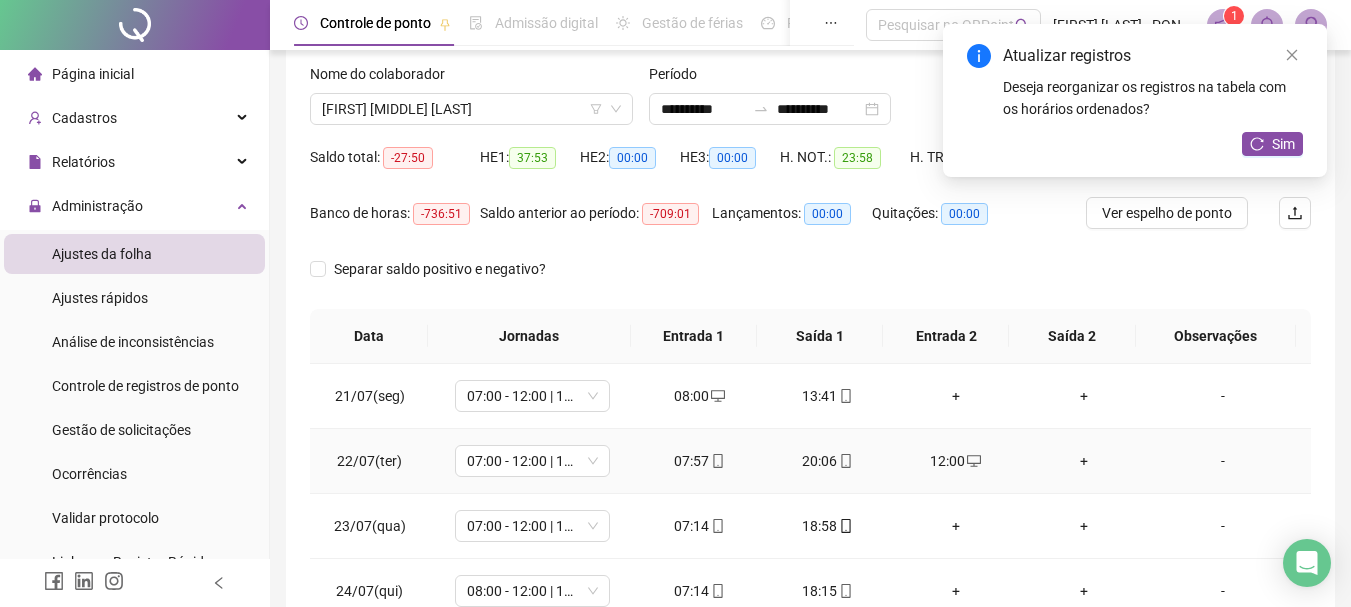 click on "+" at bounding box center (1084, 461) 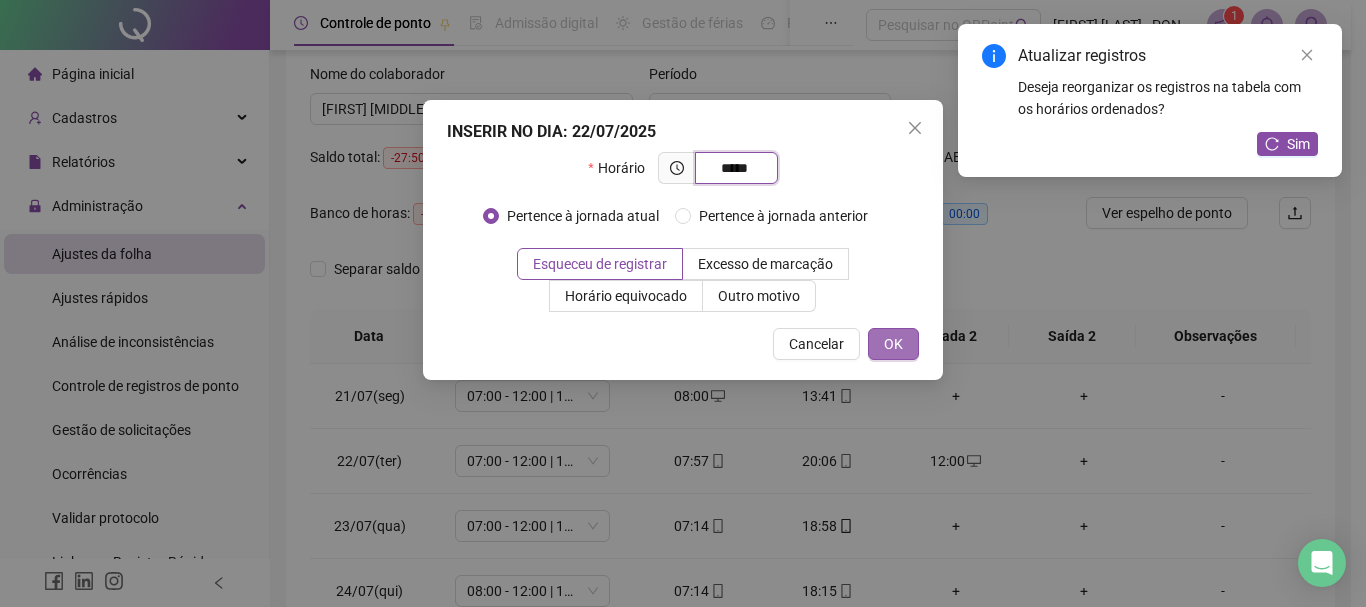 type on "*****" 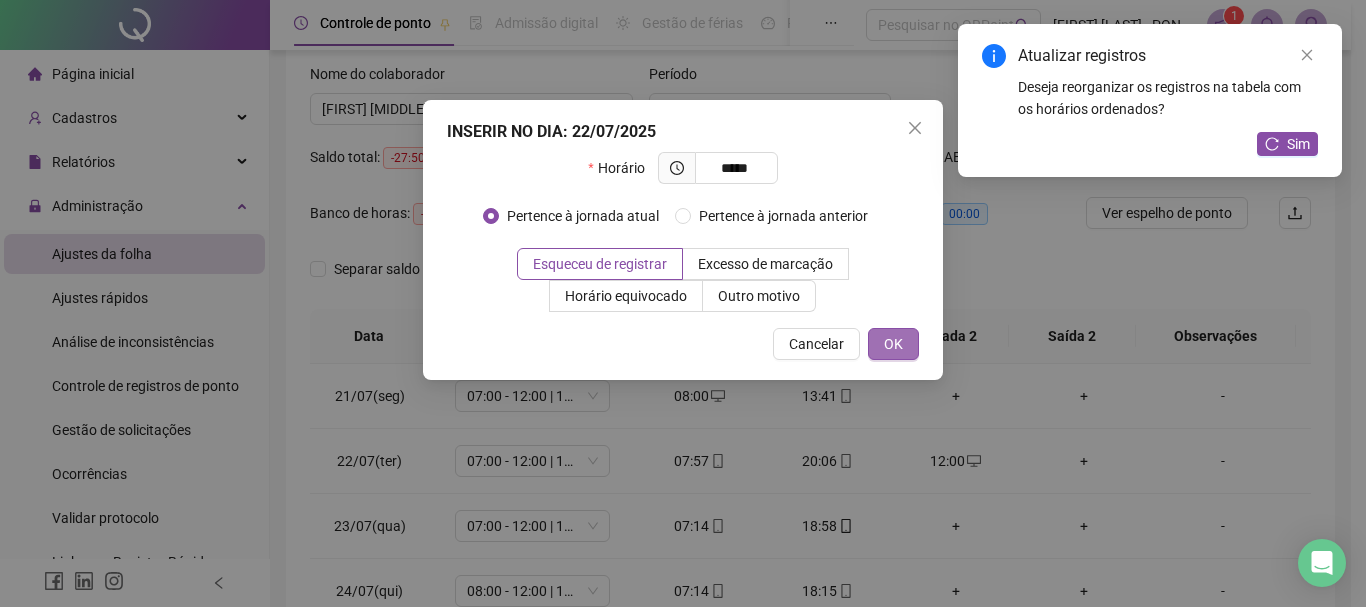 click on "OK" at bounding box center [893, 344] 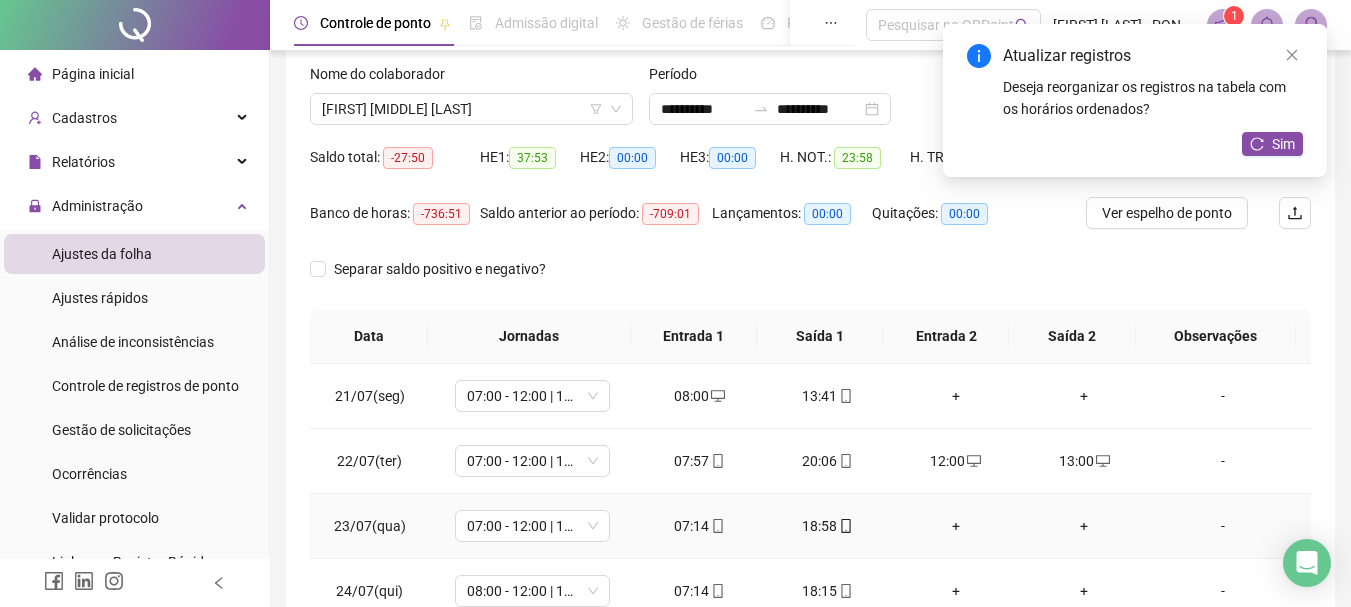 scroll, scrollTop: 1400, scrollLeft: 0, axis: vertical 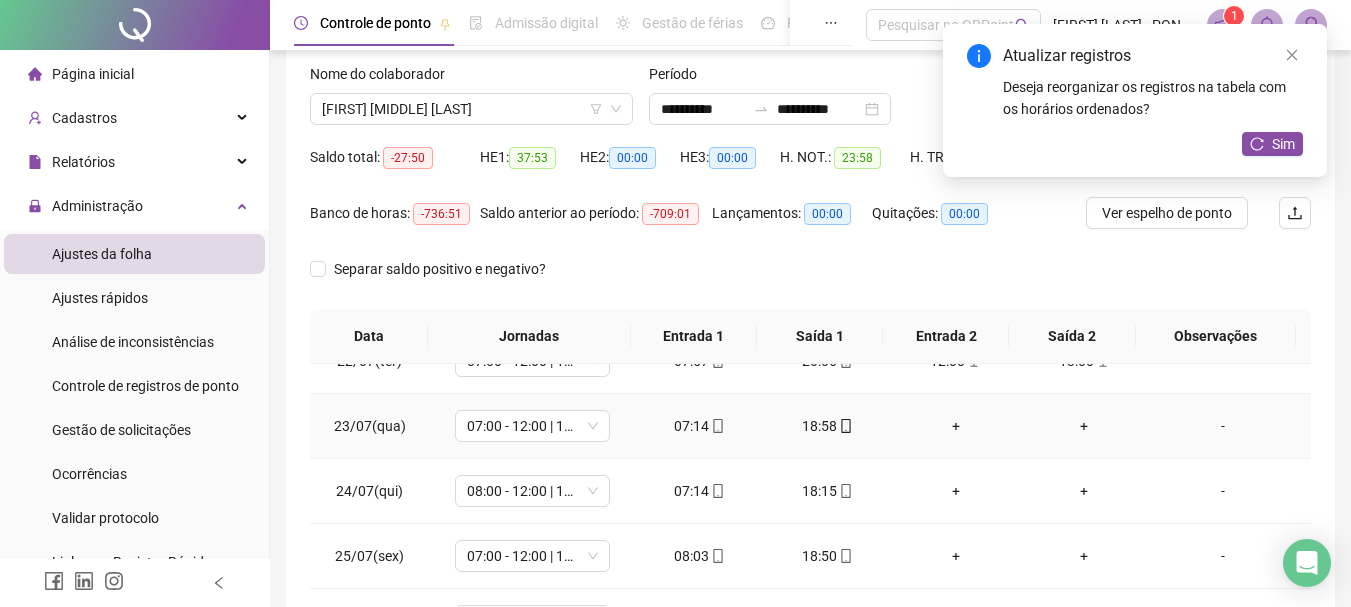 click on "+" at bounding box center [956, 426] 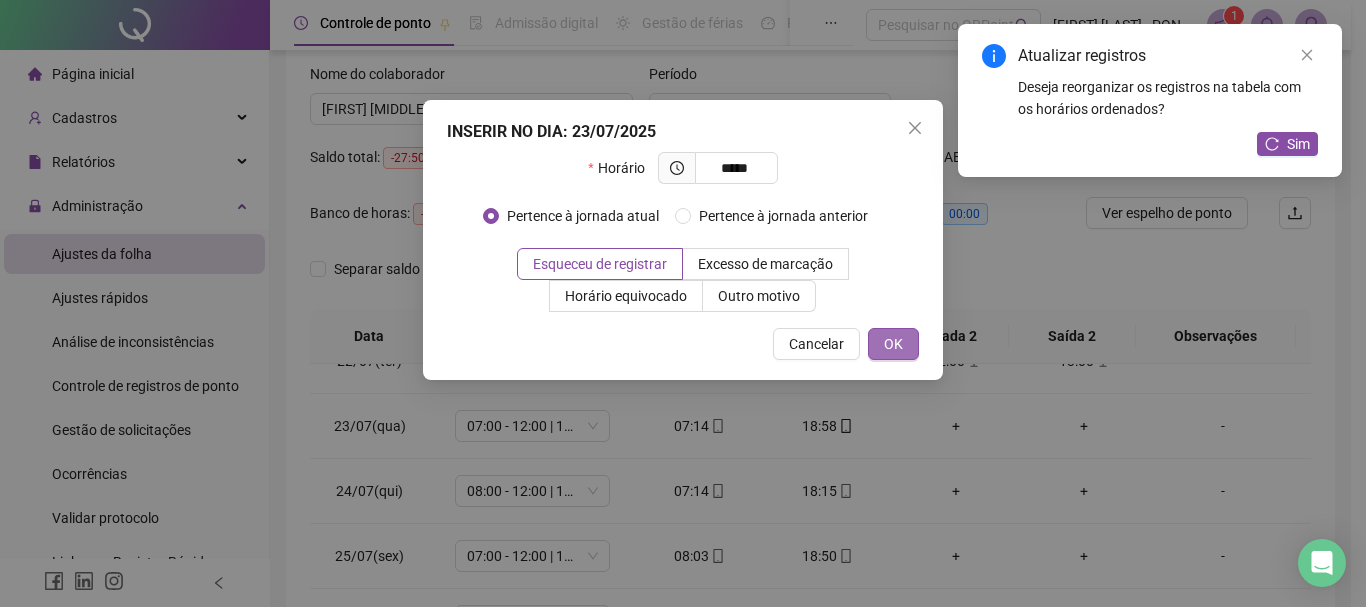 type on "*****" 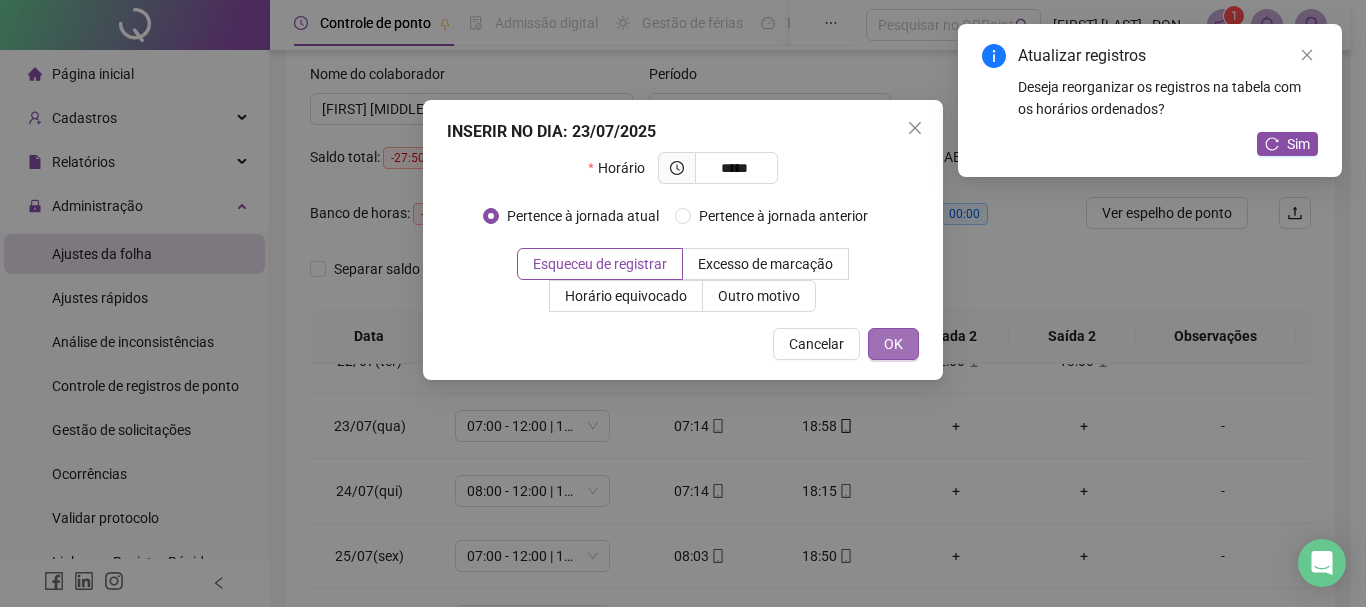click on "OK" at bounding box center [893, 344] 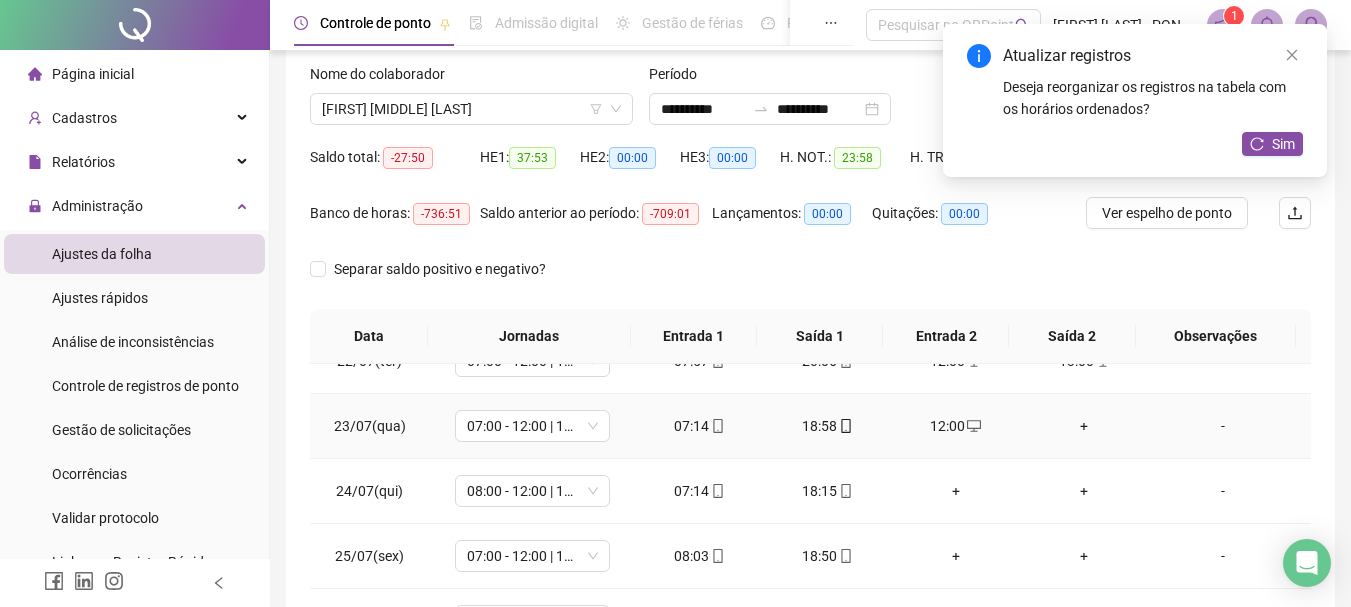 click on "+" at bounding box center (1084, 426) 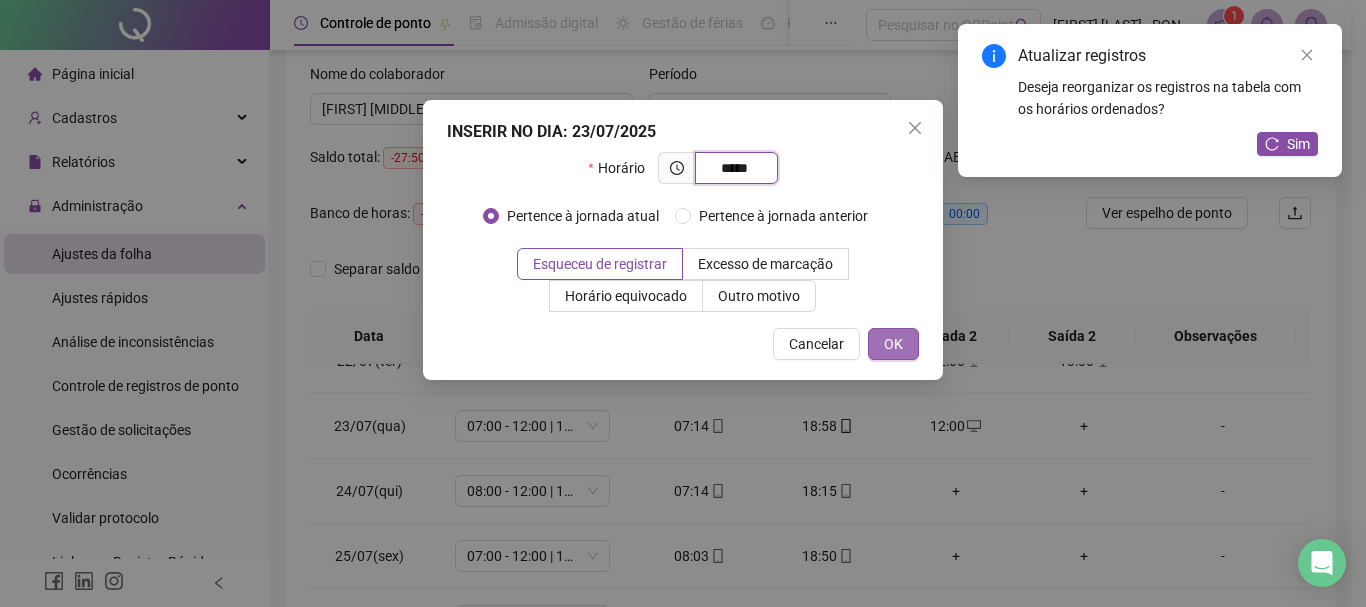 type on "*****" 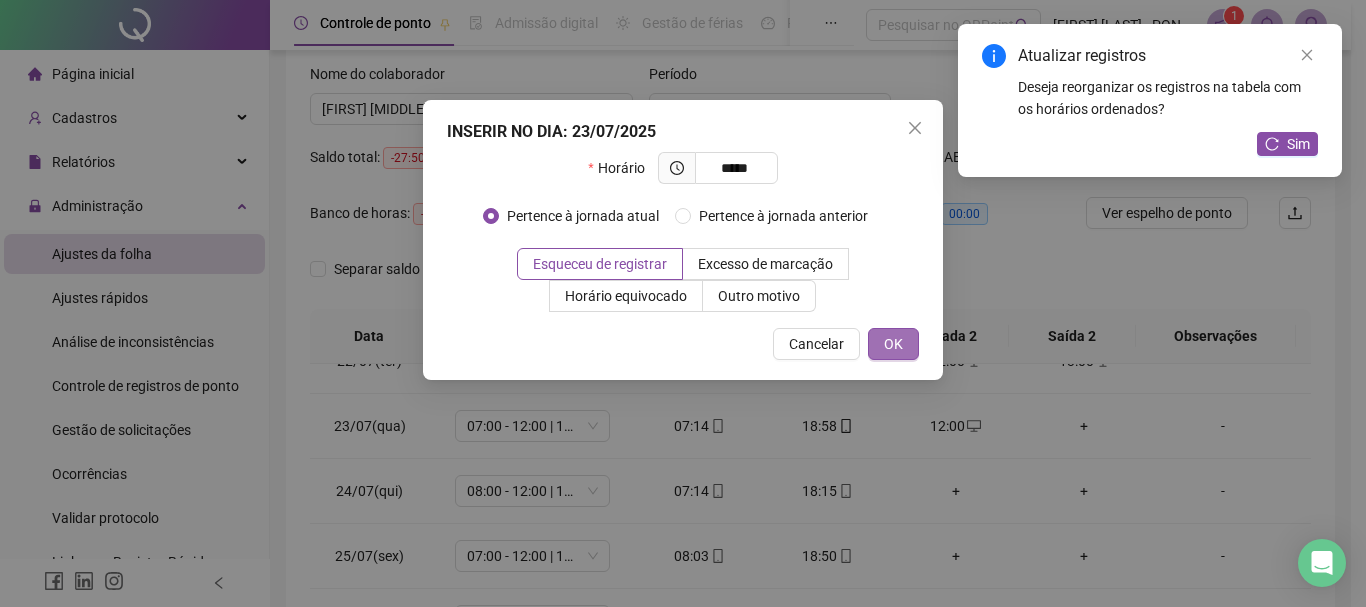 click on "OK" at bounding box center [893, 344] 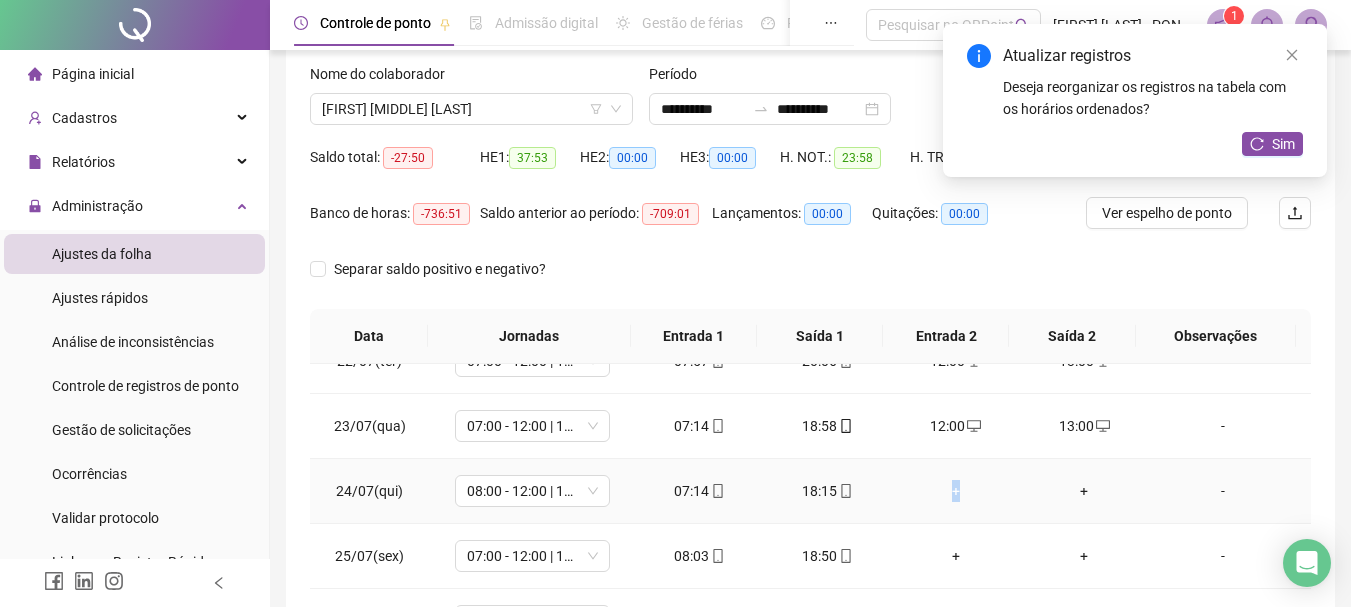 click on "+" at bounding box center (956, 491) 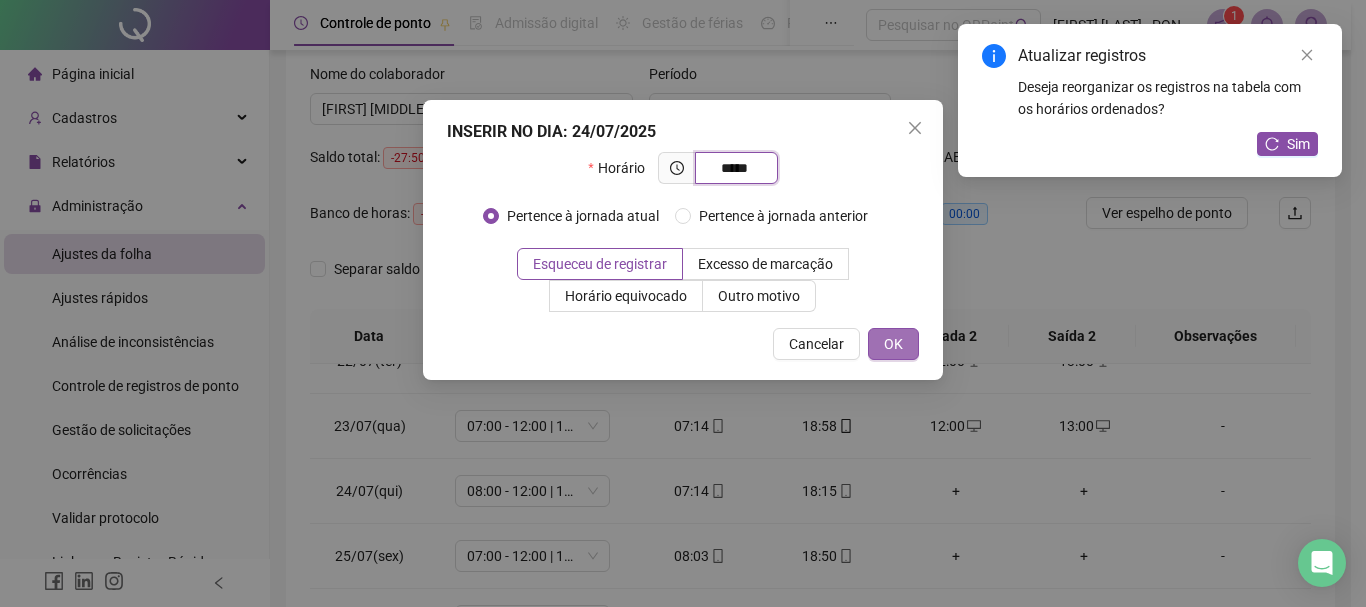 type on "*****" 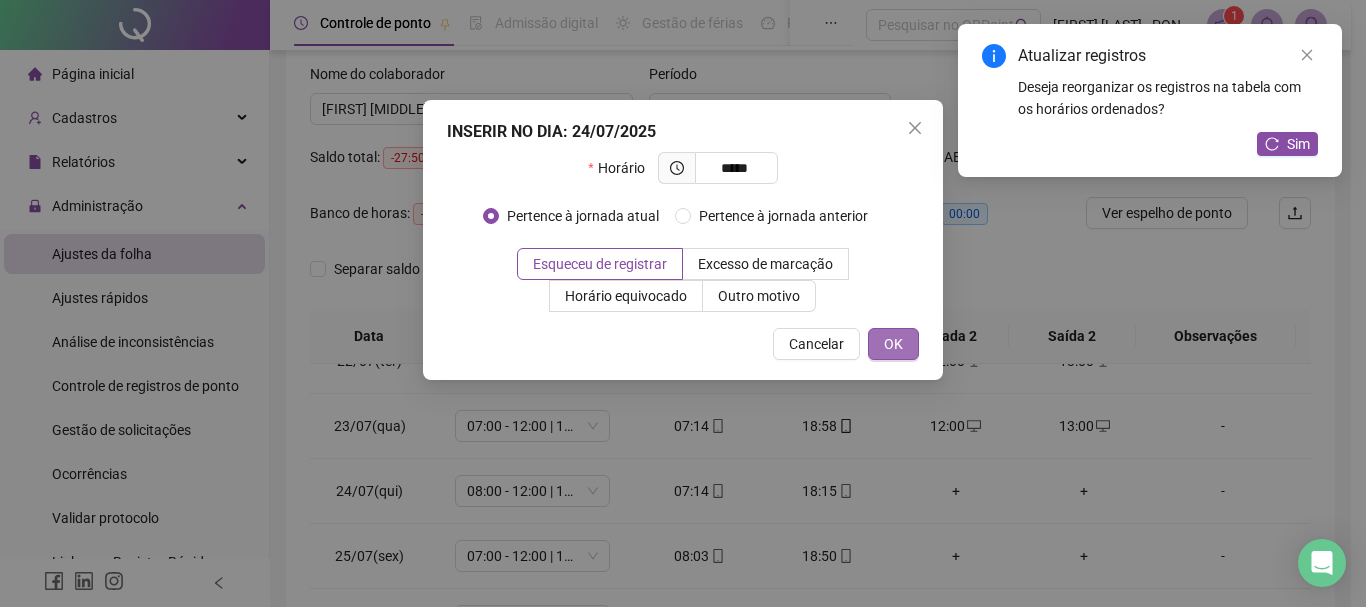 click on "OK" at bounding box center (893, 344) 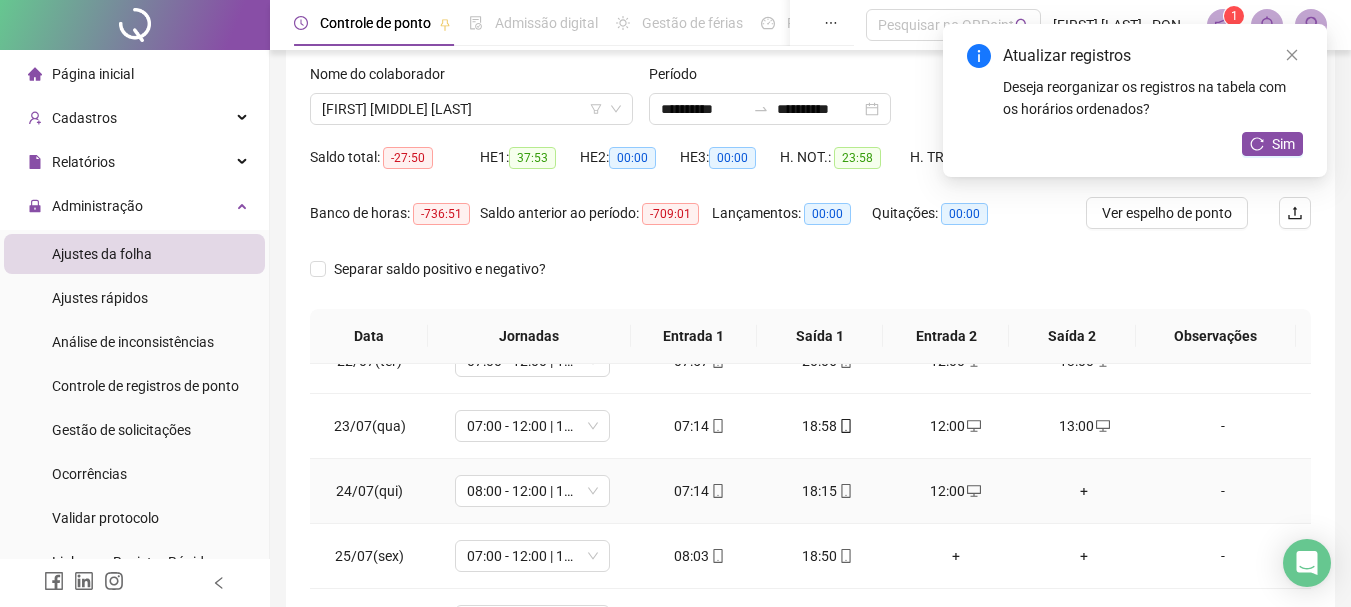 click on "+" at bounding box center [1084, 491] 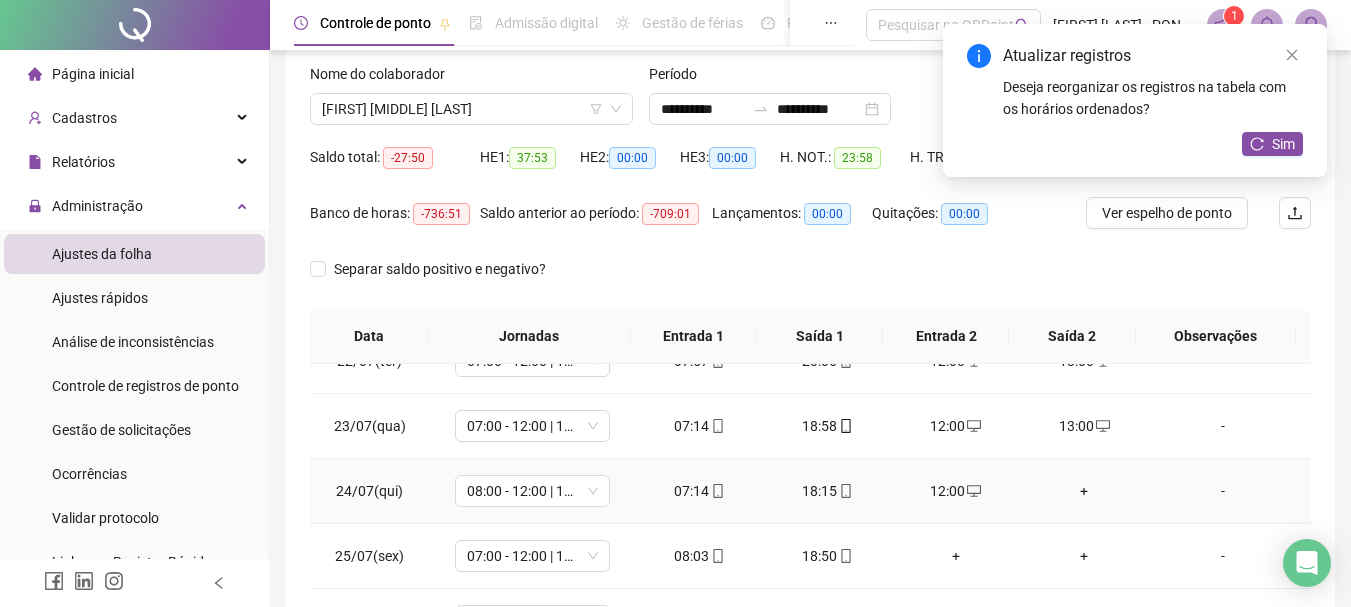 click on "+" at bounding box center (1084, 491) 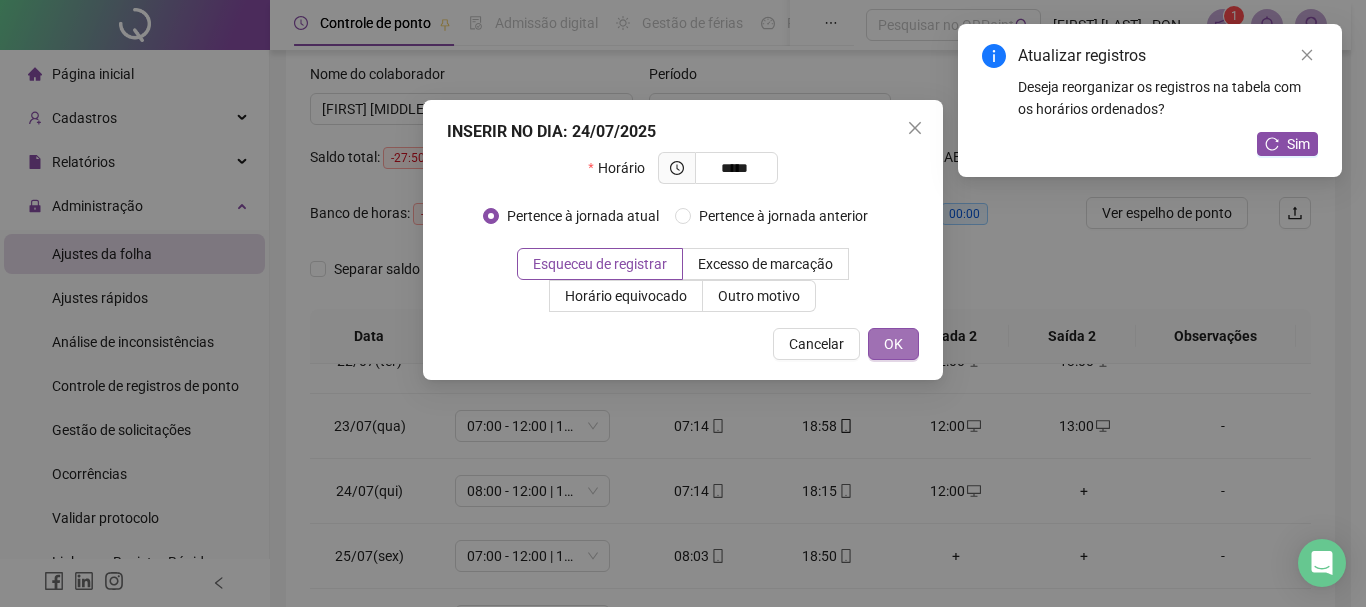 type on "*****" 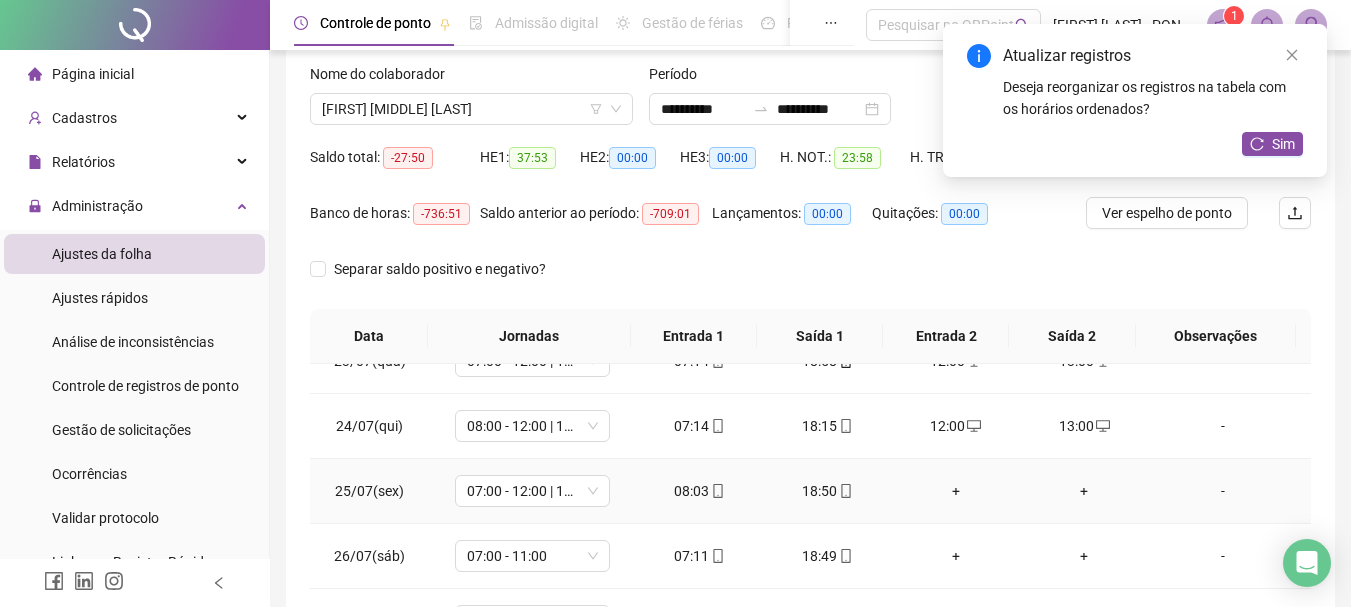 scroll, scrollTop: 1500, scrollLeft: 0, axis: vertical 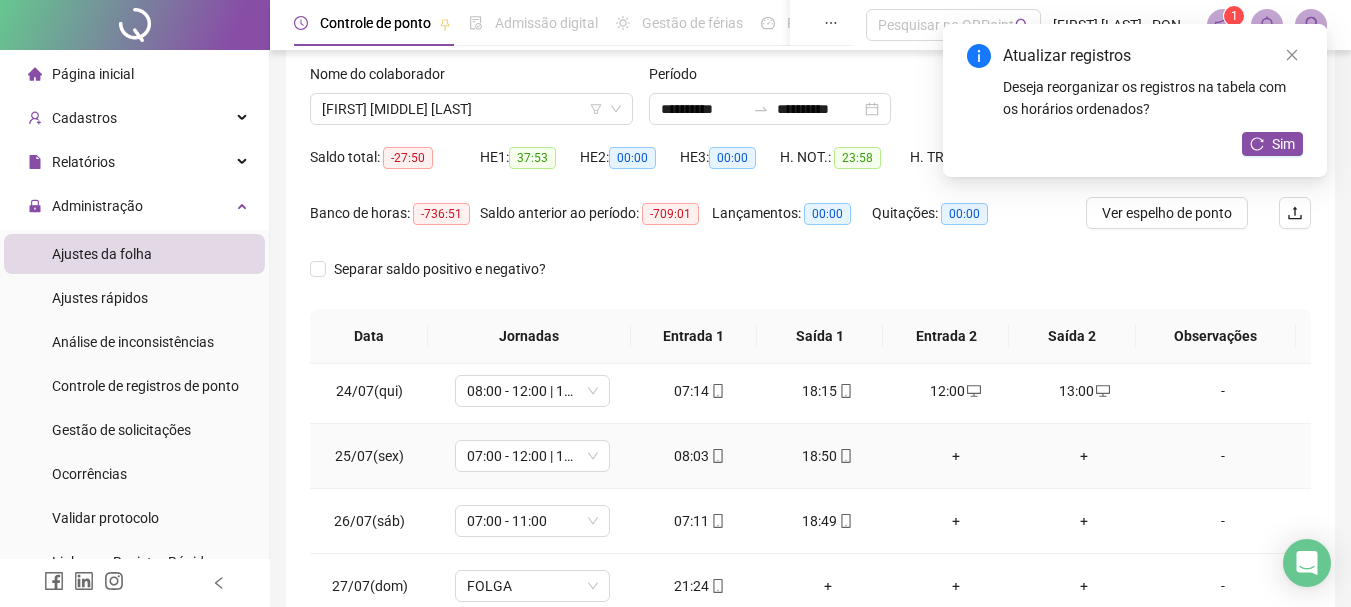 click on "+" at bounding box center (956, 456) 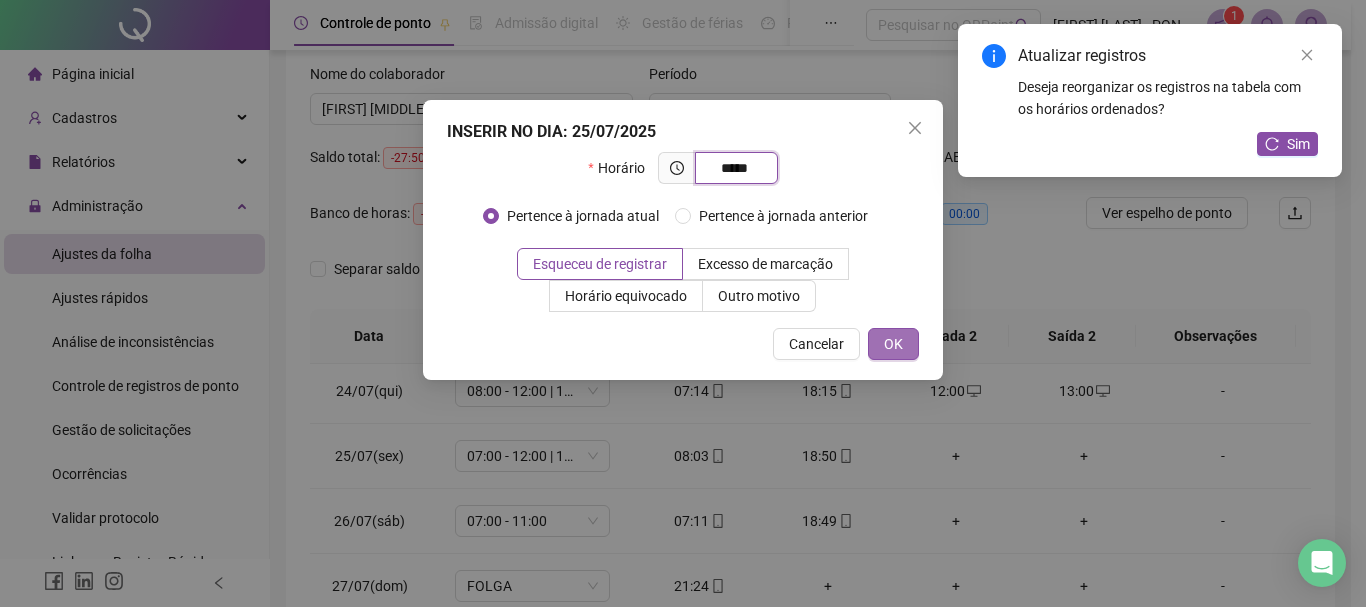 type on "*****" 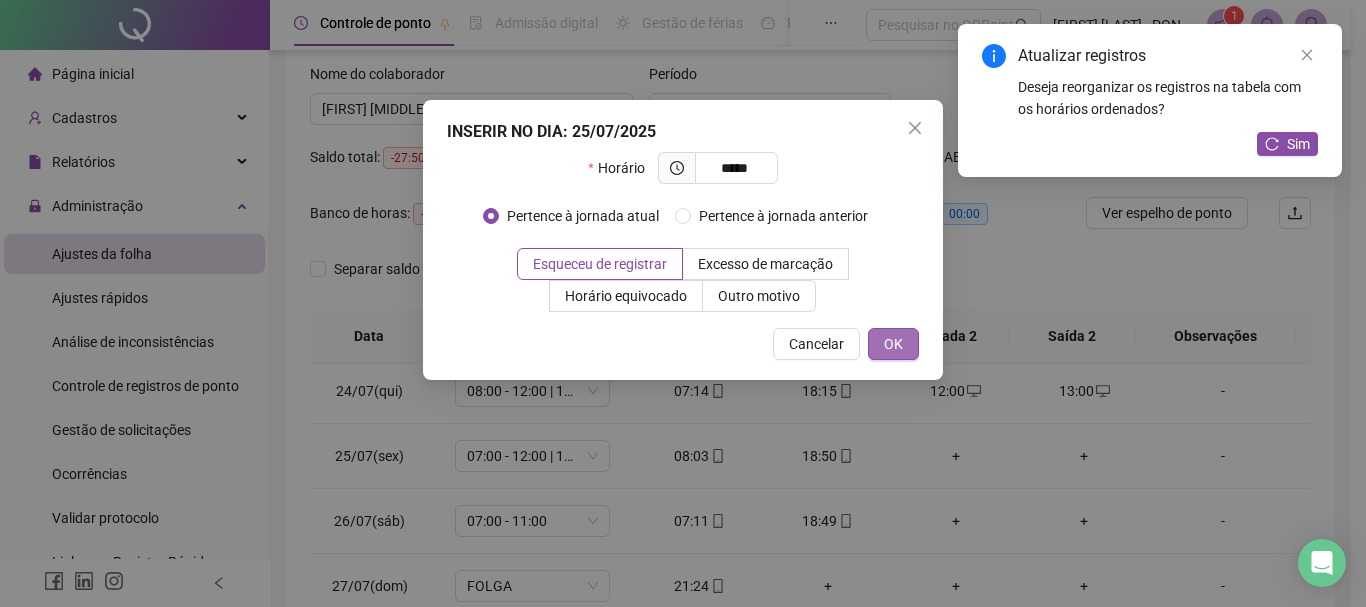 click on "OK" at bounding box center [893, 344] 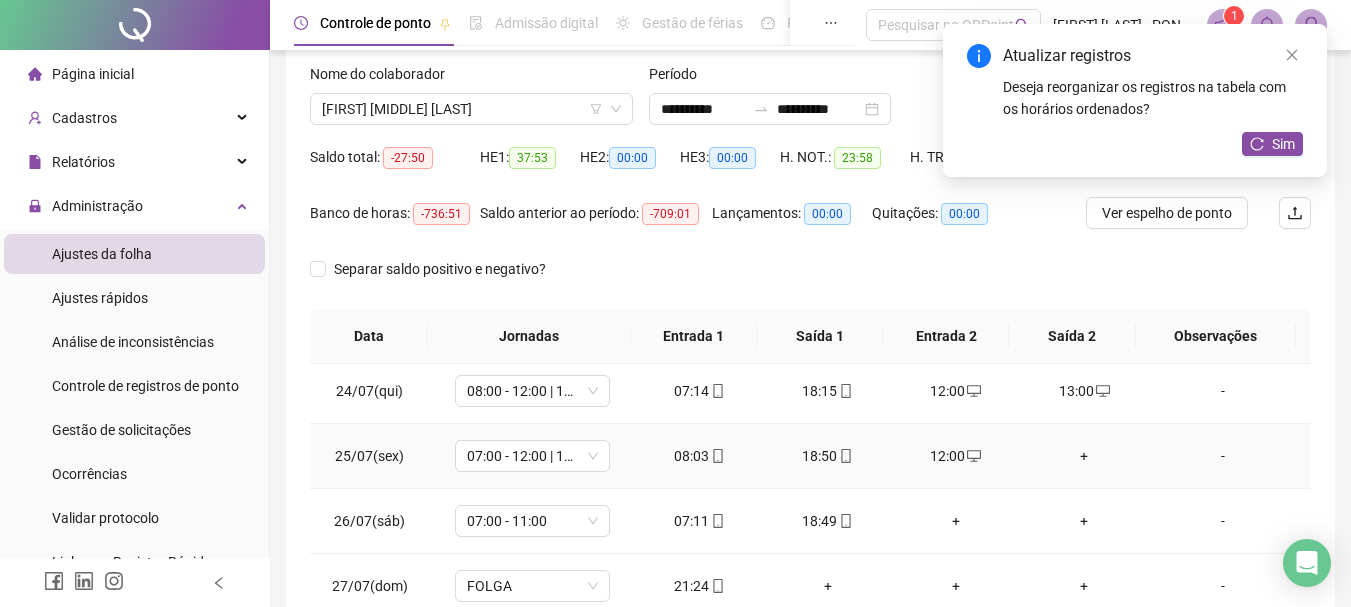 click on "+" at bounding box center [1084, 456] 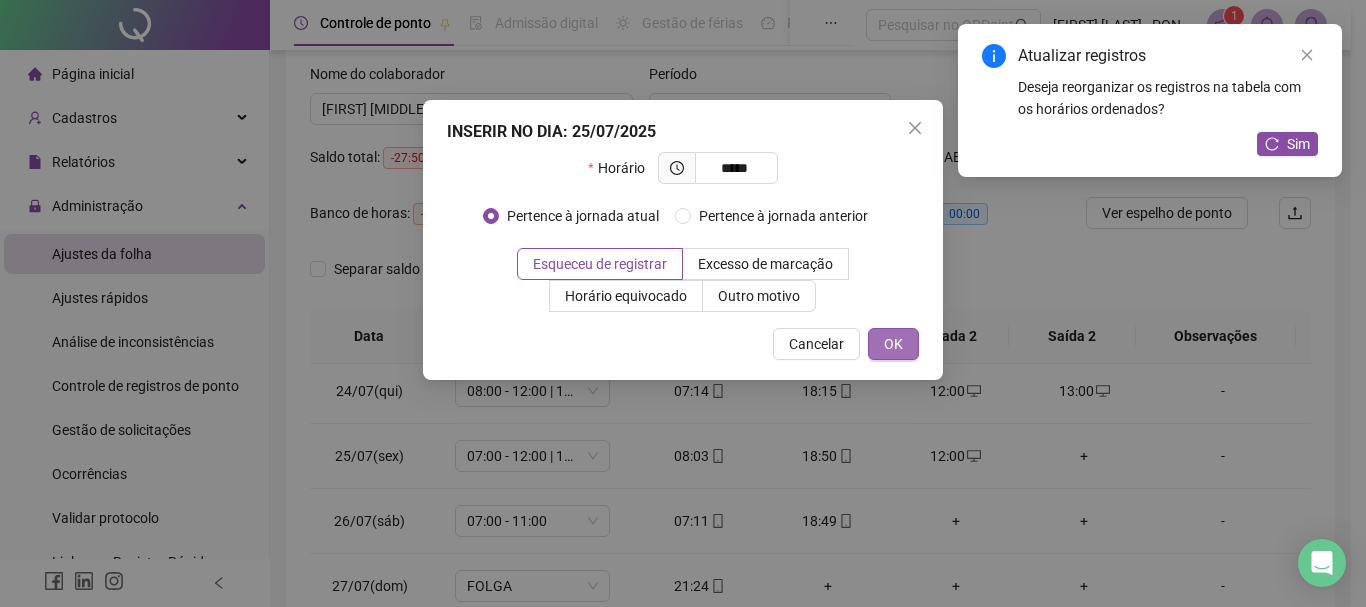 type on "*****" 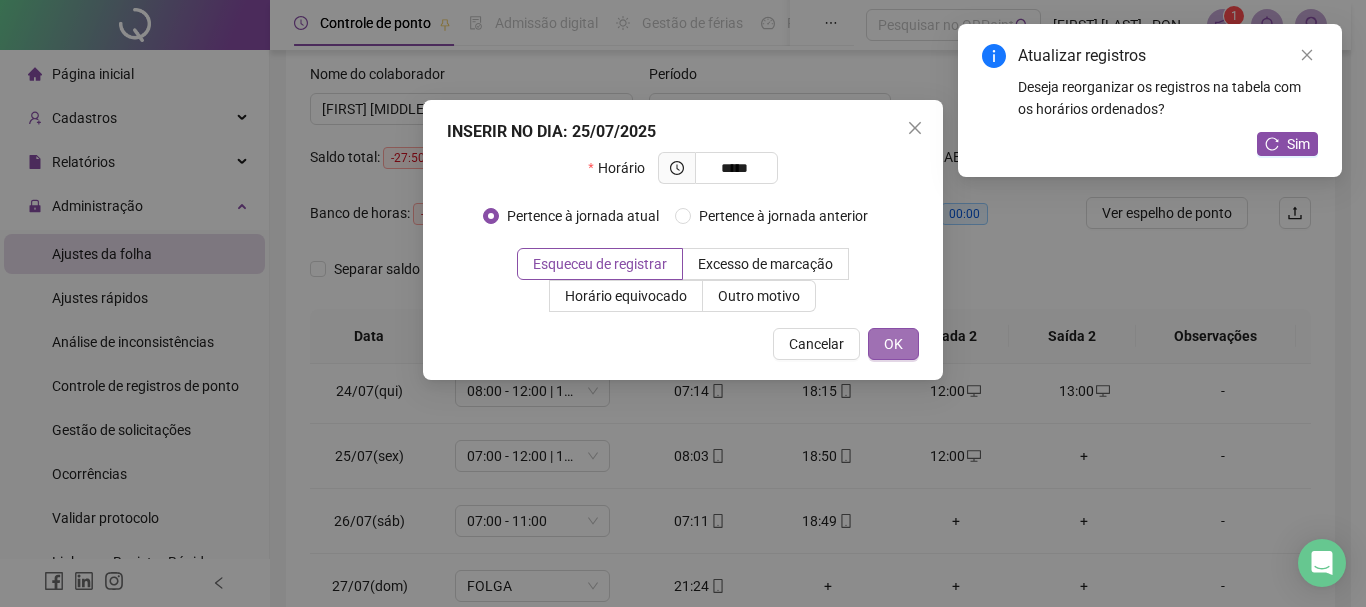 click on "OK" at bounding box center [893, 344] 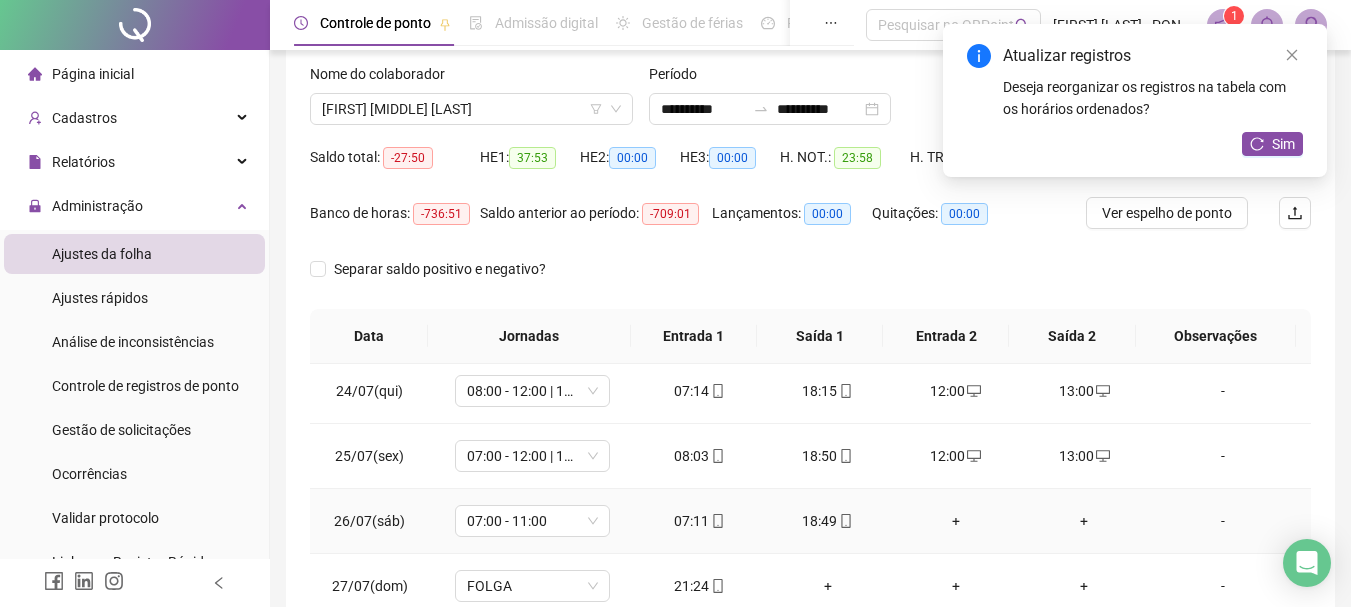 click on "+" at bounding box center (956, 521) 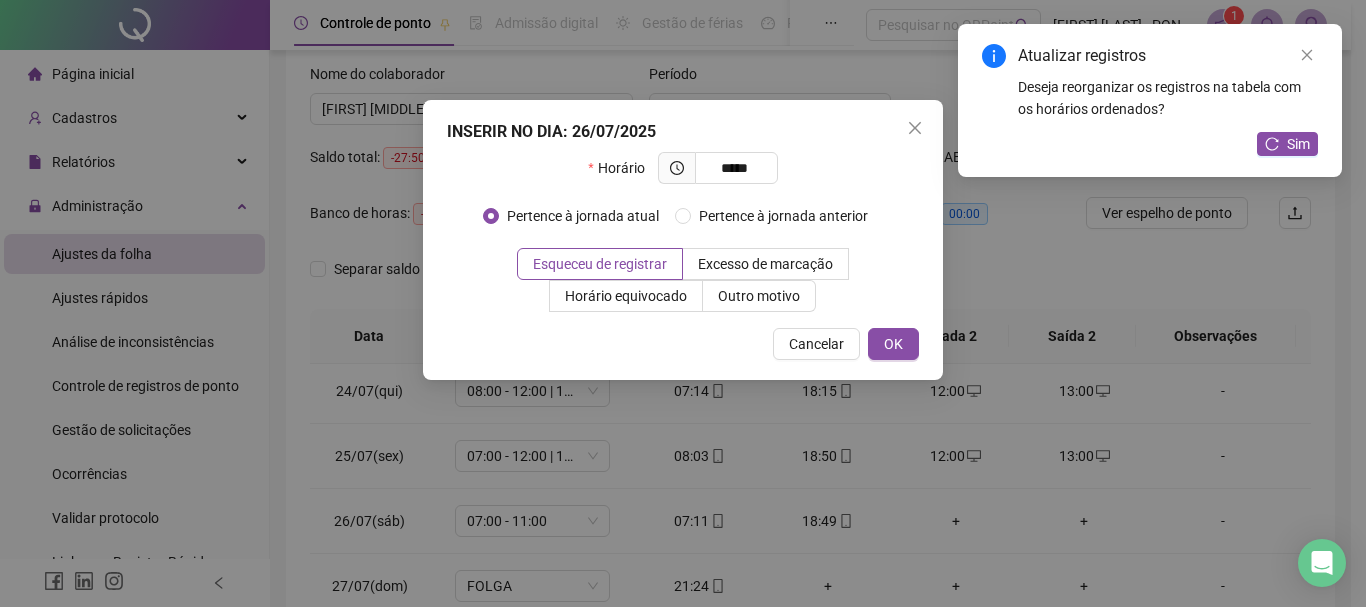 type on "*****" 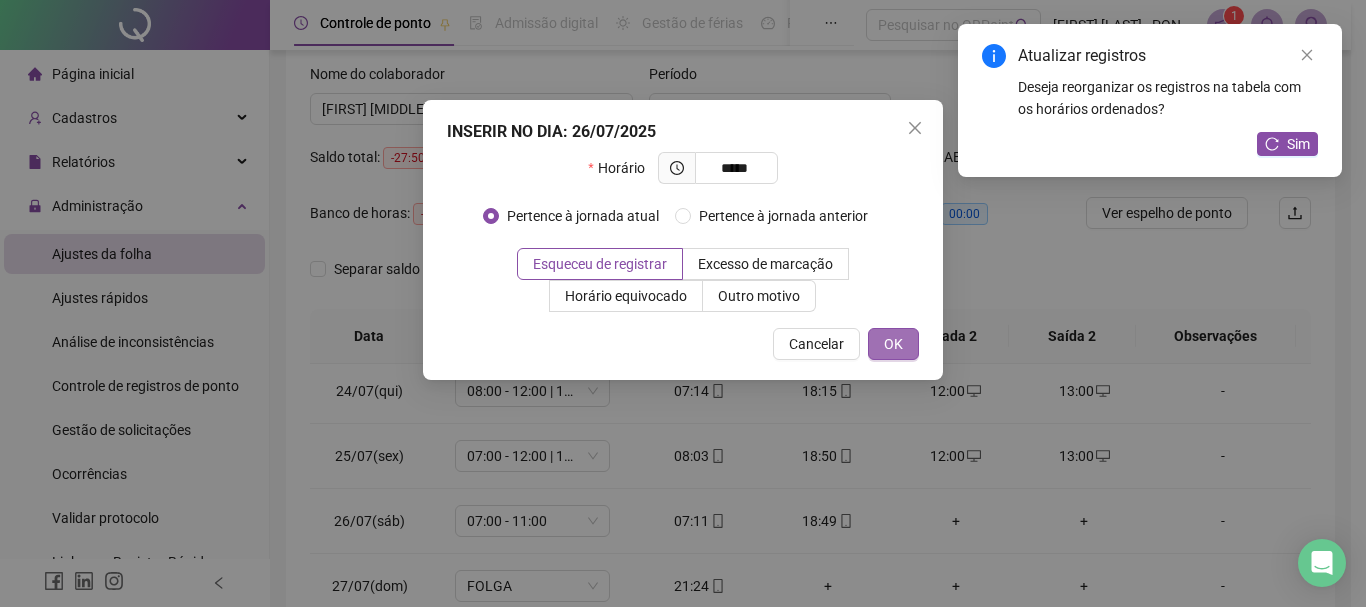 click on "OK" at bounding box center (893, 344) 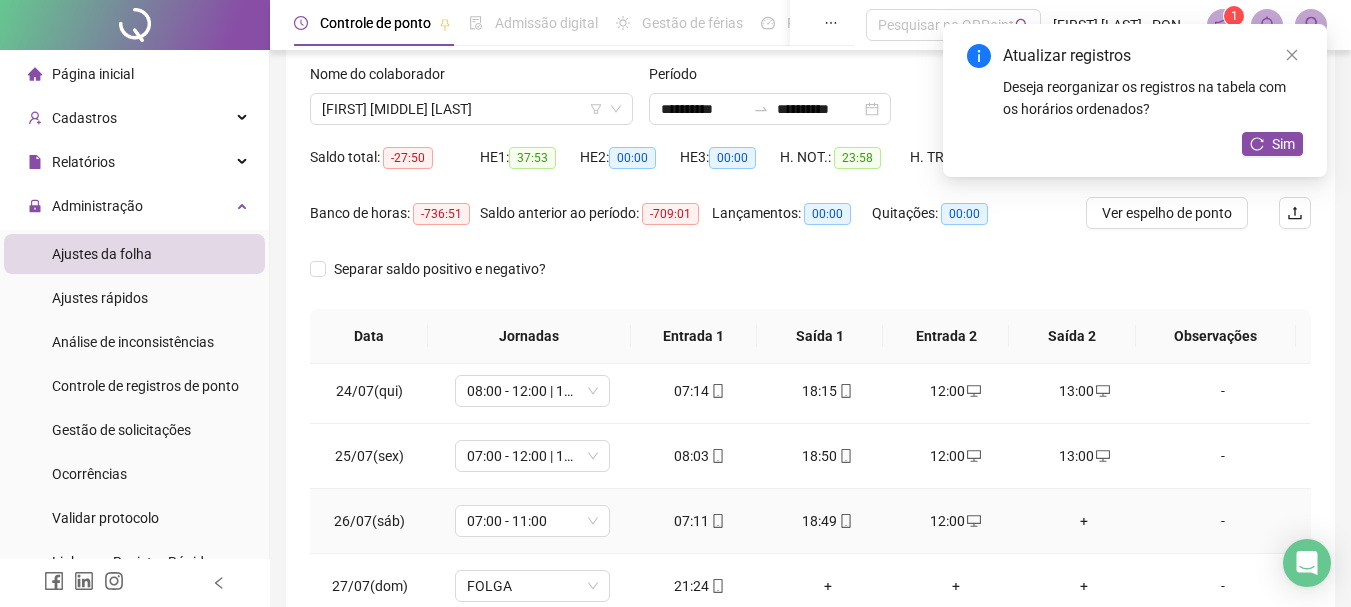 click on "+" at bounding box center [1084, 521] 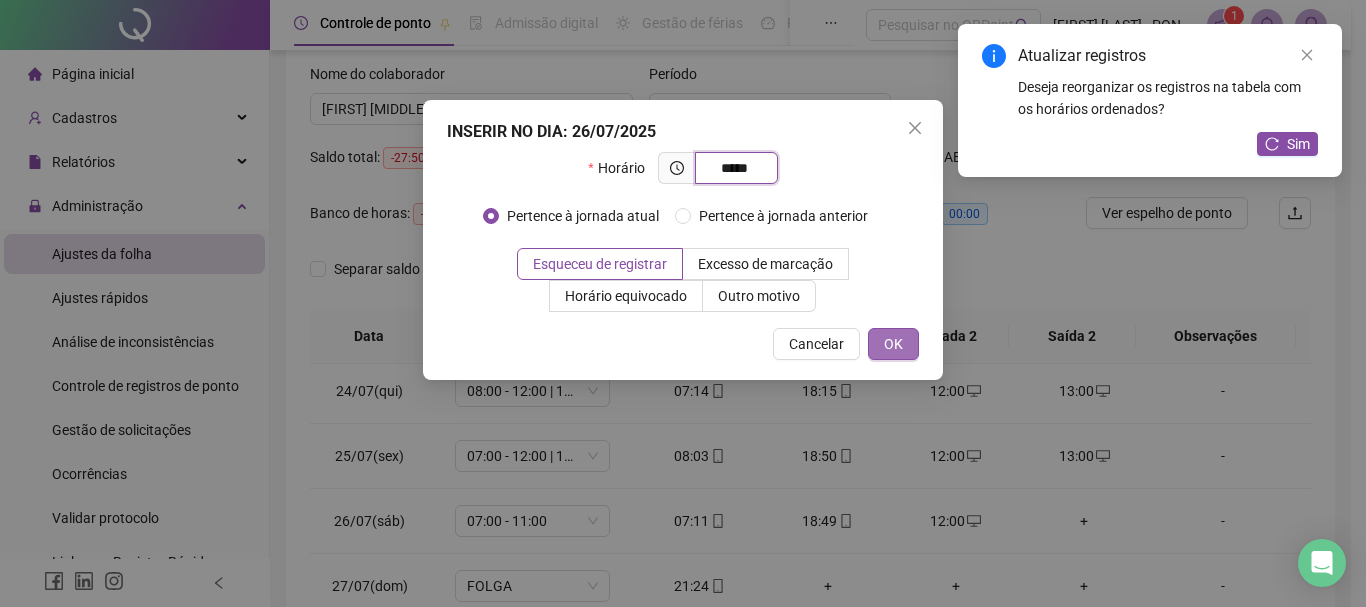 type on "*****" 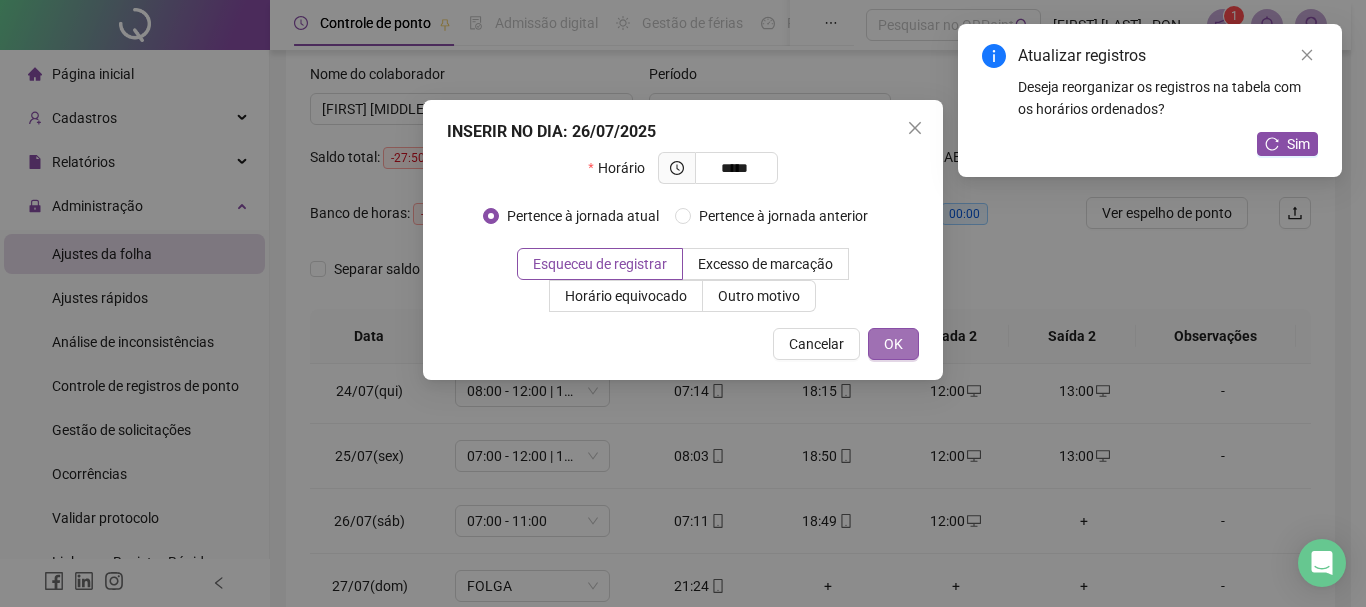 click on "OK" at bounding box center [893, 344] 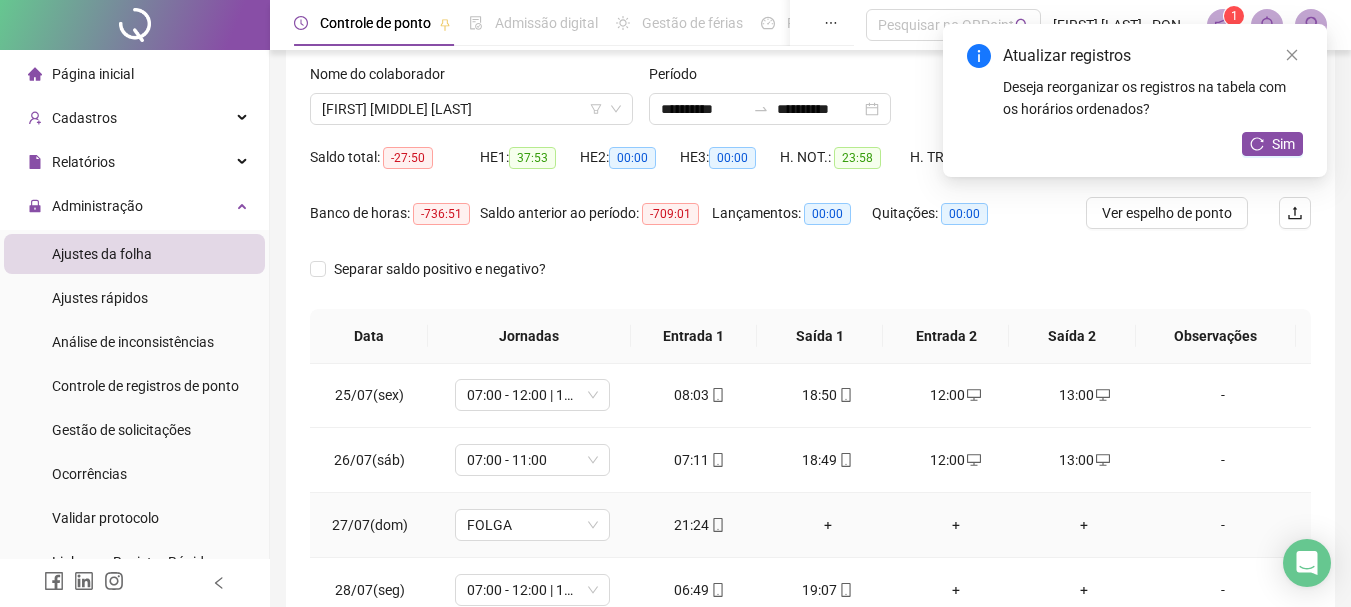 scroll, scrollTop: 1588, scrollLeft: 0, axis: vertical 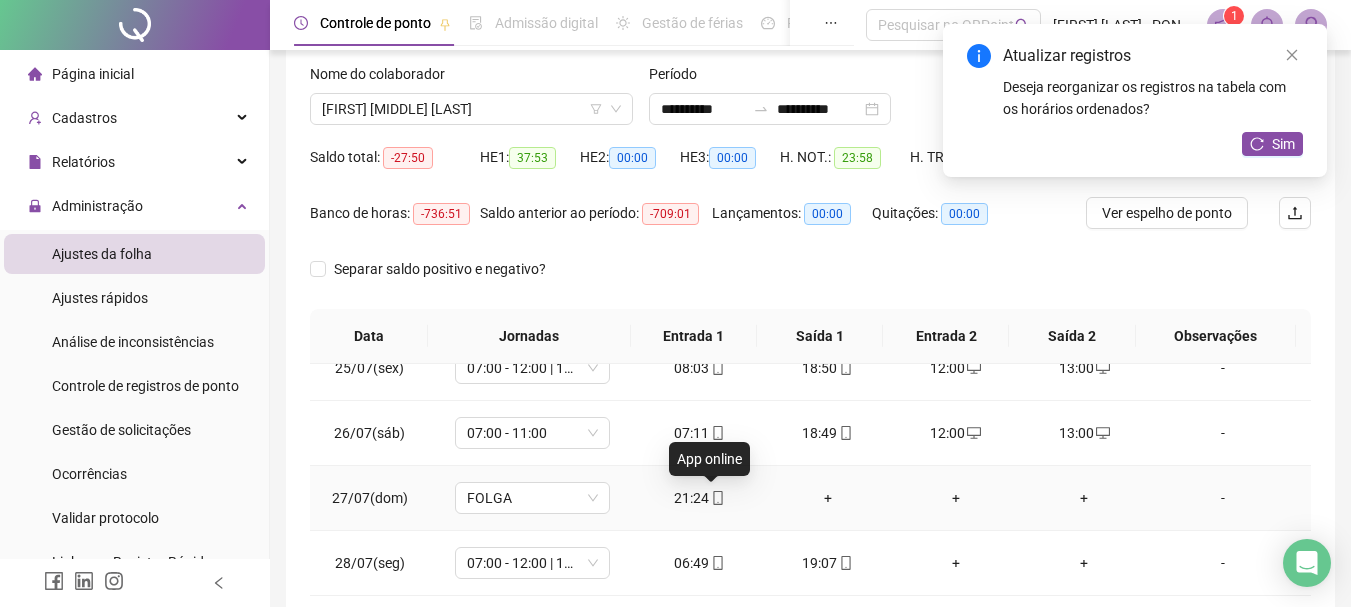 click at bounding box center (717, 498) 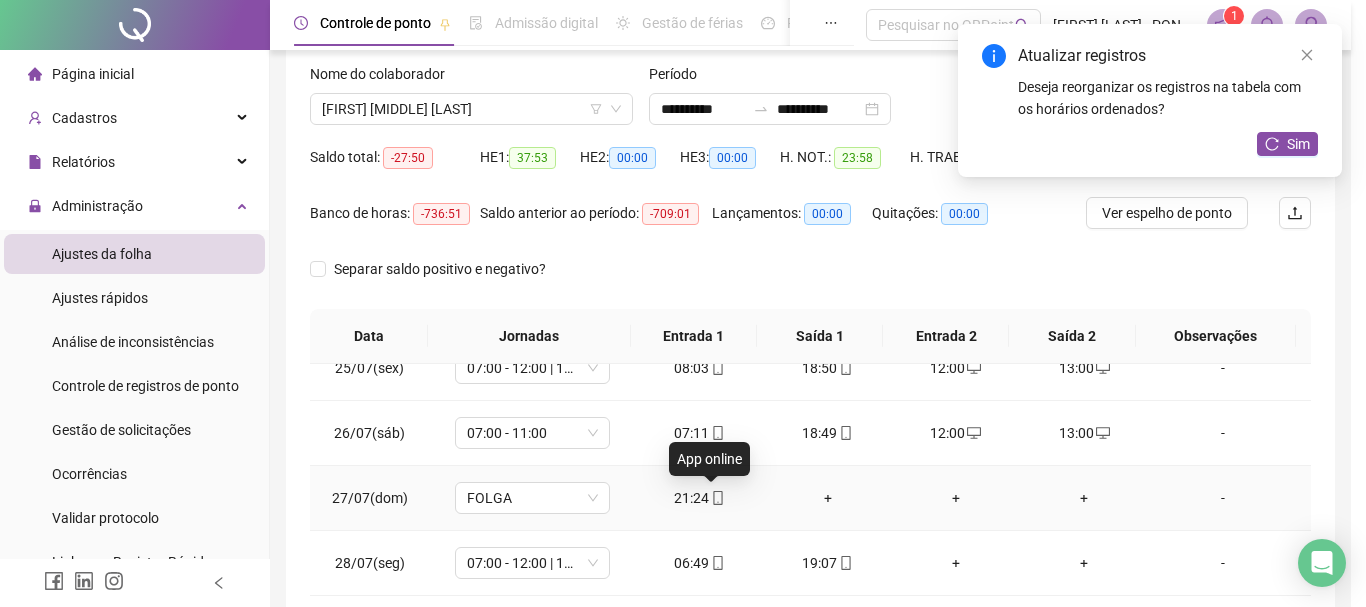 type on "**********" 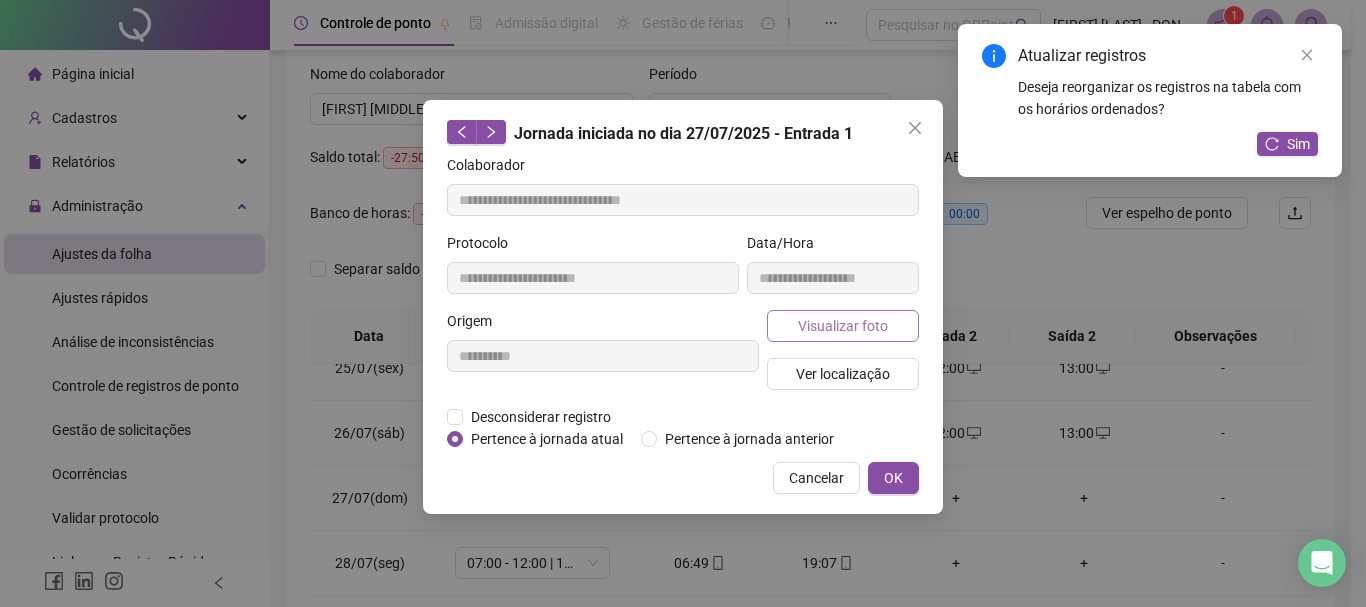 click on "Visualizar foto" at bounding box center (843, 326) 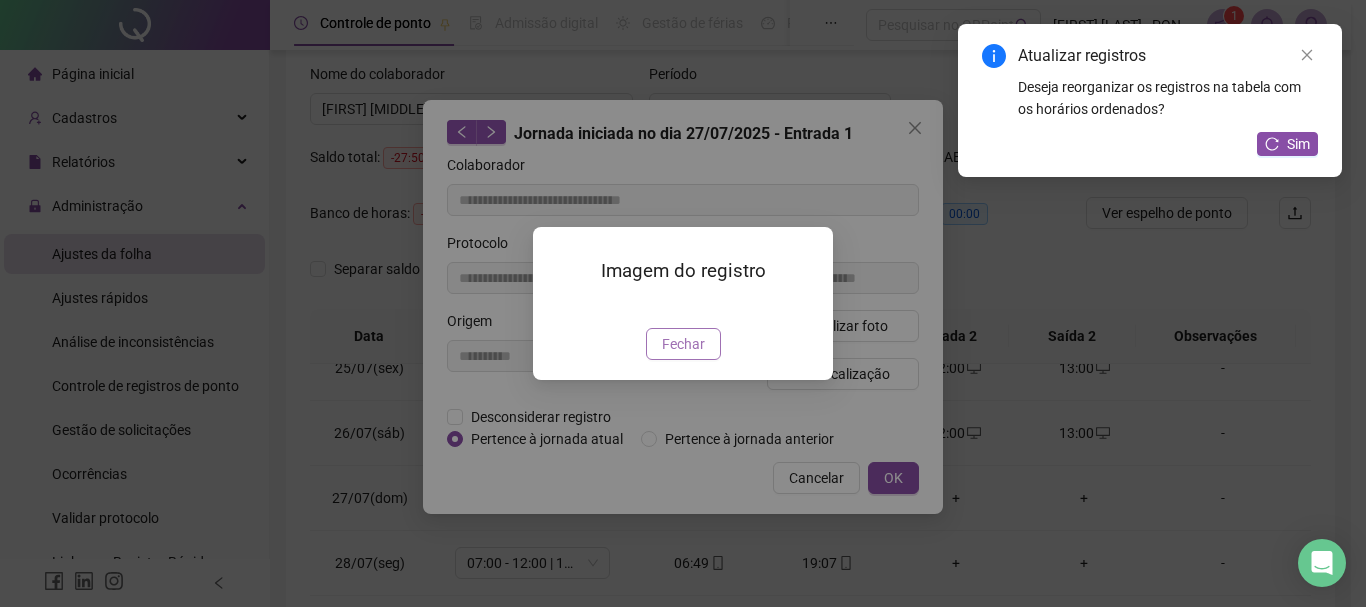 click on "Fechar" at bounding box center (683, 344) 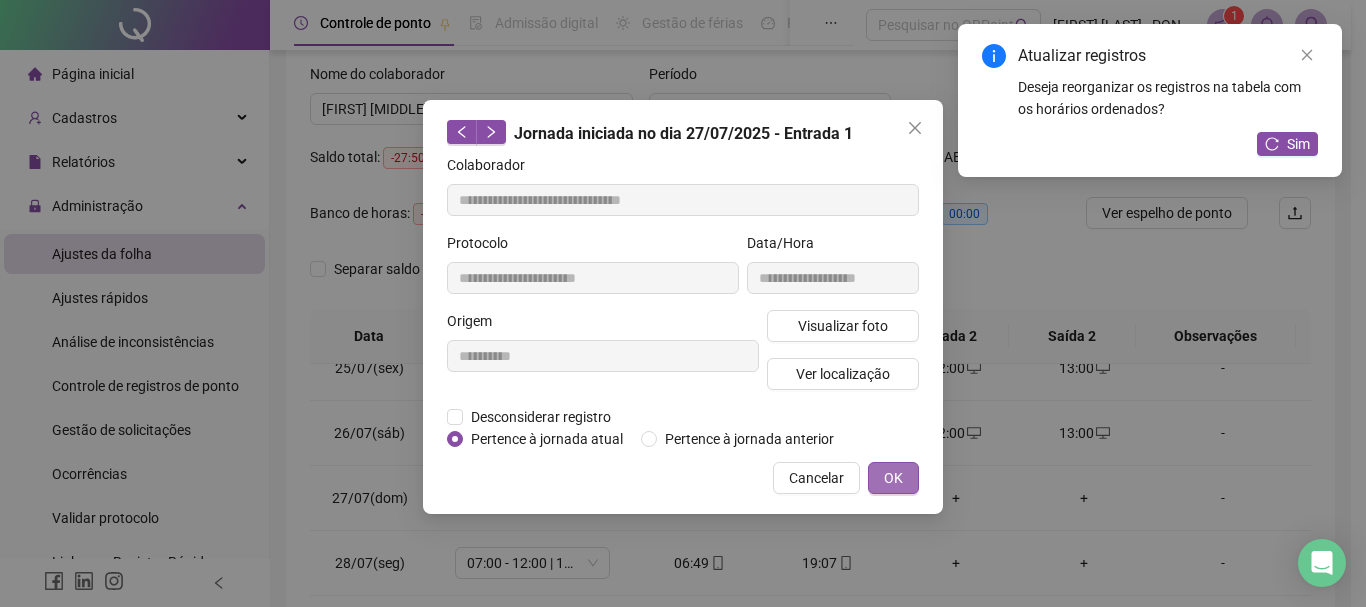 click on "OK" at bounding box center [893, 478] 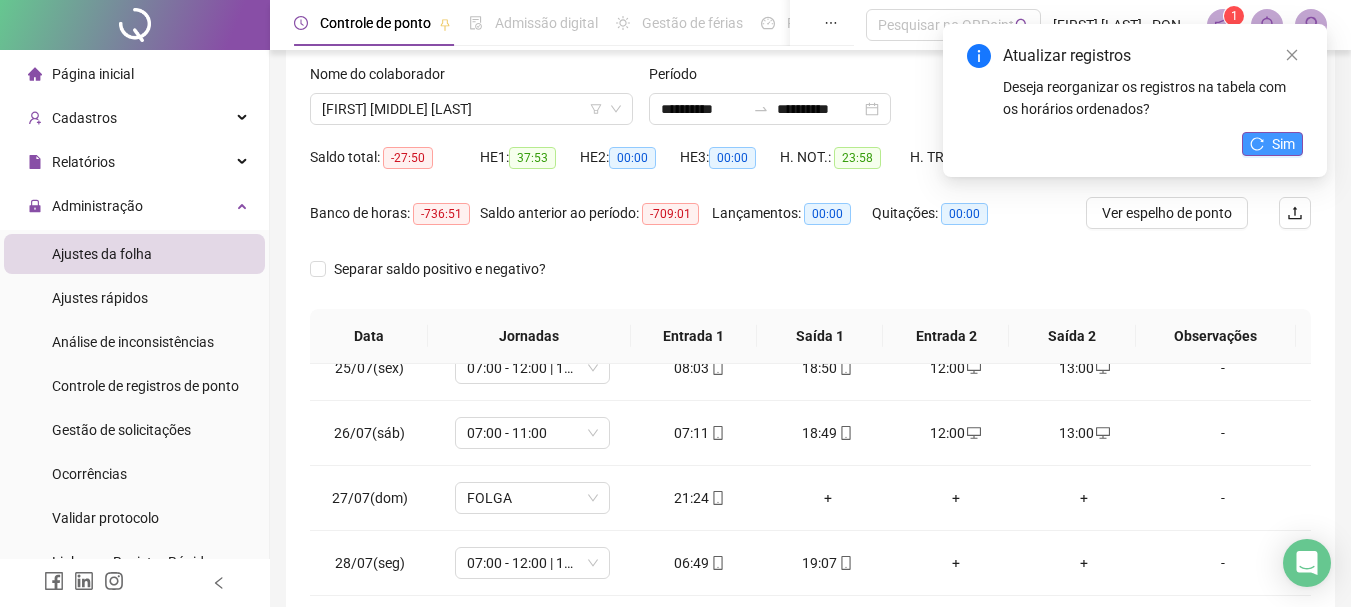 click on "Sim" at bounding box center (1283, 144) 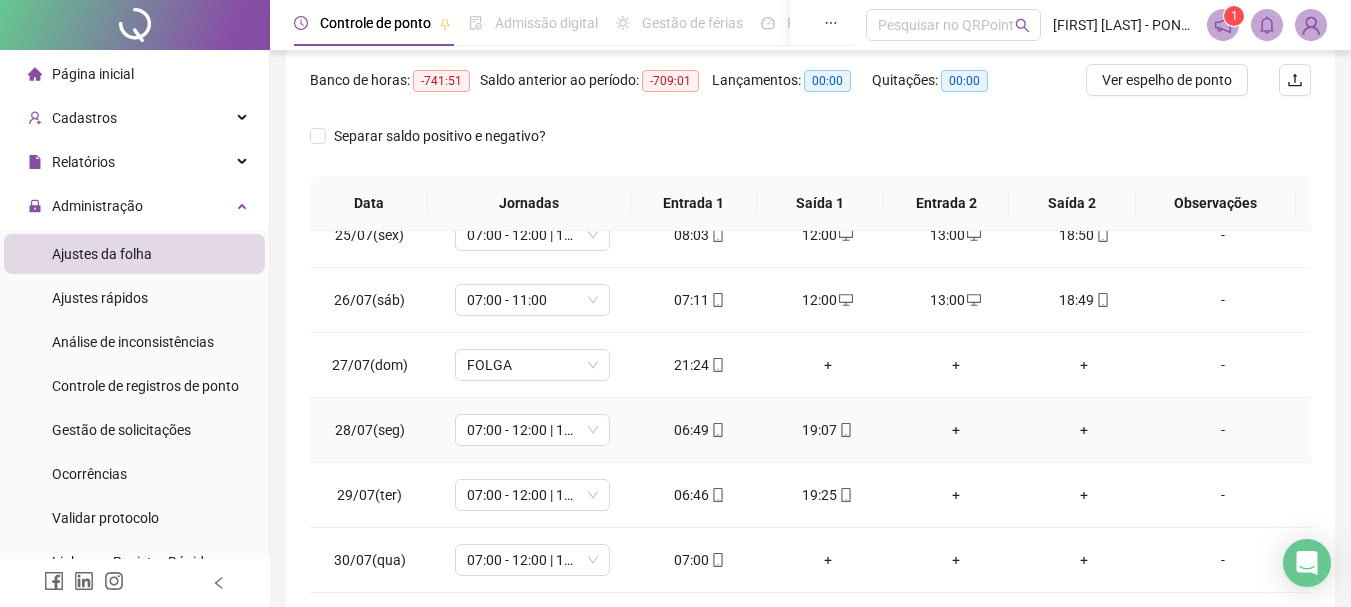 scroll, scrollTop: 415, scrollLeft: 0, axis: vertical 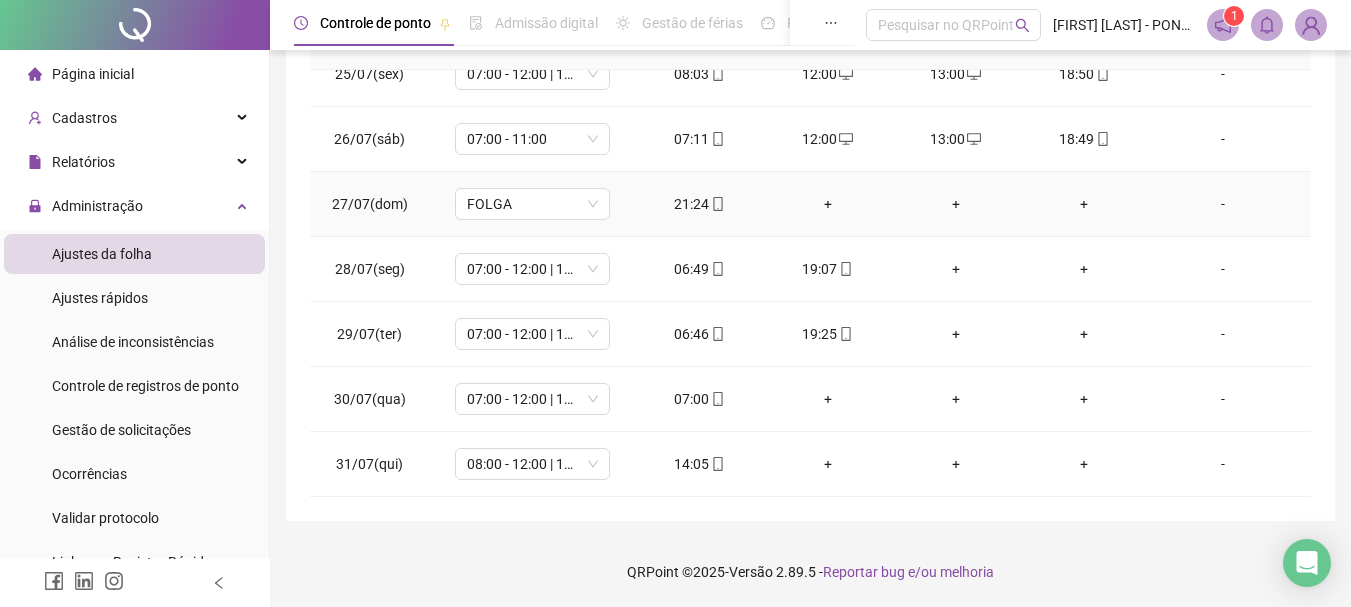 click on "+" at bounding box center (828, 204) 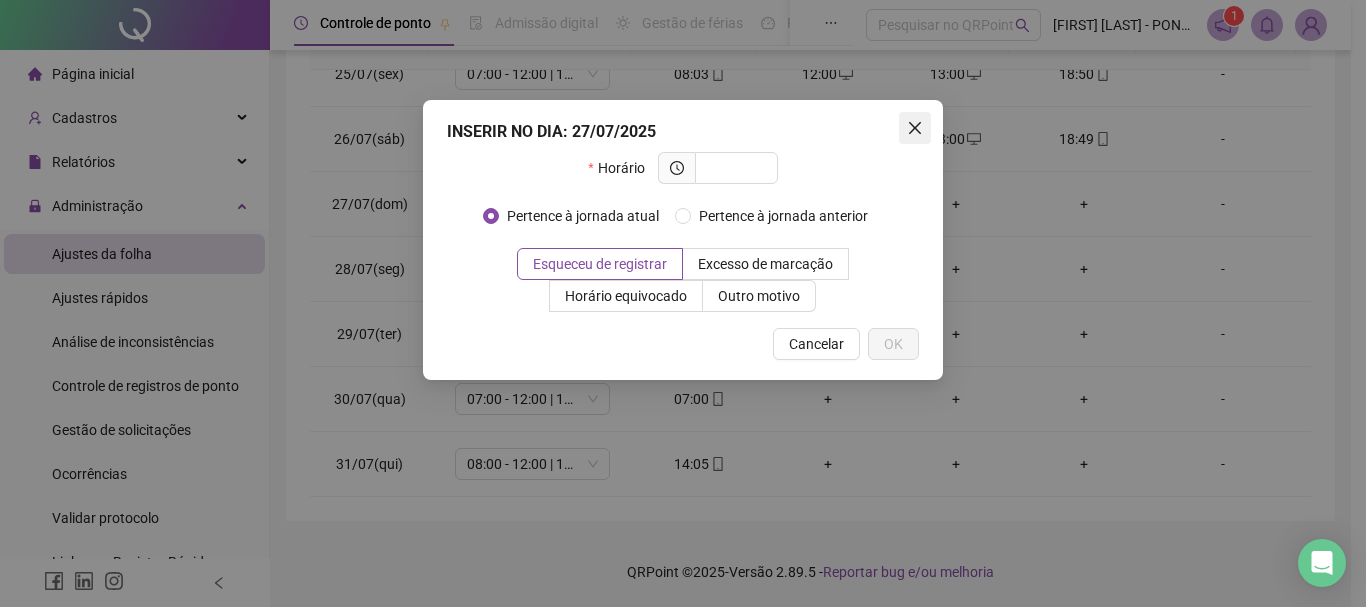 click 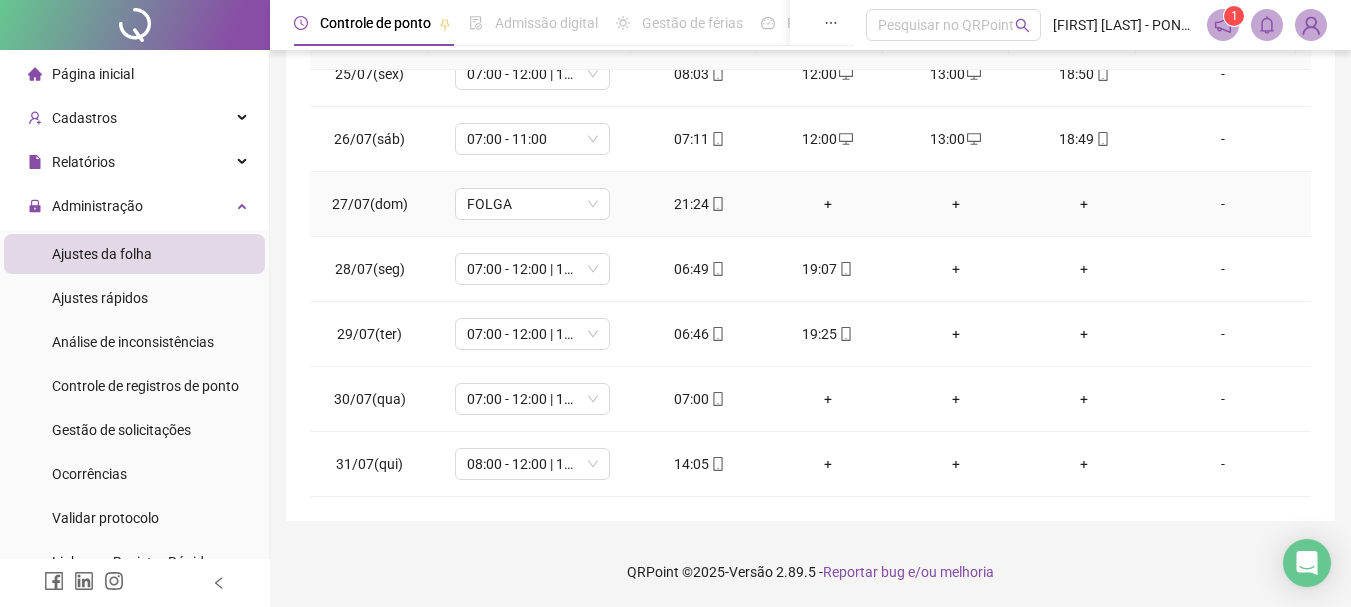 click on "+" at bounding box center (828, 204) 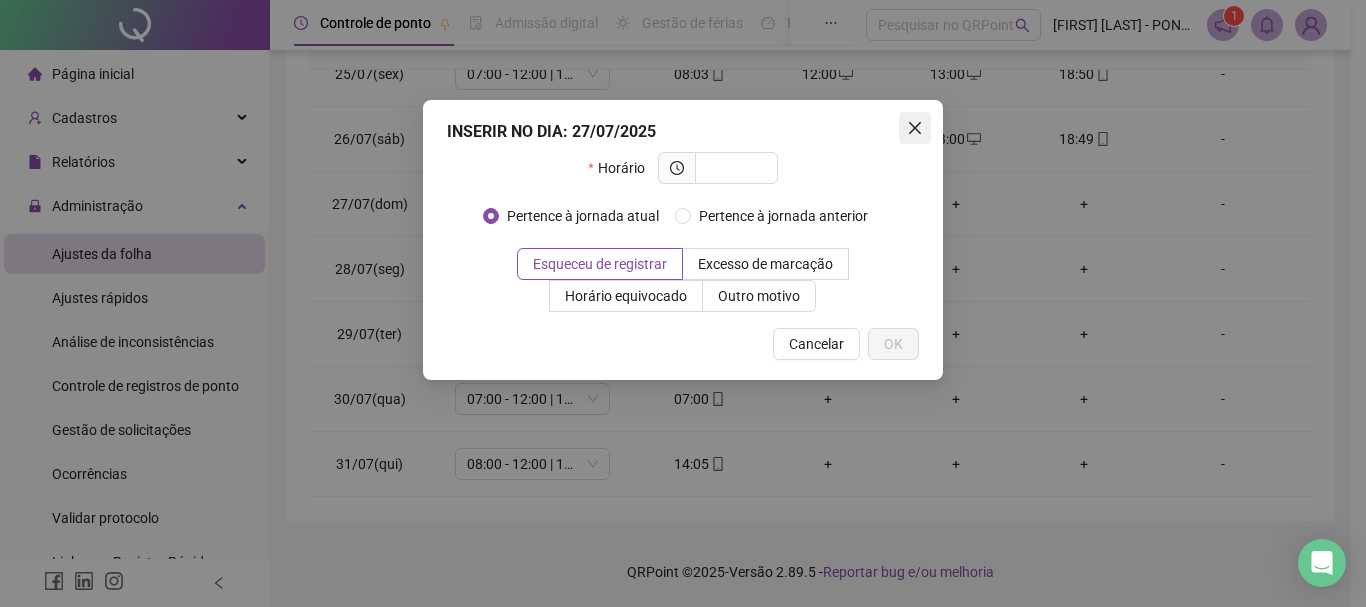 click 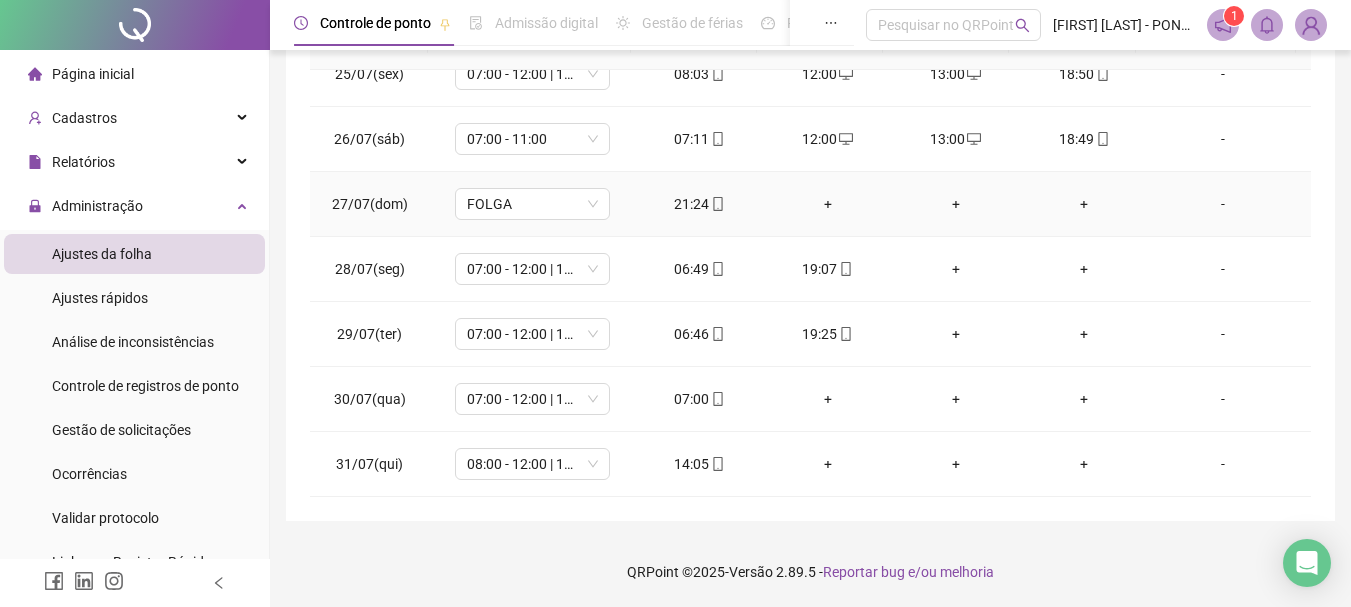 click on "+" at bounding box center (828, 204) 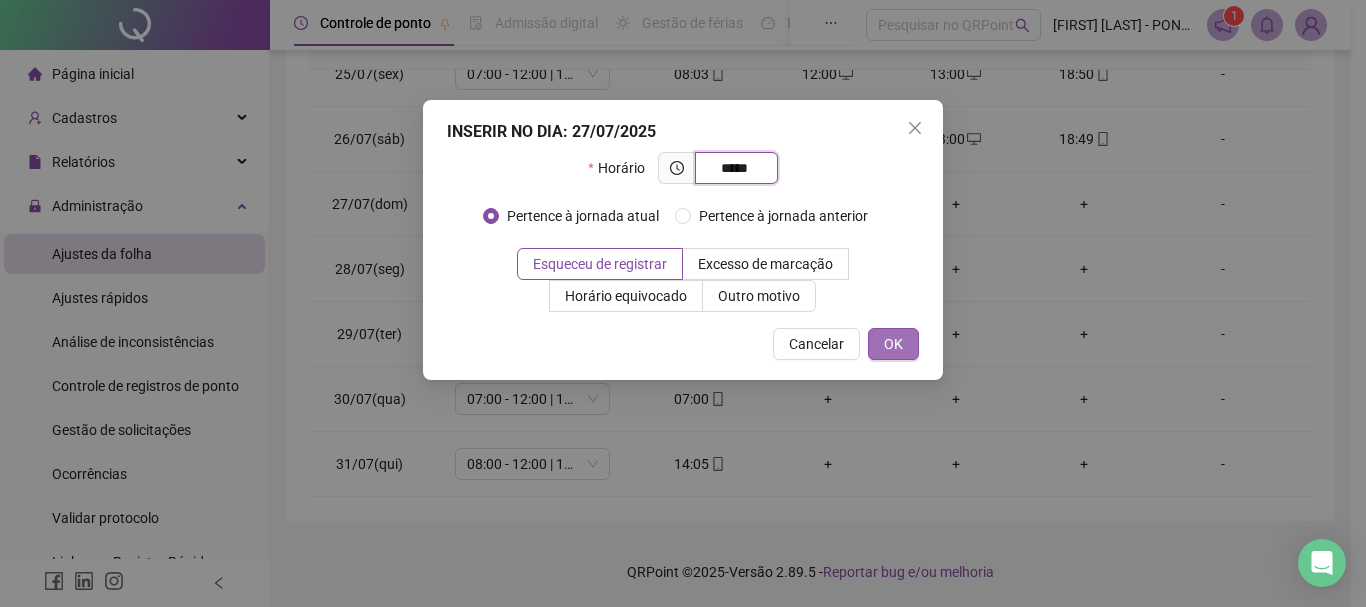 type on "*****" 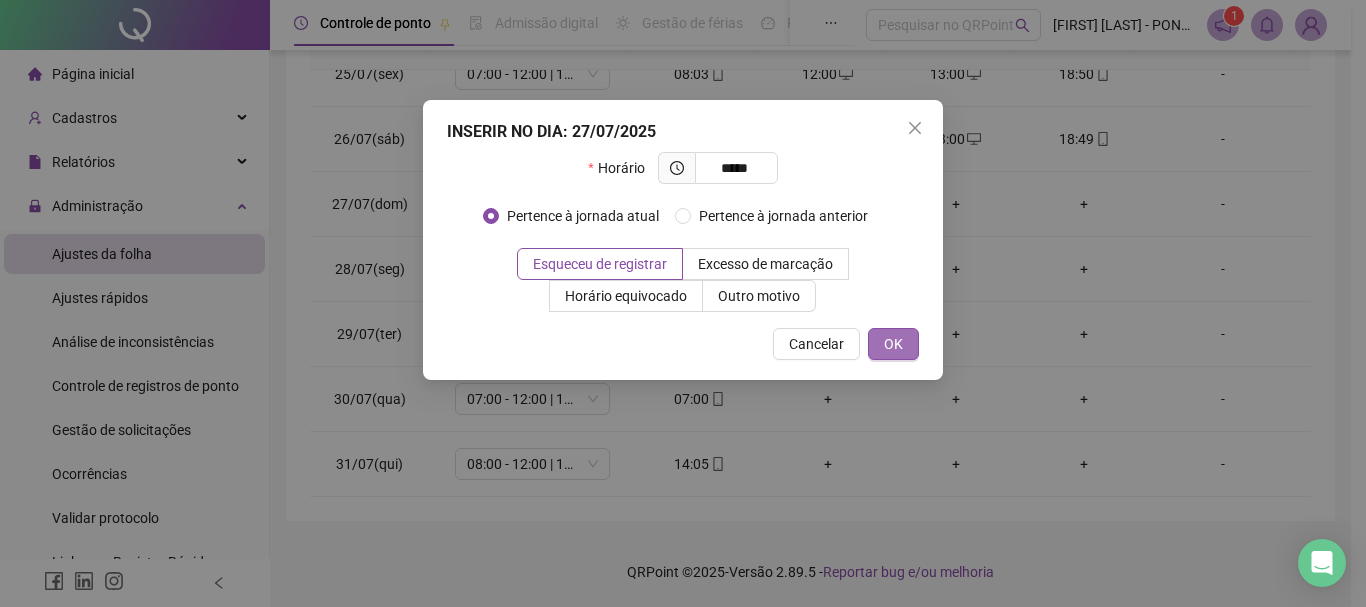 click on "OK" at bounding box center [893, 344] 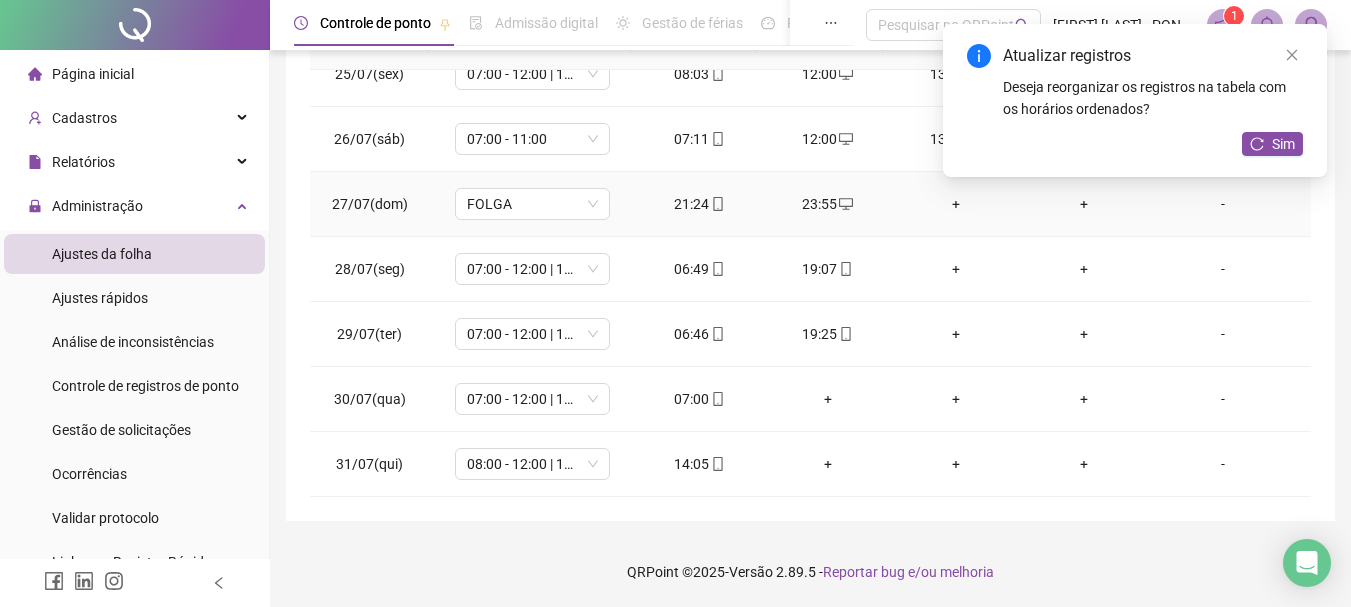 click on "+" at bounding box center [956, 204] 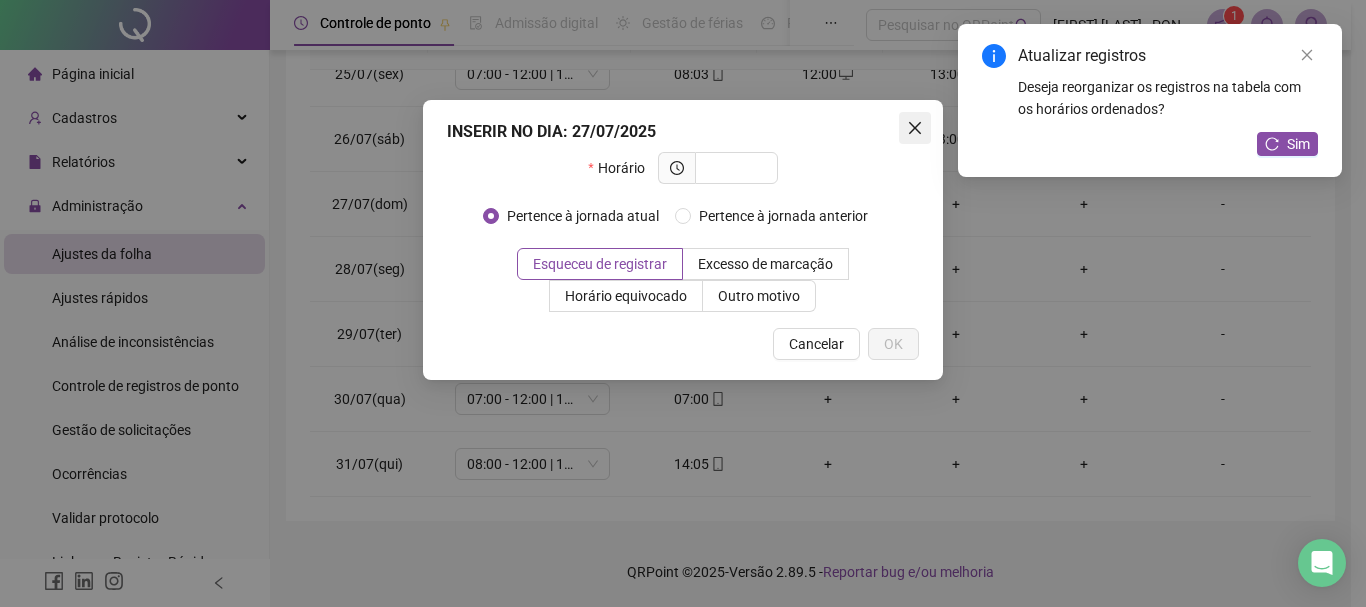 type on "*" 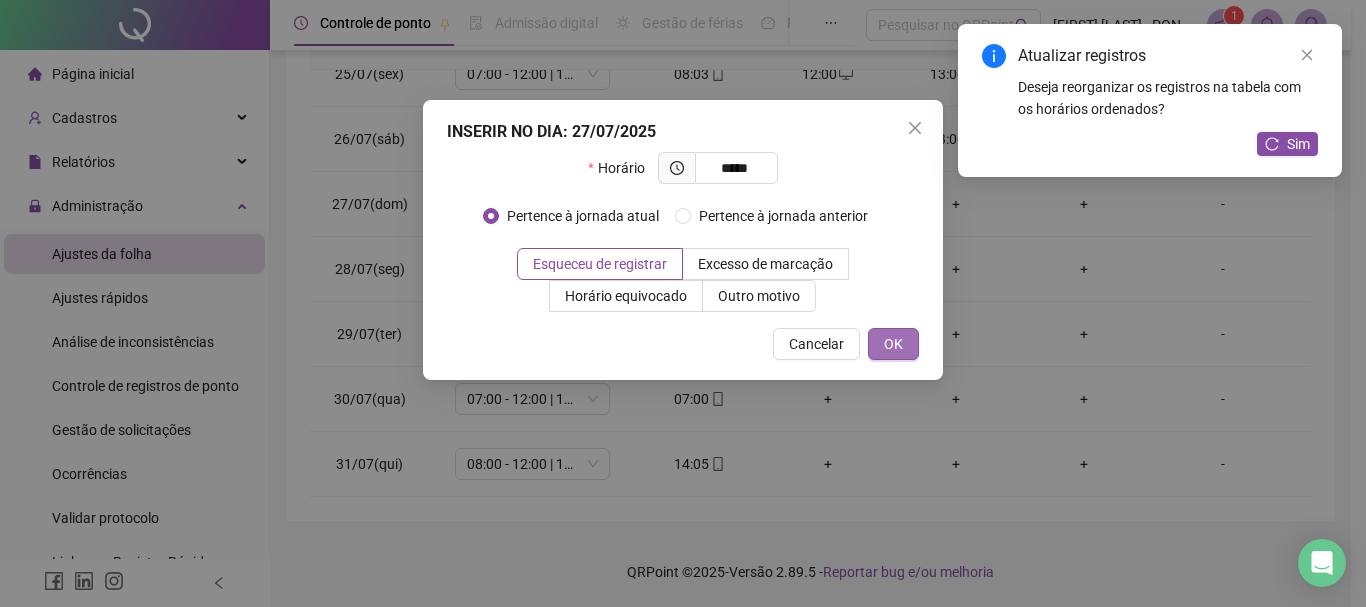 type on "*****" 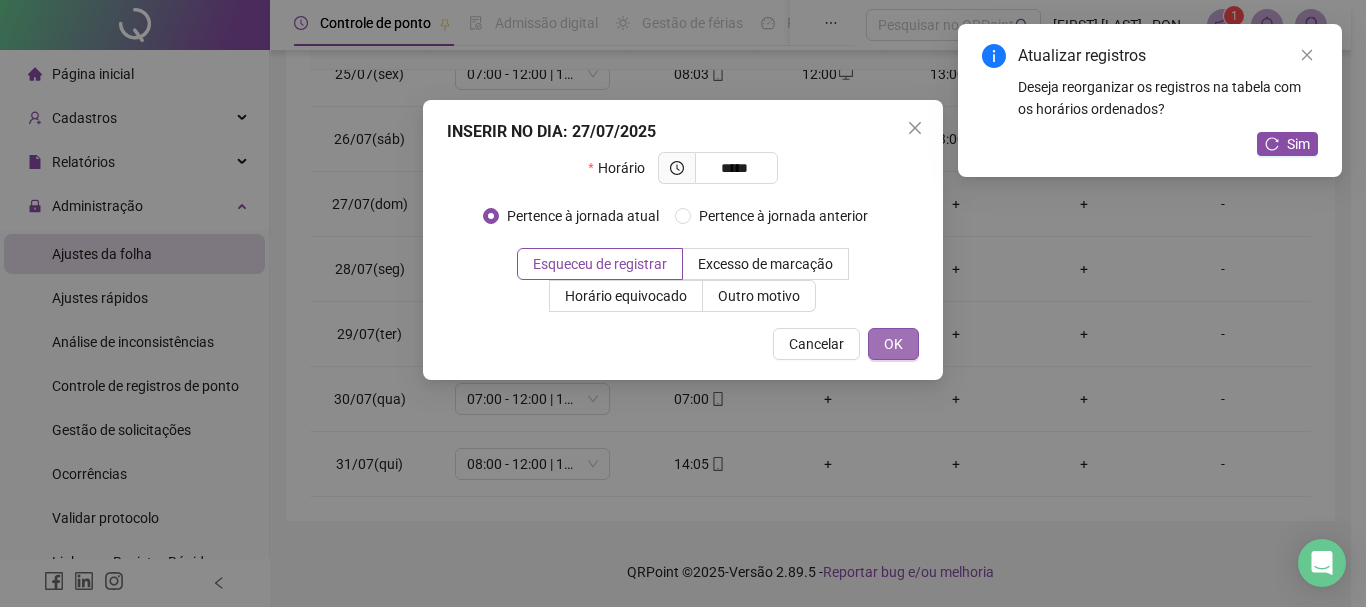 click on "OK" at bounding box center (893, 344) 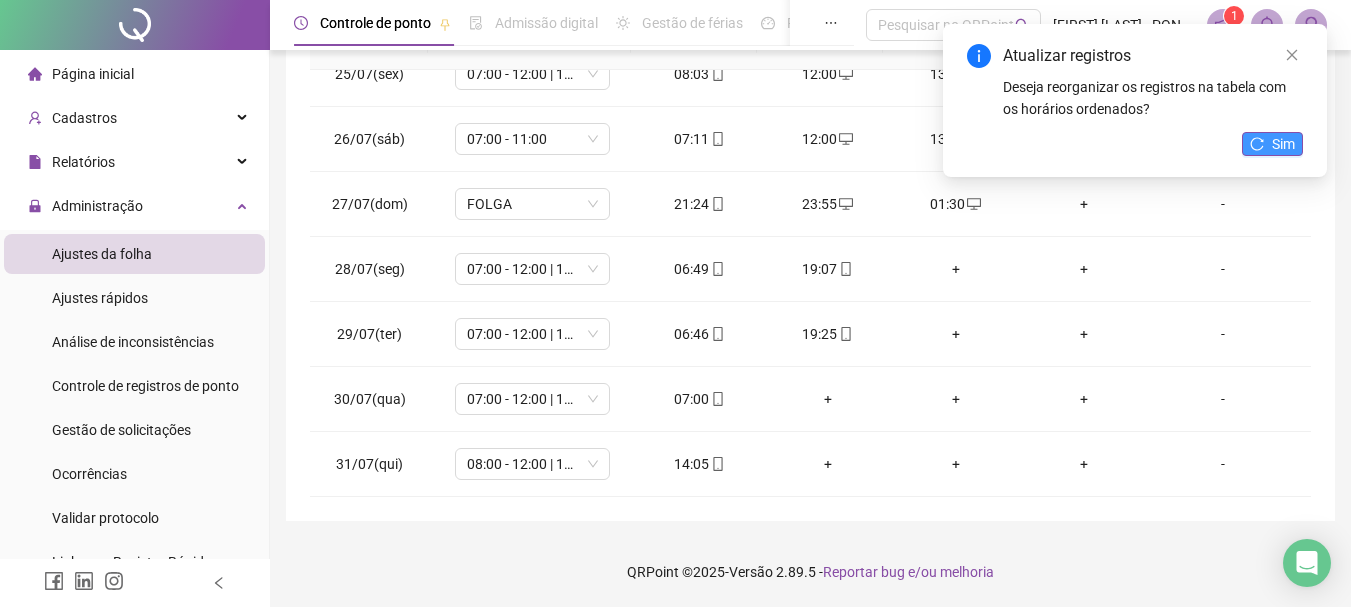 click on "Sim" at bounding box center (1283, 144) 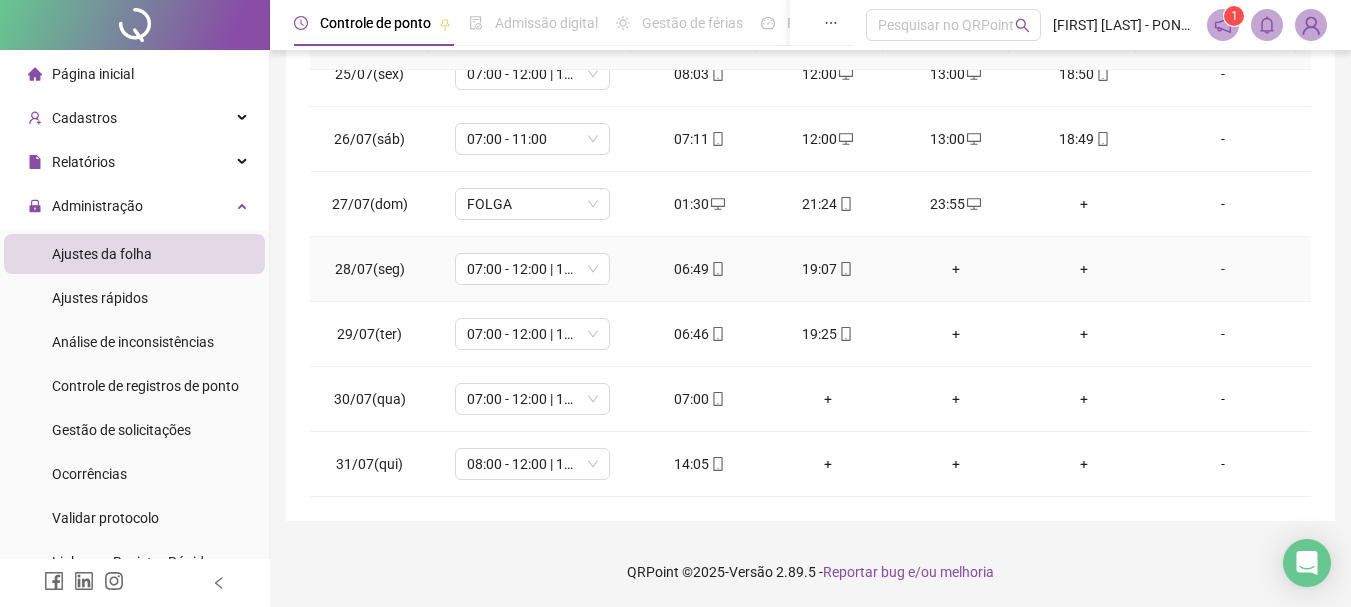 click on "+" at bounding box center [956, 269] 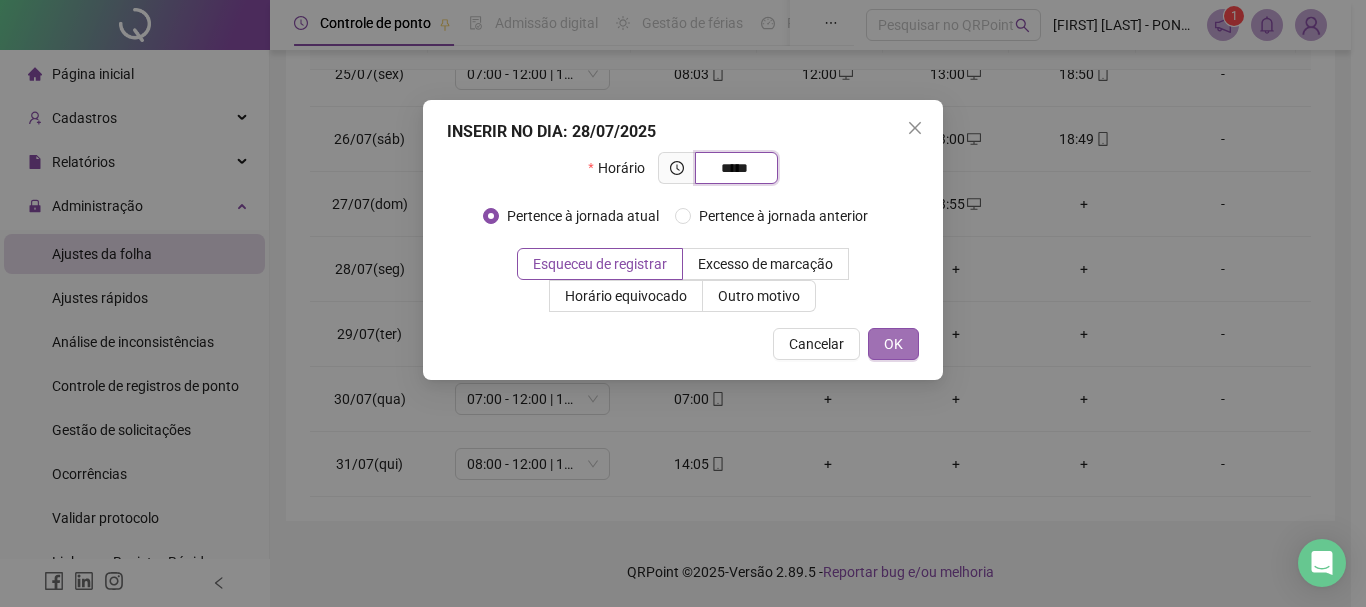 type on "*****" 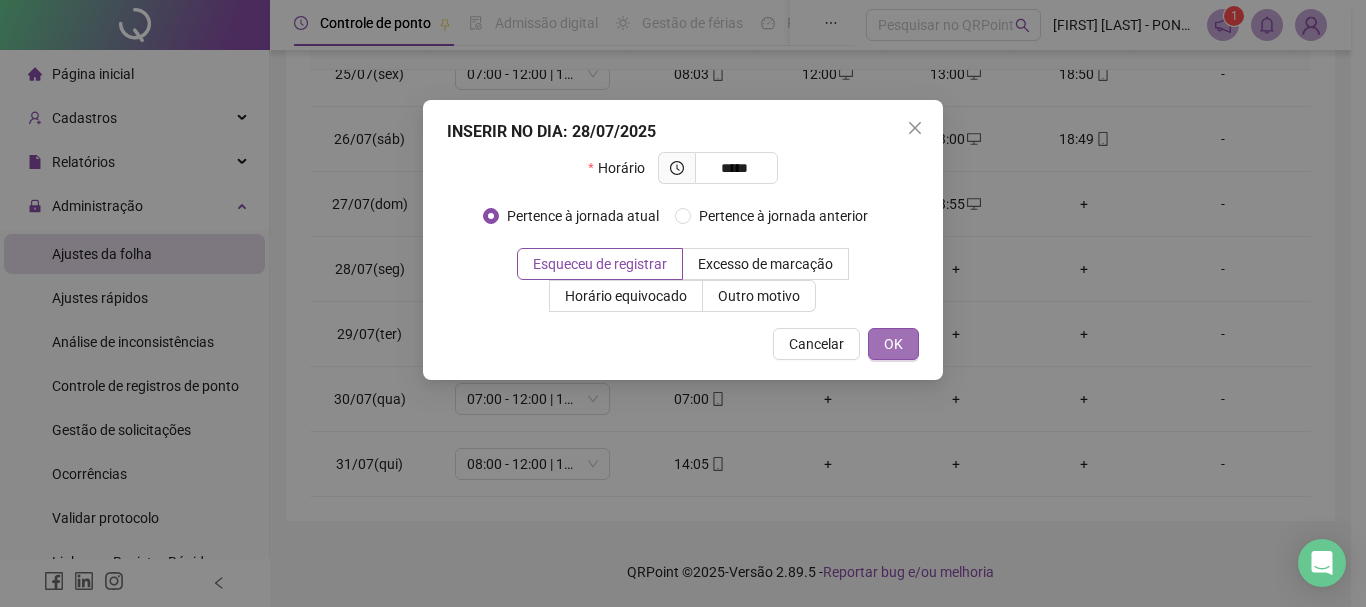 click on "OK" at bounding box center (893, 344) 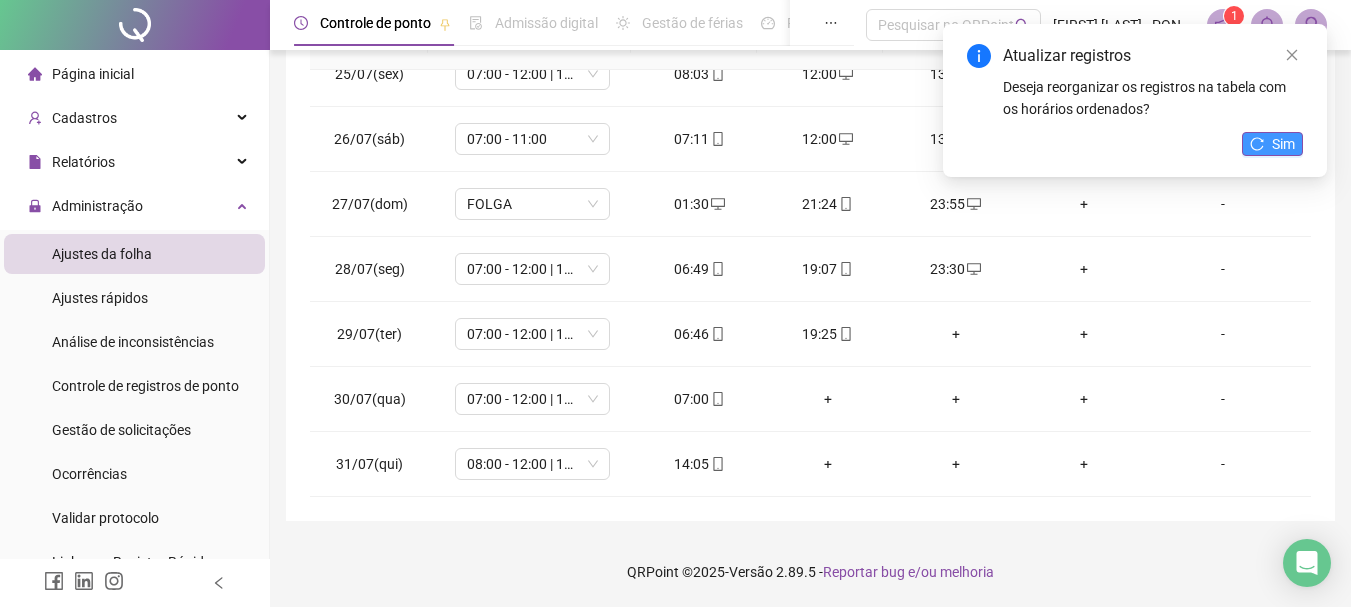 click on "Sim" at bounding box center (1283, 144) 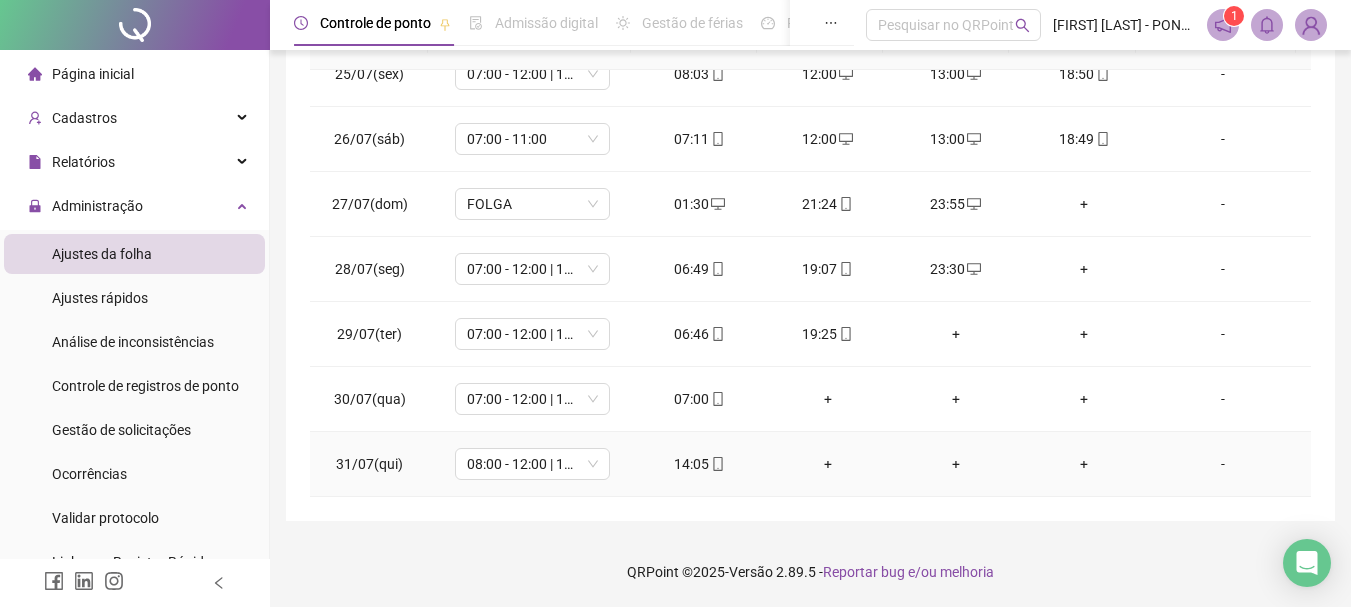 click on "+" at bounding box center (828, 464) 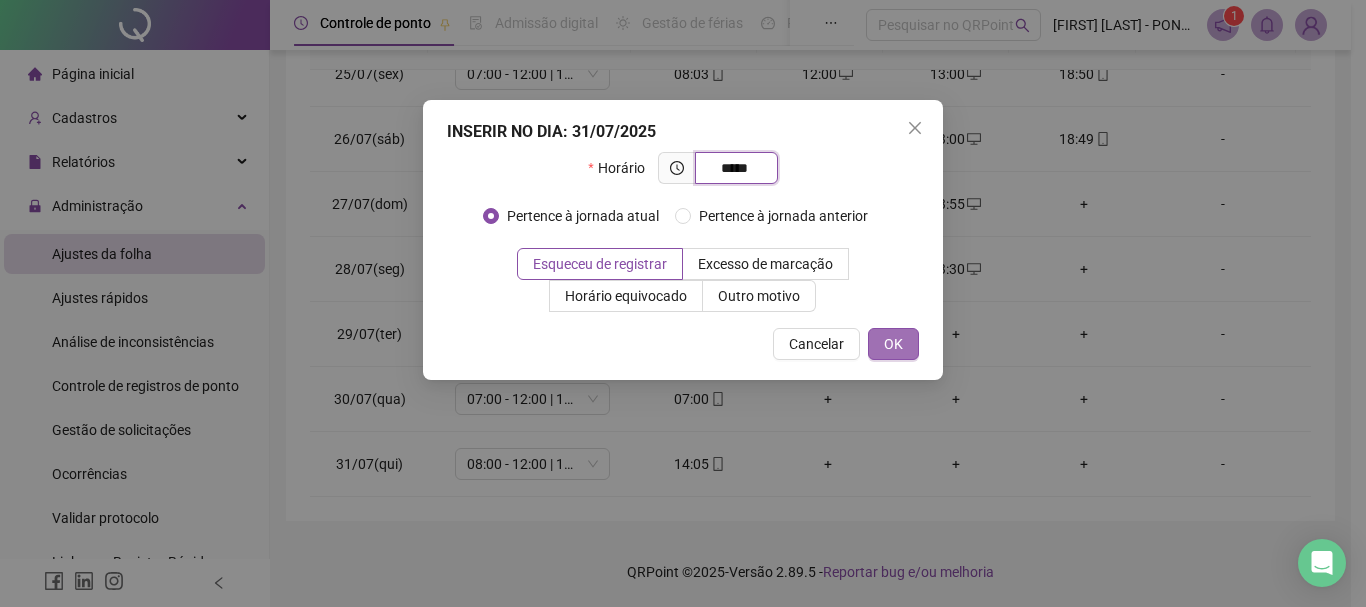 type on "*****" 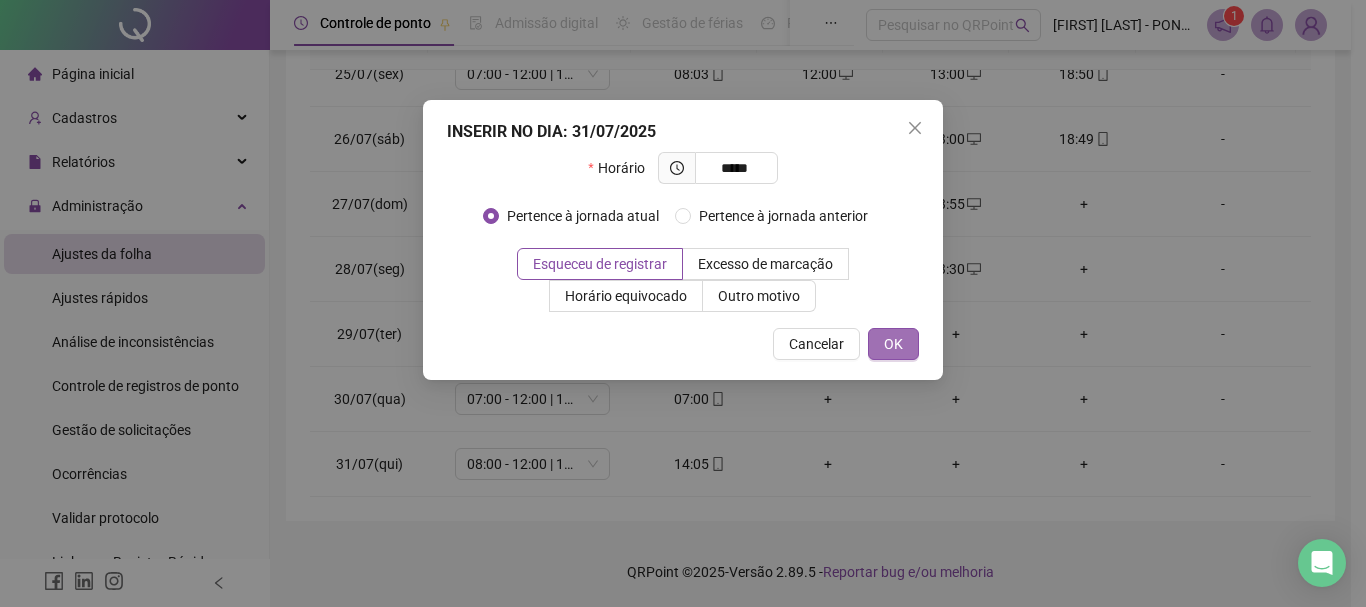 click on "OK" at bounding box center [893, 344] 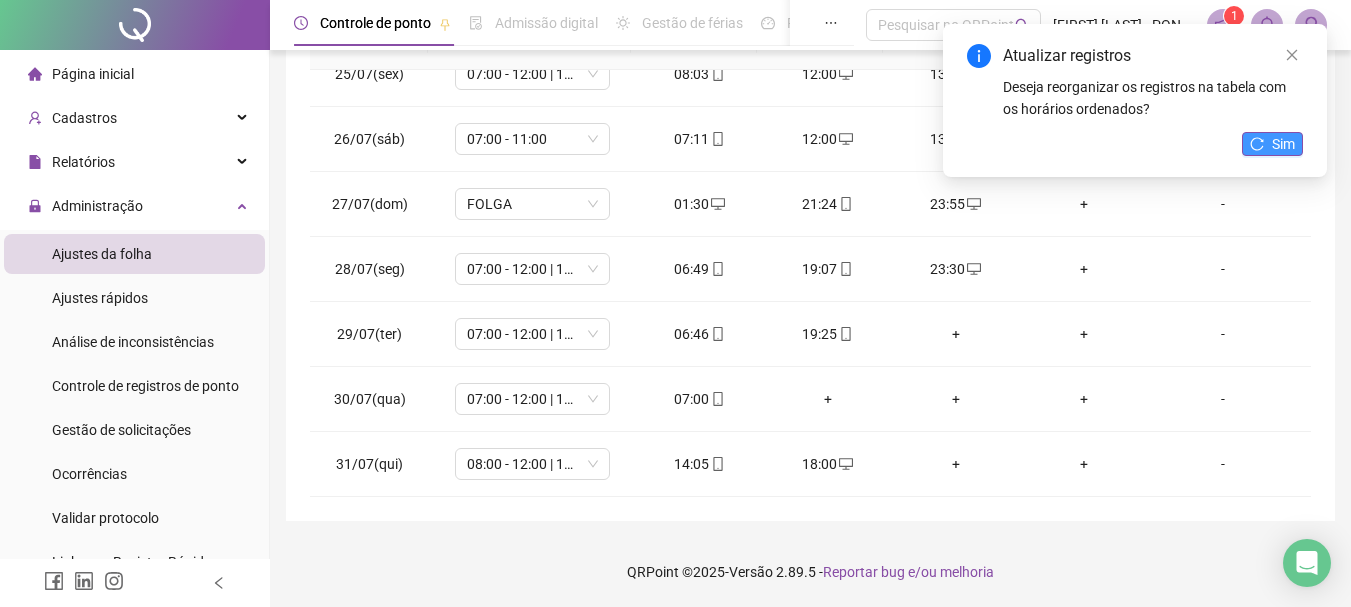 click on "Sim" at bounding box center (1283, 144) 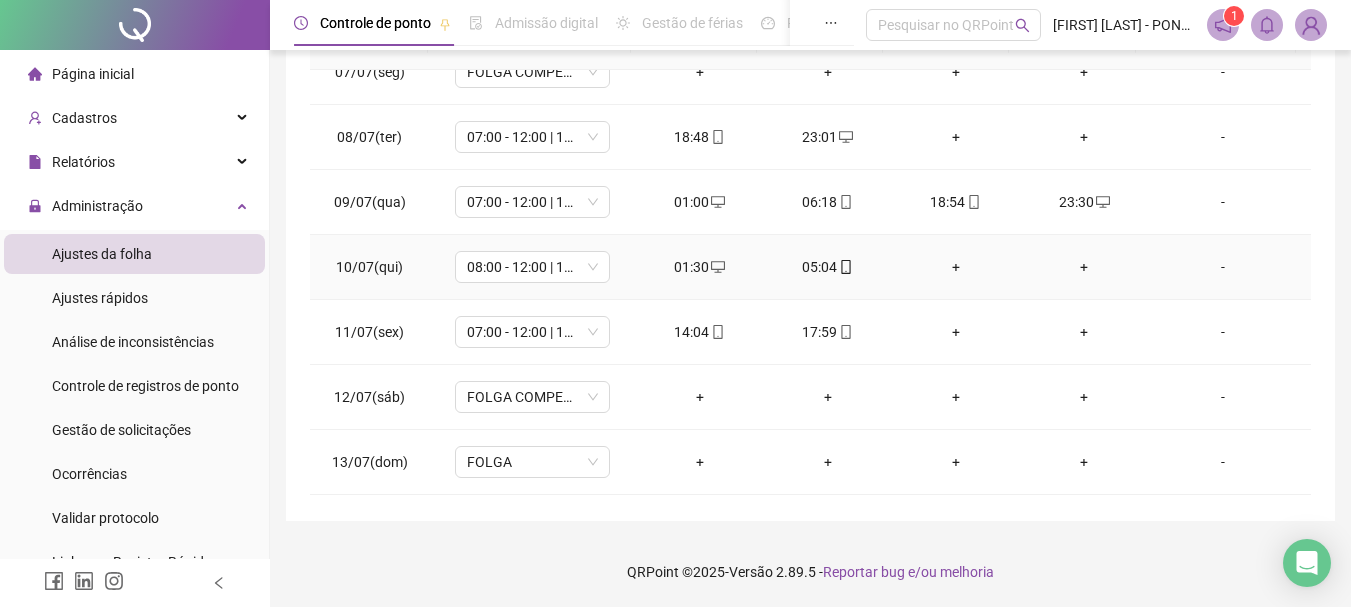 scroll, scrollTop: 288, scrollLeft: 0, axis: vertical 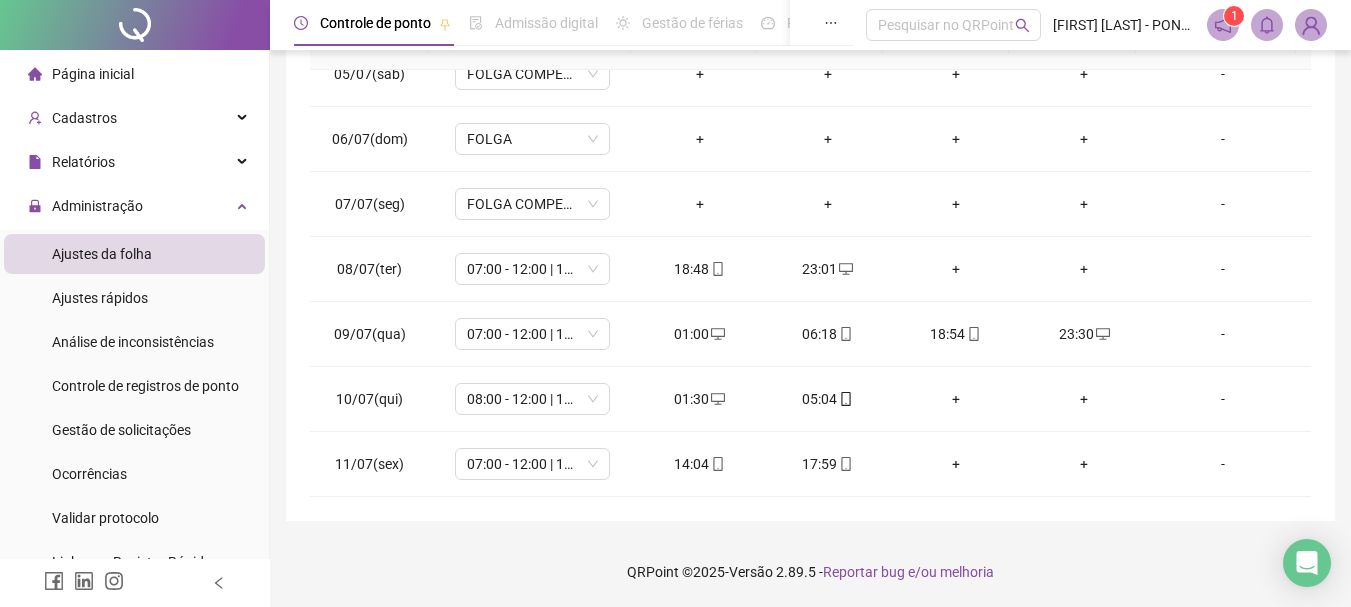 click on "Ajustes da folha" at bounding box center [134, 254] 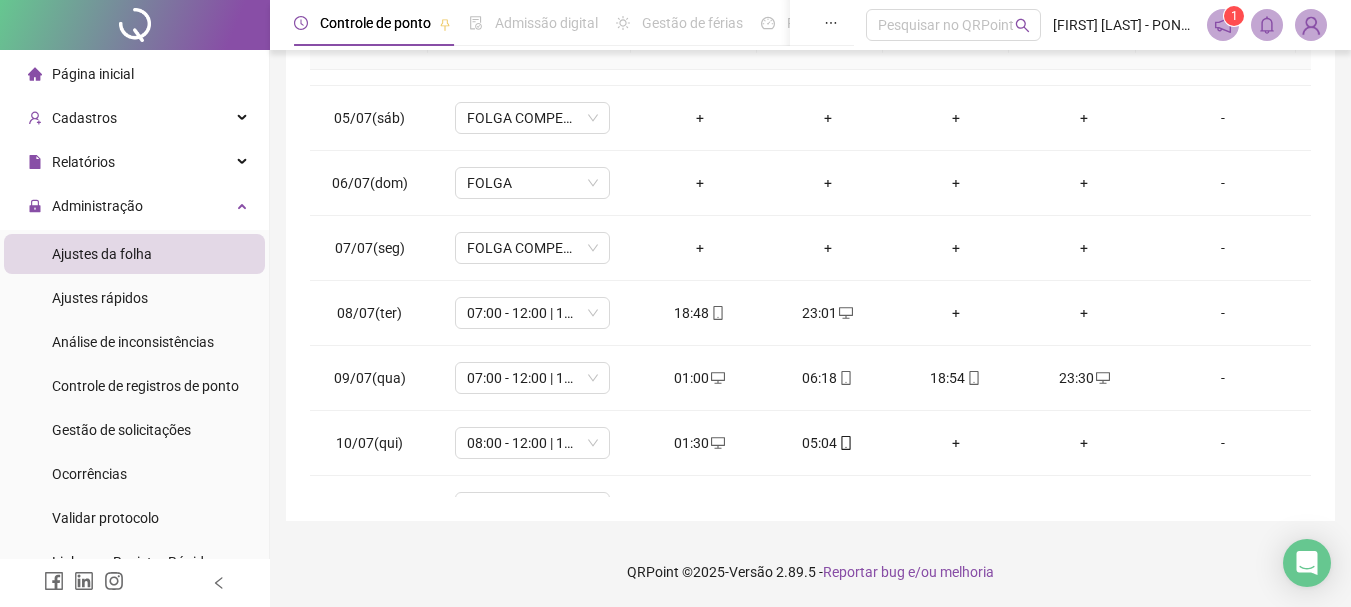 scroll, scrollTop: 0, scrollLeft: 0, axis: both 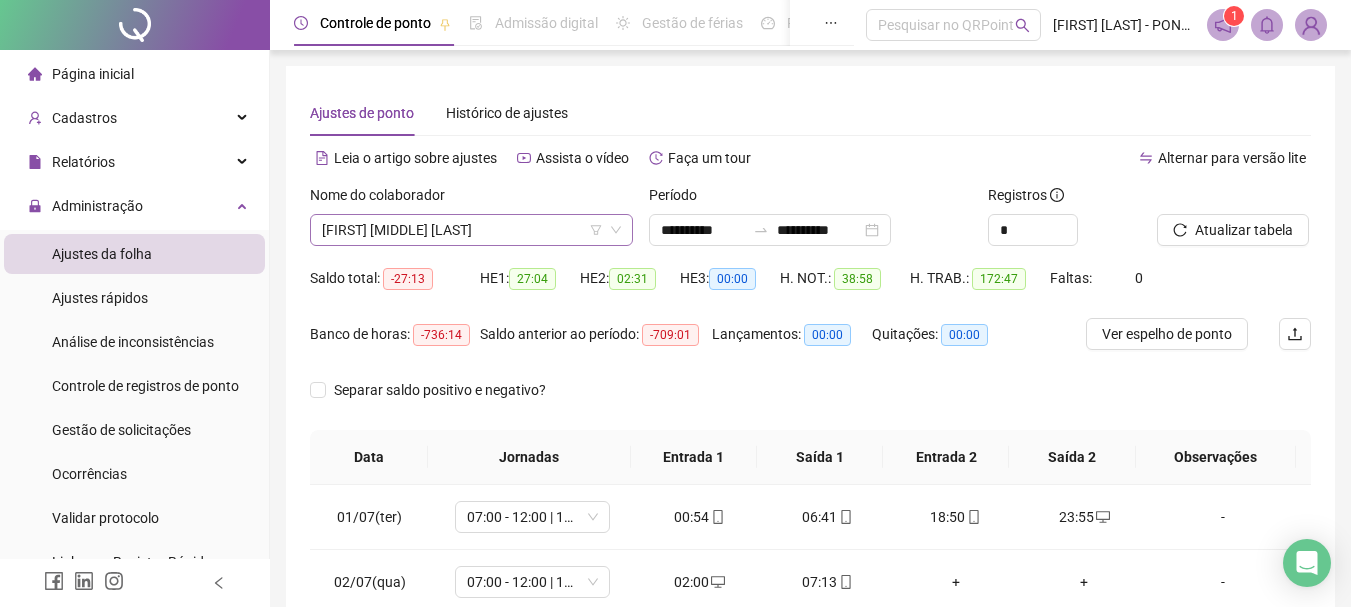 click 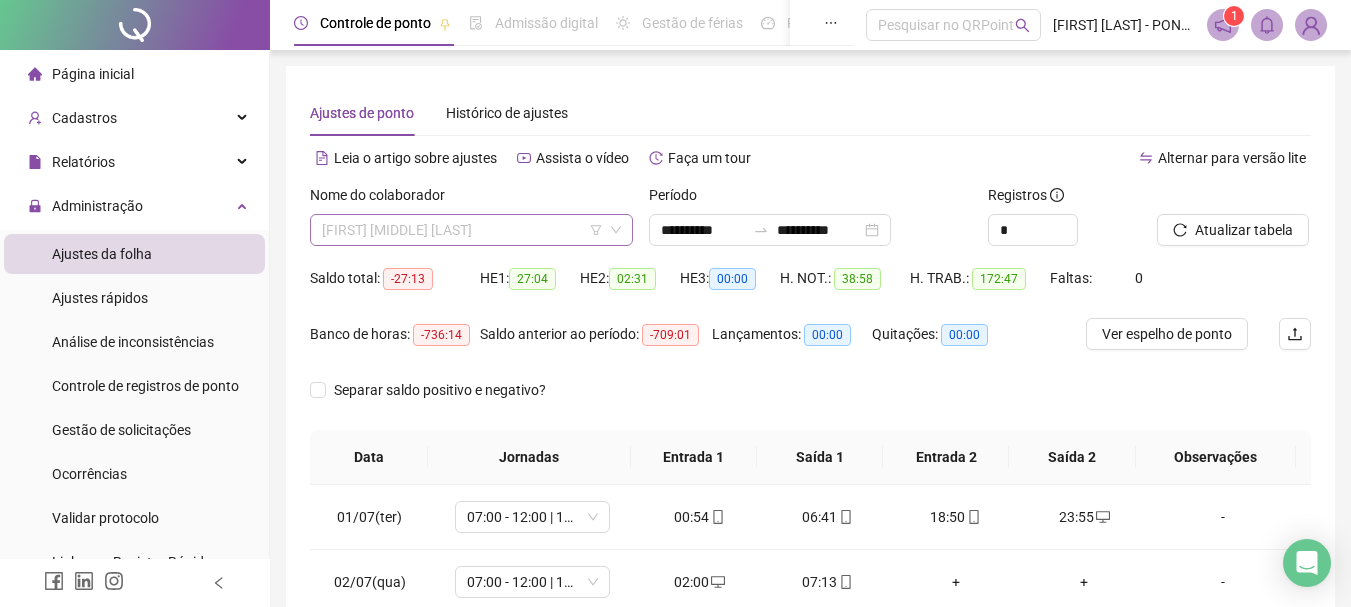 click on "[FIRST] [MIDDLE] [LAST]" at bounding box center (471, 230) 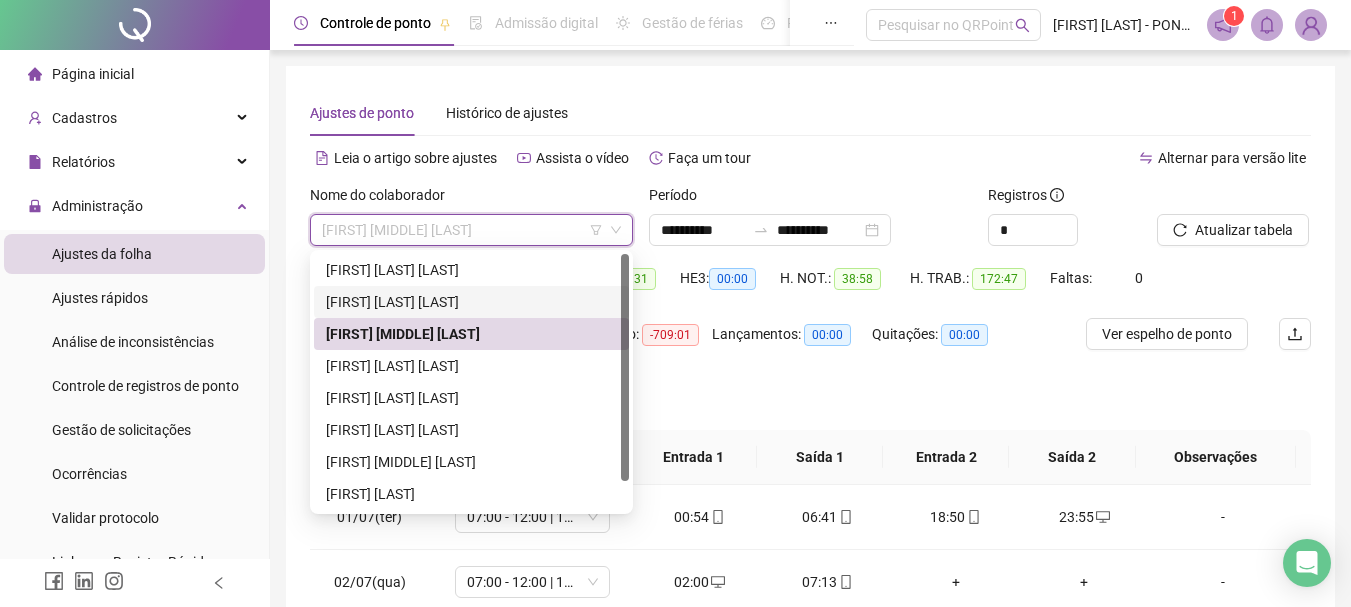 click on "[FIRST] [LAST] [LAST]" at bounding box center (471, 302) 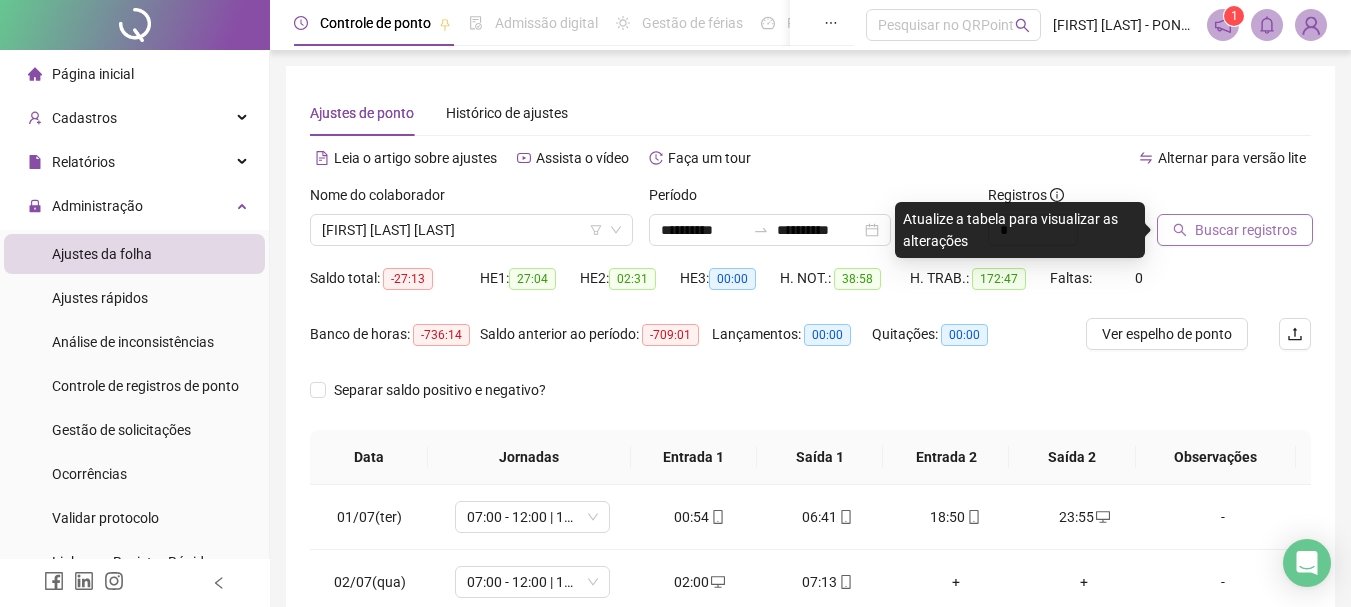 click on "Buscar registros" at bounding box center (1246, 230) 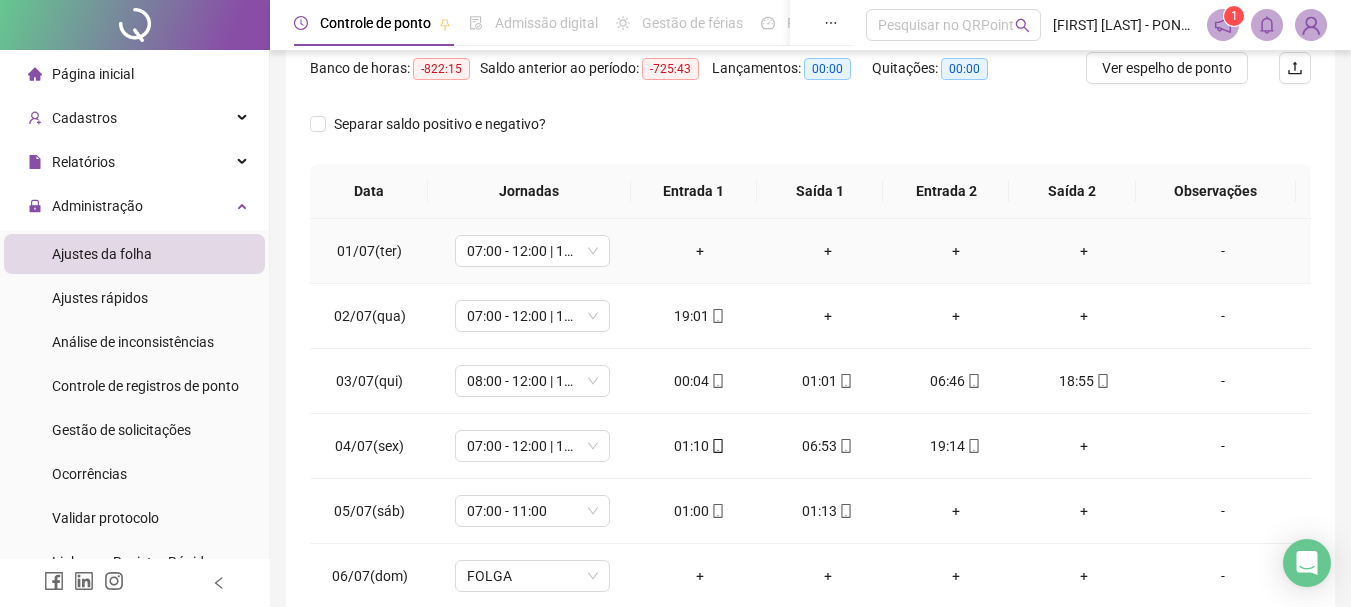 scroll, scrollTop: 300, scrollLeft: 0, axis: vertical 